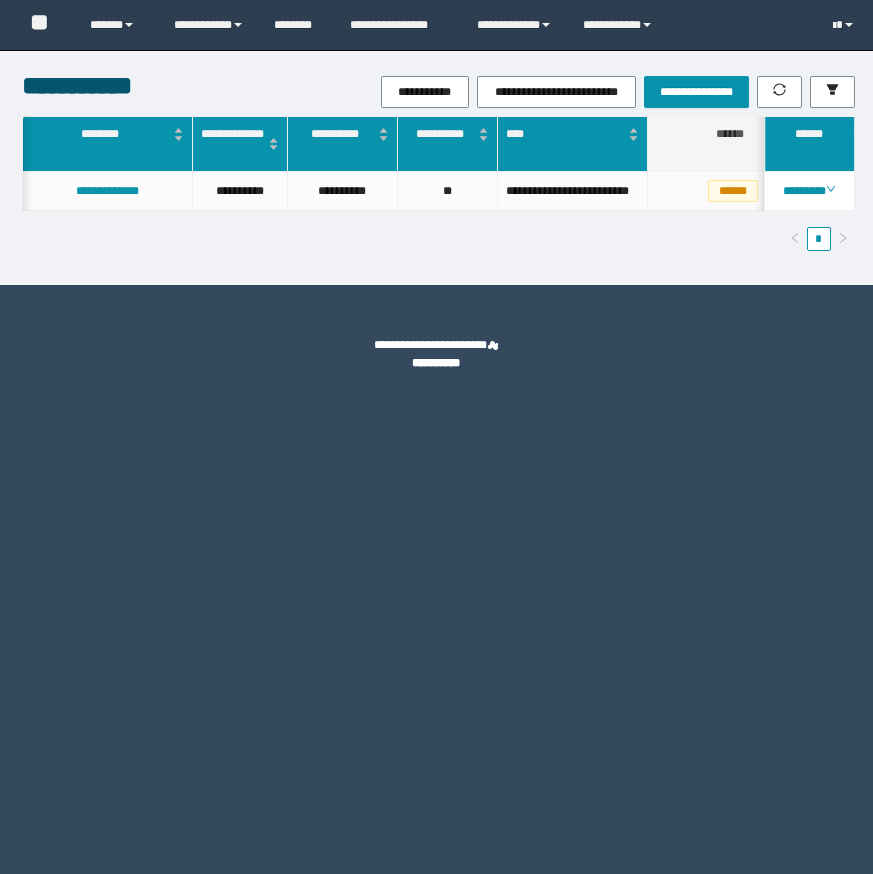 scroll, scrollTop: 0, scrollLeft: 0, axis: both 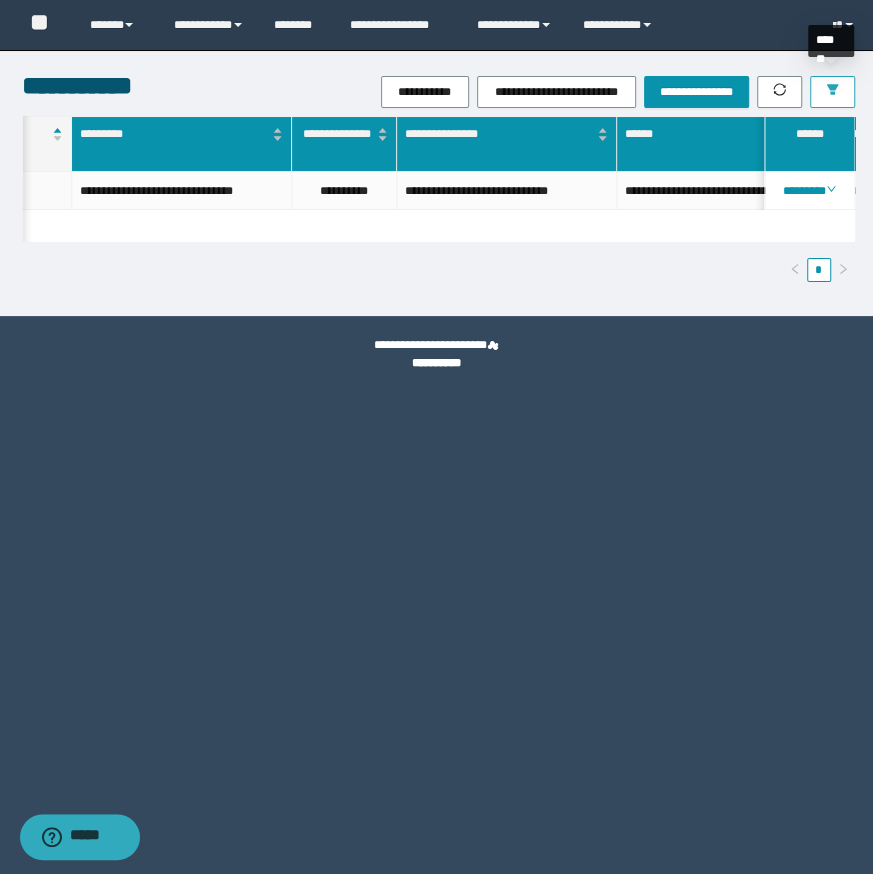 click 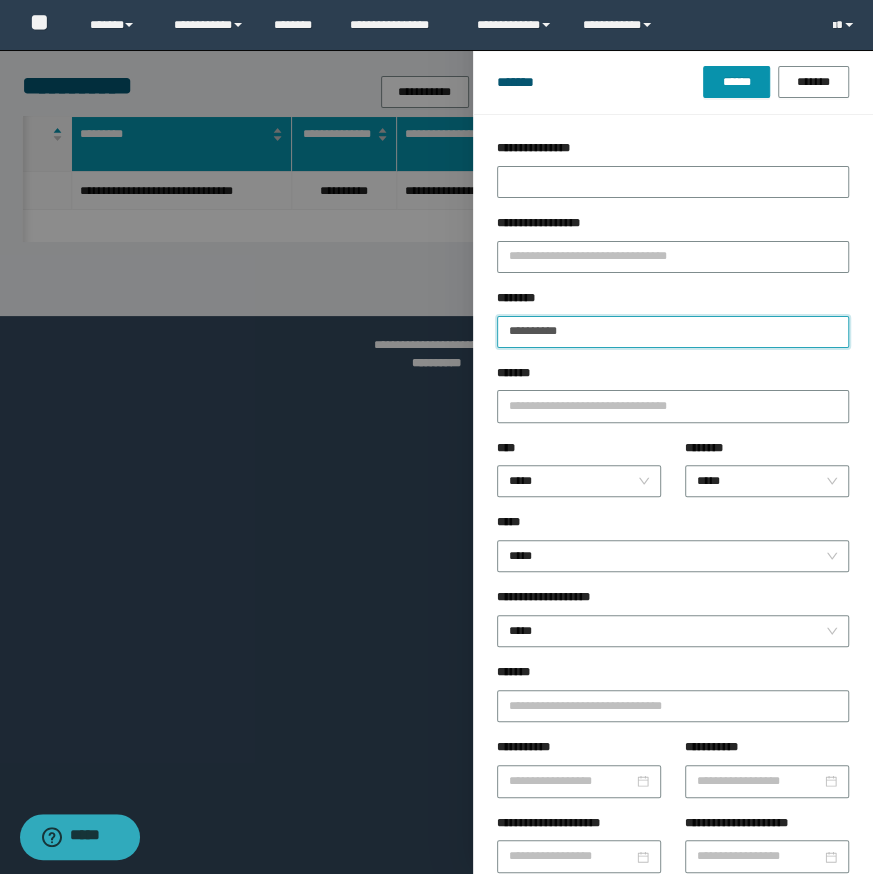 drag, startPoint x: 644, startPoint y: 323, endPoint x: 7, endPoint y: 320, distance: 637.0071 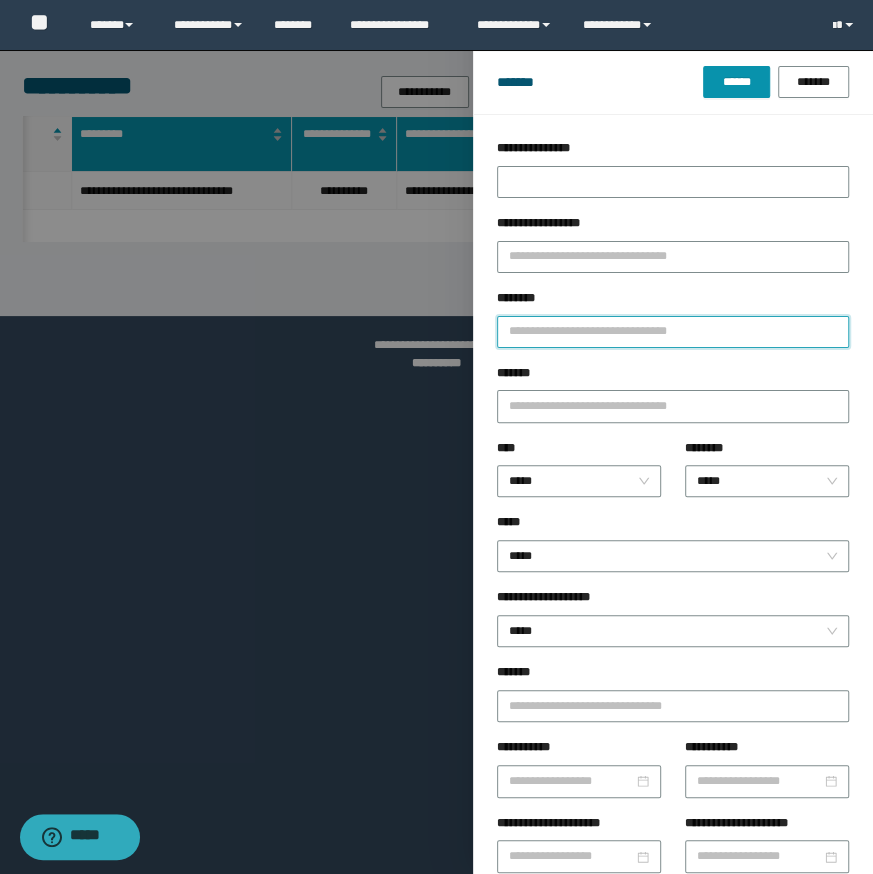 click on "********" at bounding box center [673, 332] 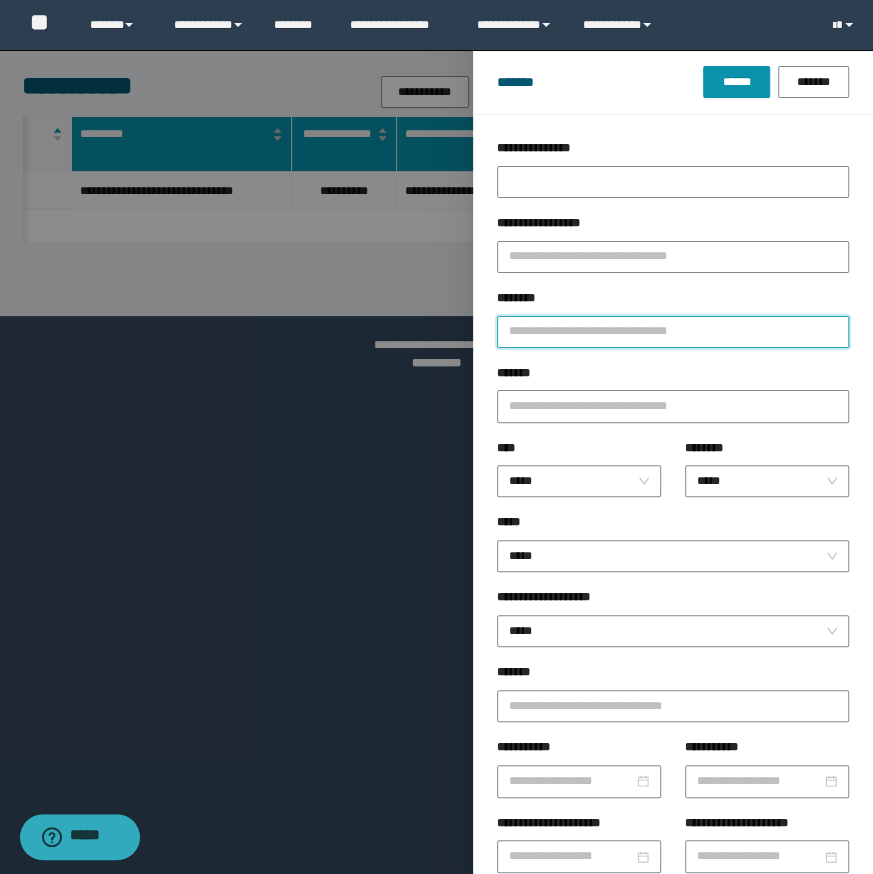click on "********" at bounding box center [673, 332] 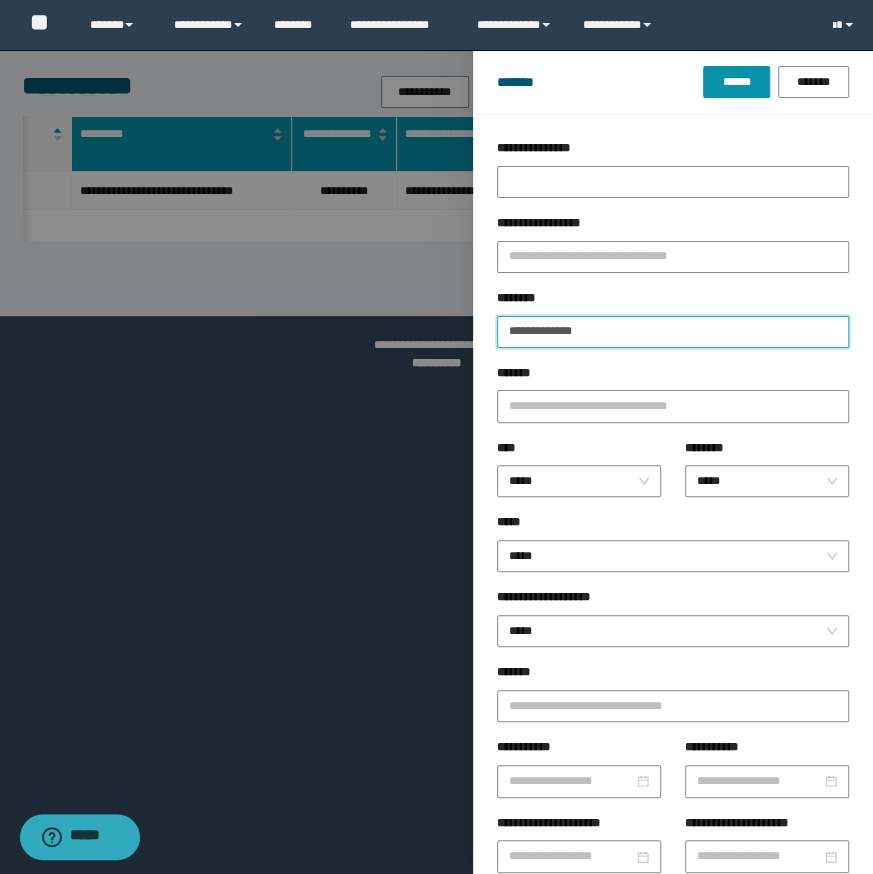 click on "******" at bounding box center (736, 82) 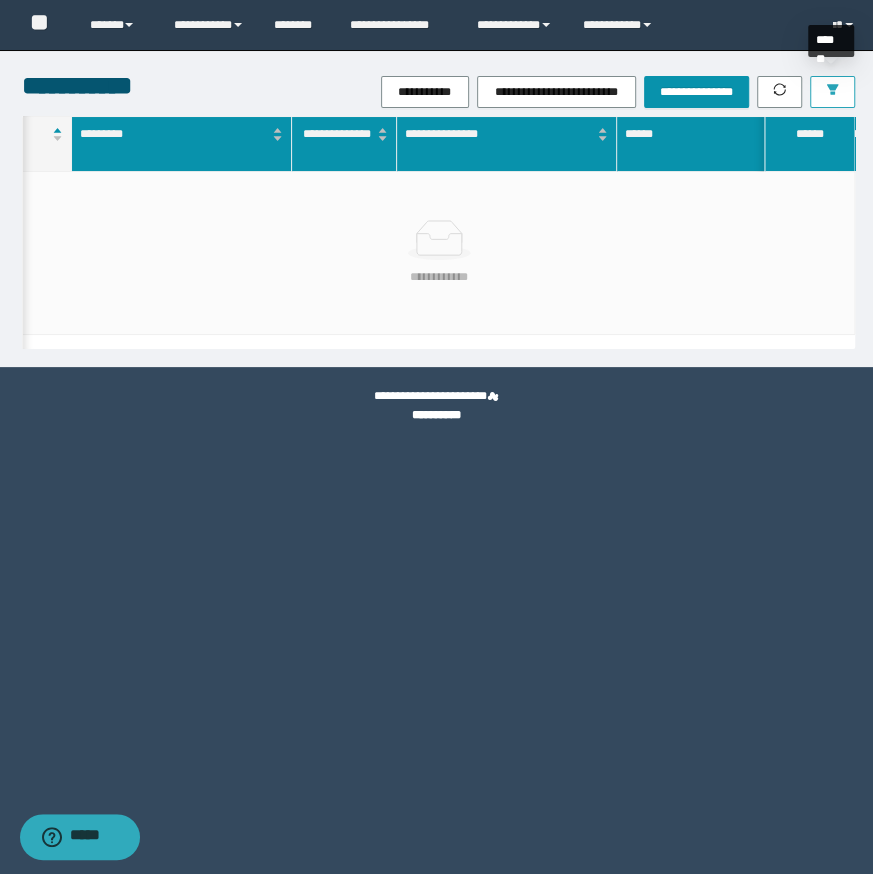 click at bounding box center (832, 92) 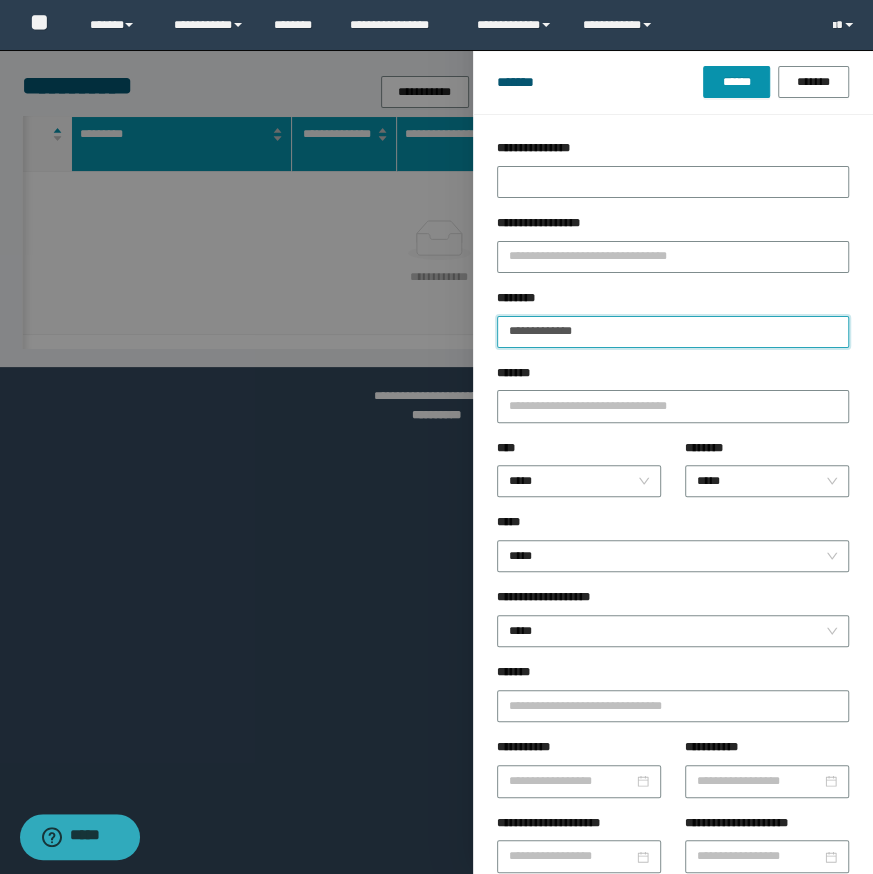 drag, startPoint x: 614, startPoint y: 328, endPoint x: 197, endPoint y: 290, distance: 418.72784 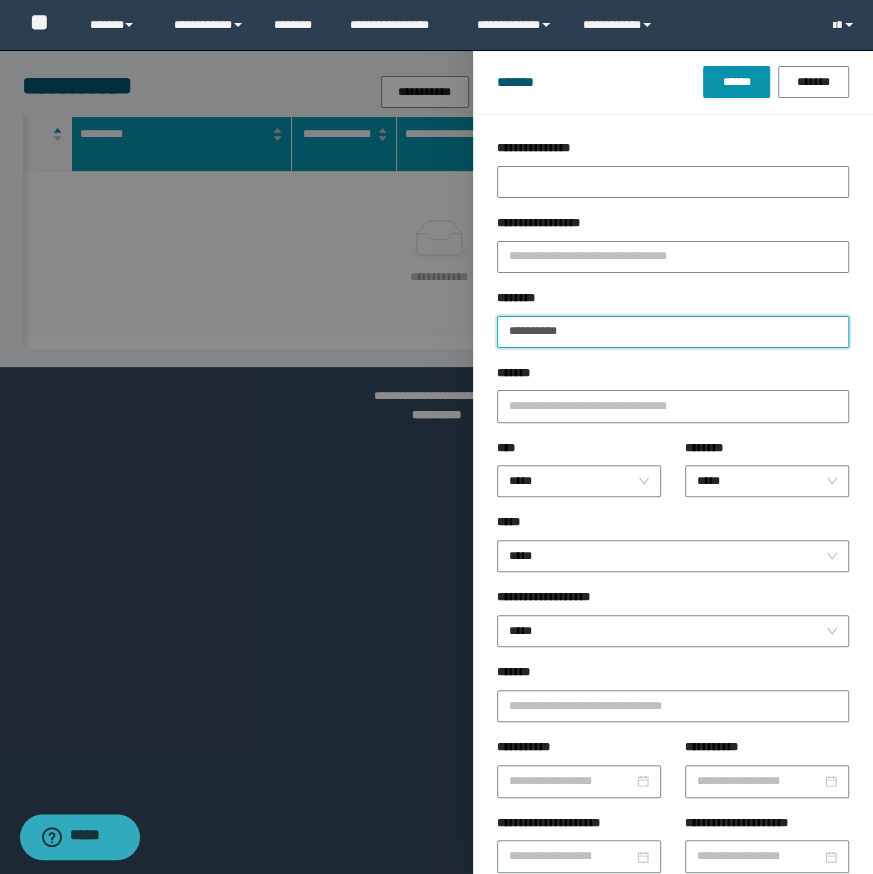 click on "******" at bounding box center [736, 82] 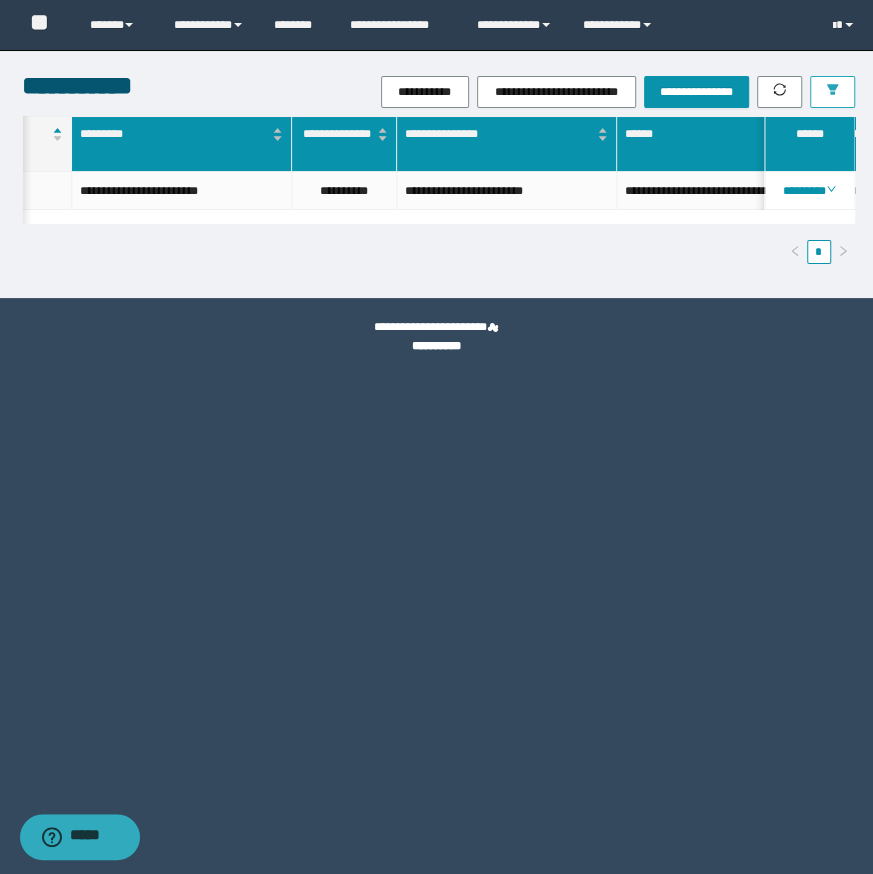 scroll, scrollTop: 0, scrollLeft: 240, axis: horizontal 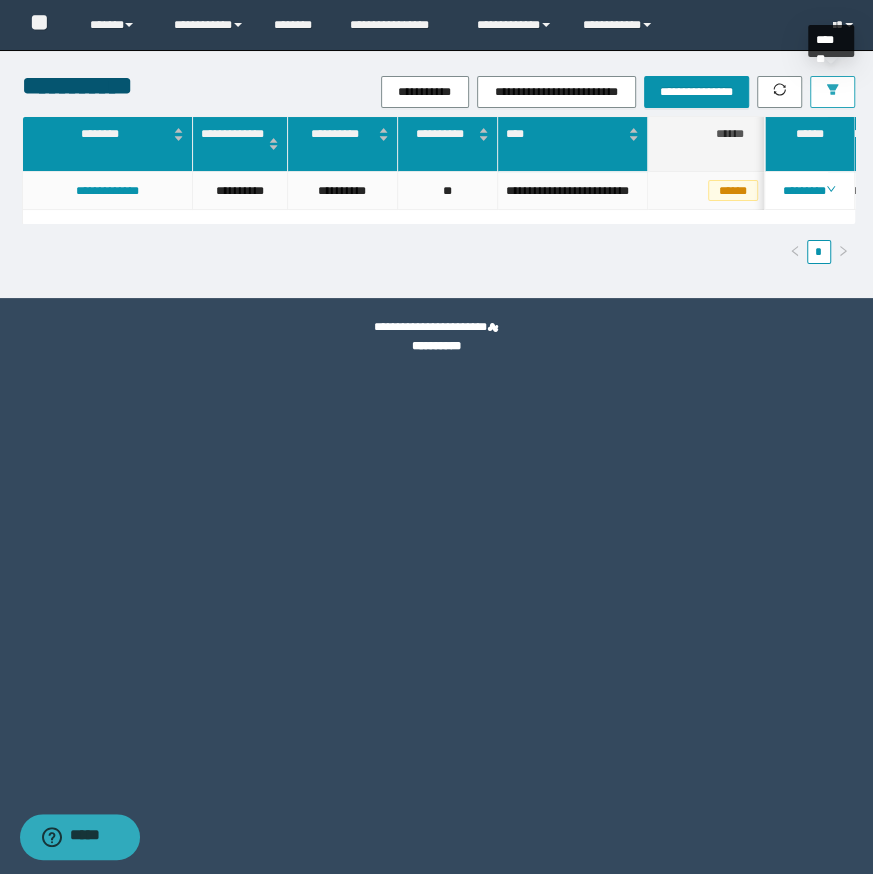 click 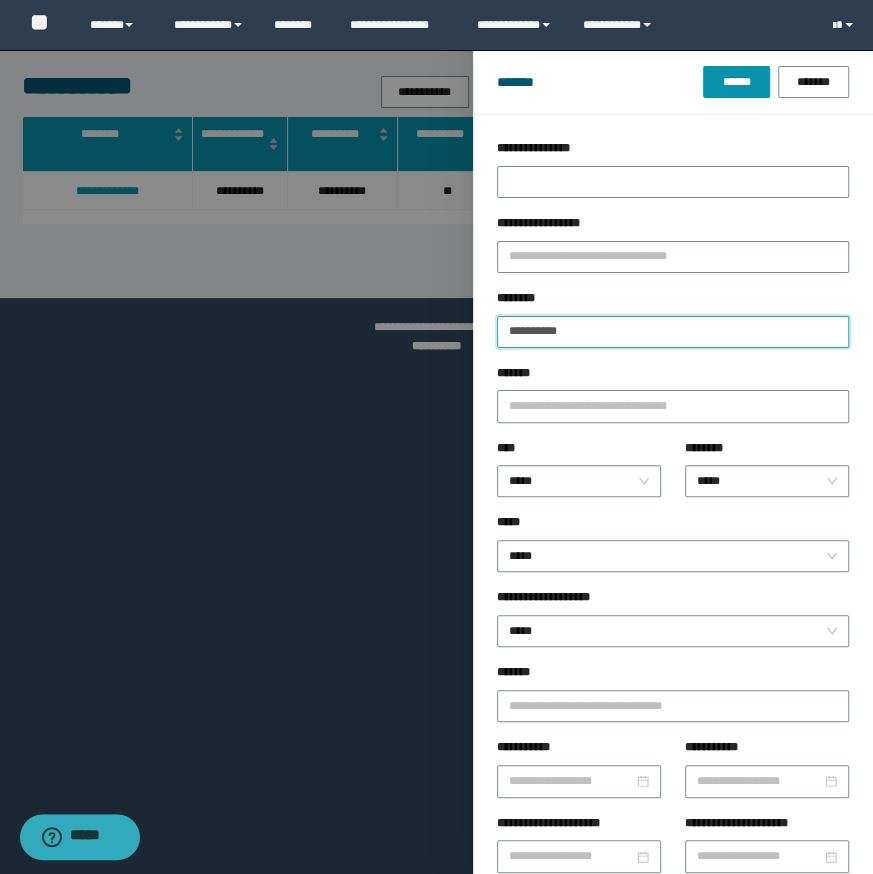 drag, startPoint x: 617, startPoint y: 330, endPoint x: 429, endPoint y: 315, distance: 188.59746 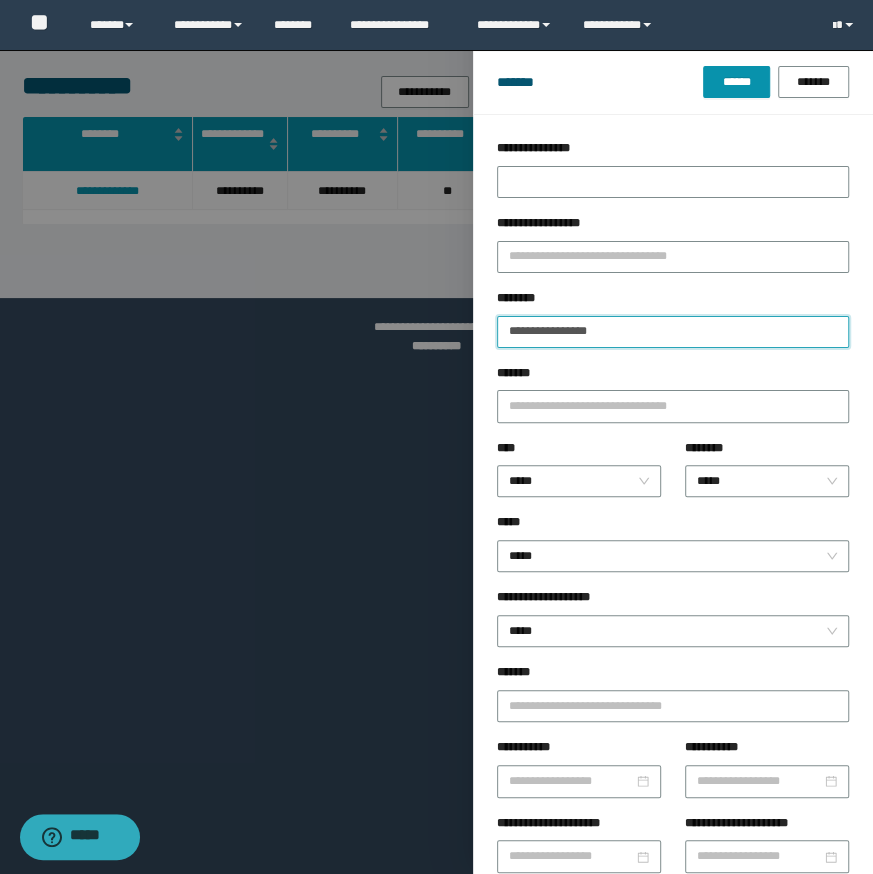type on "**********" 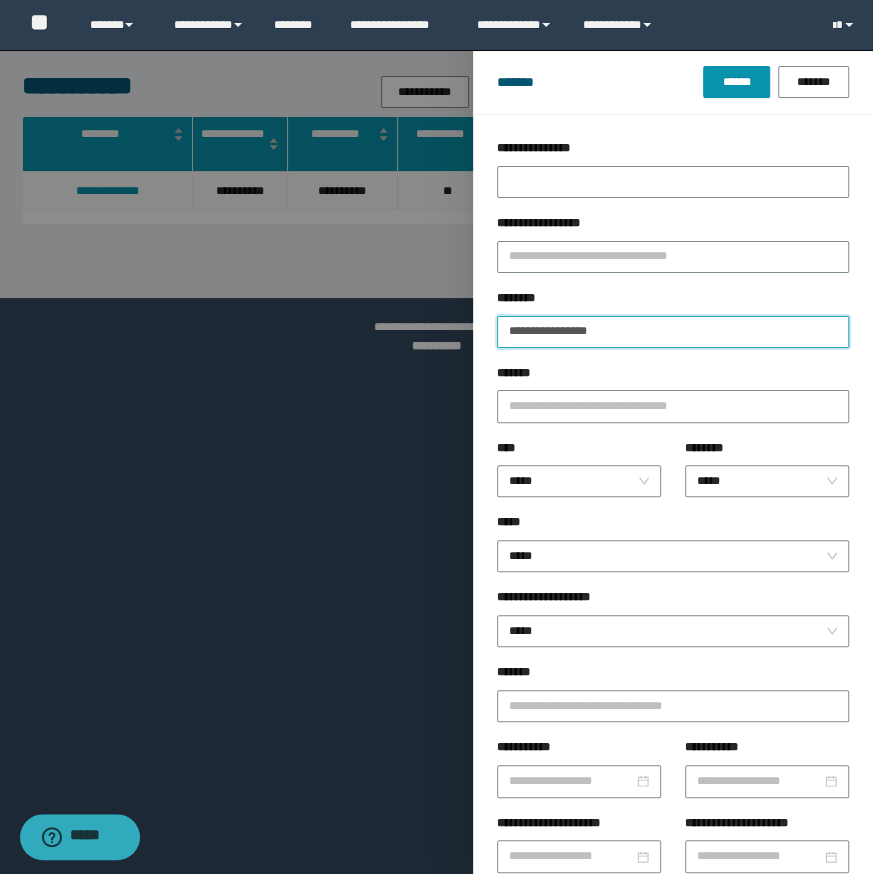 click on "******" at bounding box center (736, 82) 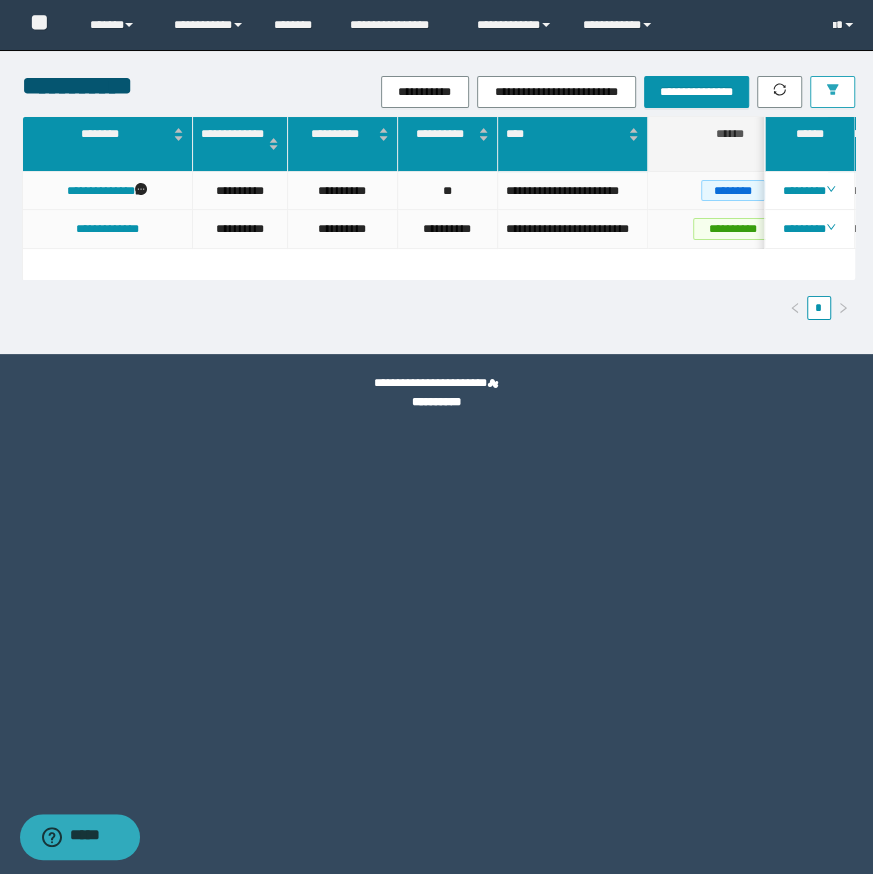 scroll, scrollTop: 0, scrollLeft: 487, axis: horizontal 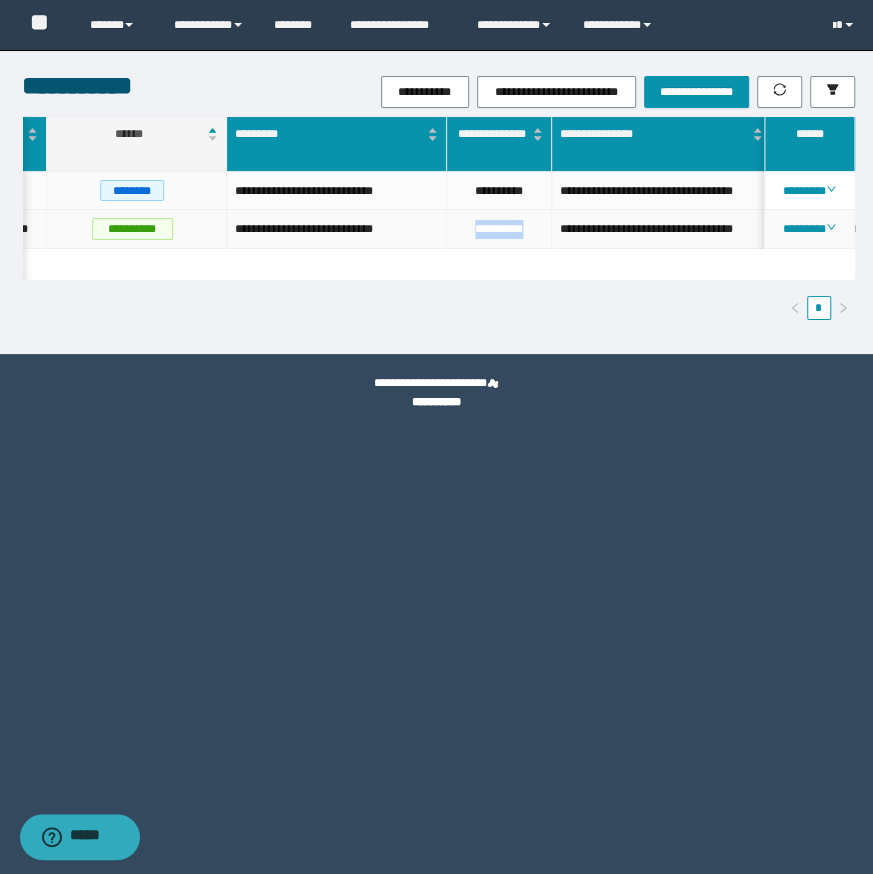 drag, startPoint x: 540, startPoint y: 229, endPoint x: 464, endPoint y: 231, distance: 76.02631 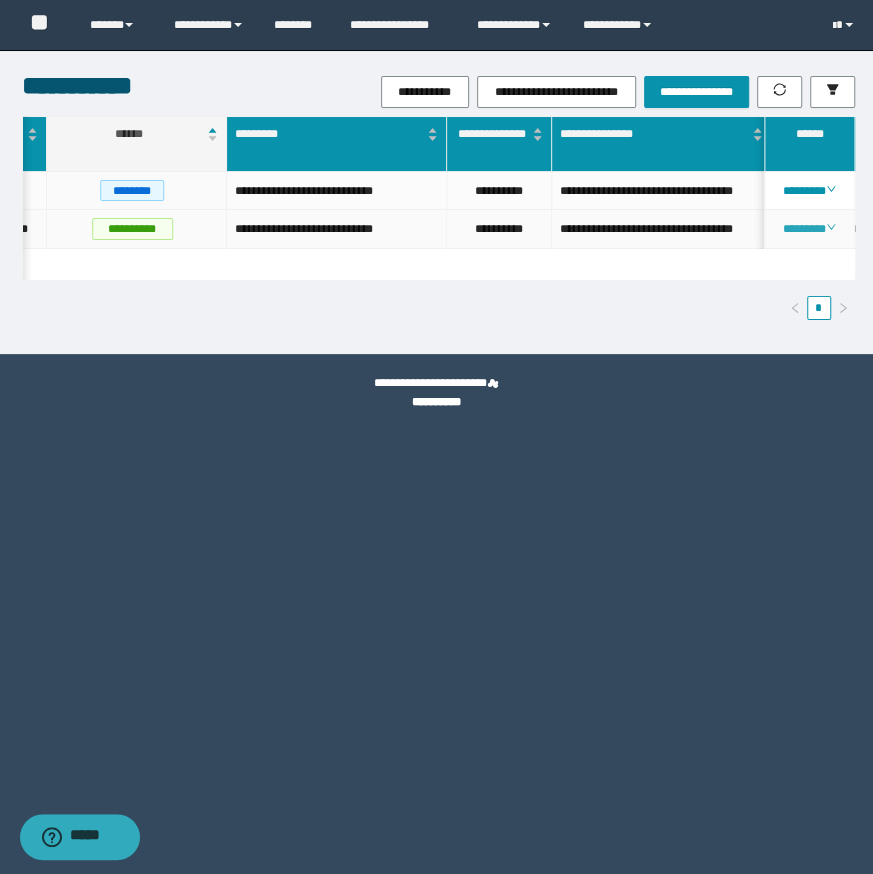 click on "********" at bounding box center (809, 229) 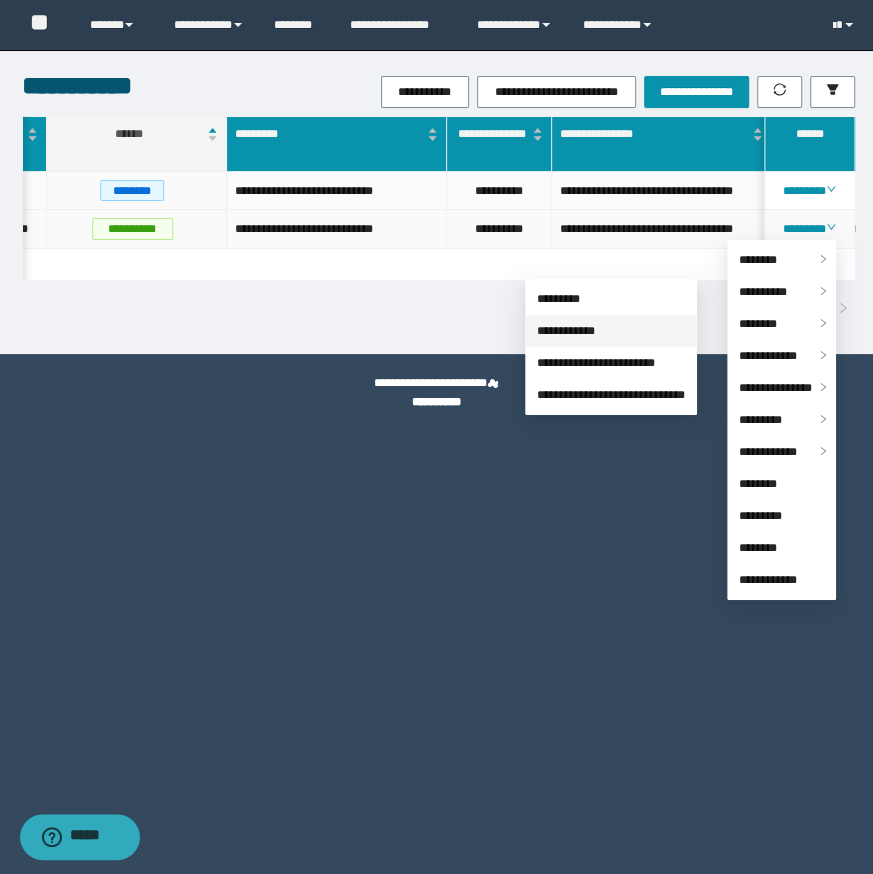 click on "**********" at bounding box center [566, 331] 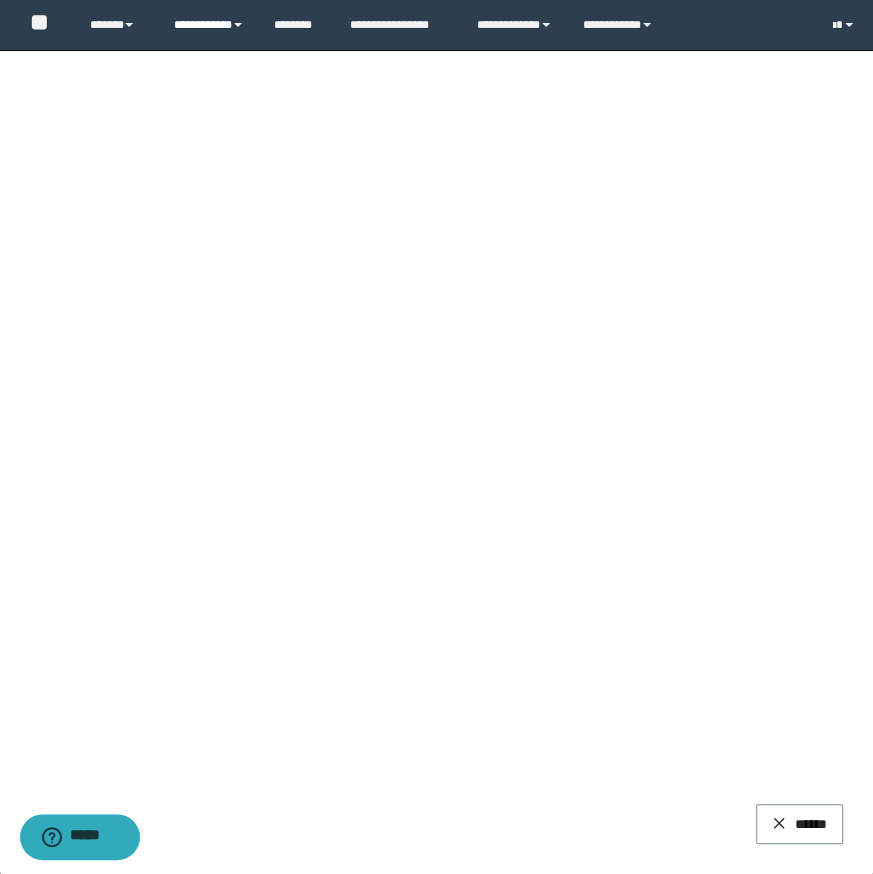 drag, startPoint x: 234, startPoint y: 23, endPoint x: 249, endPoint y: 48, distance: 29.15476 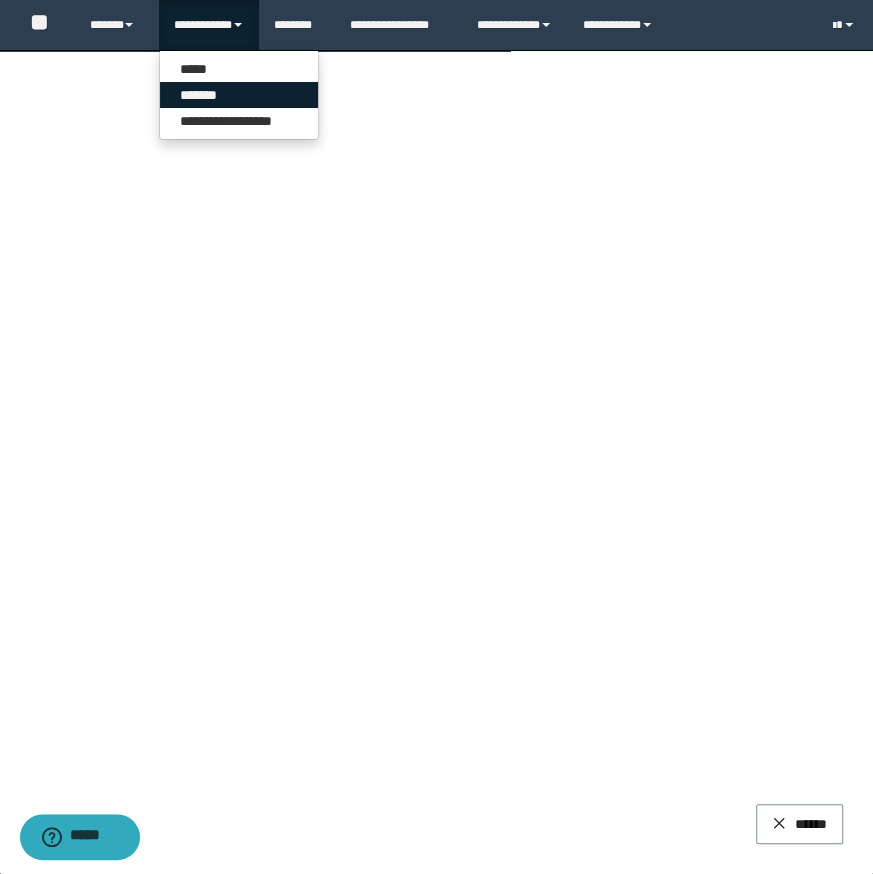click on "*******" at bounding box center (239, 95) 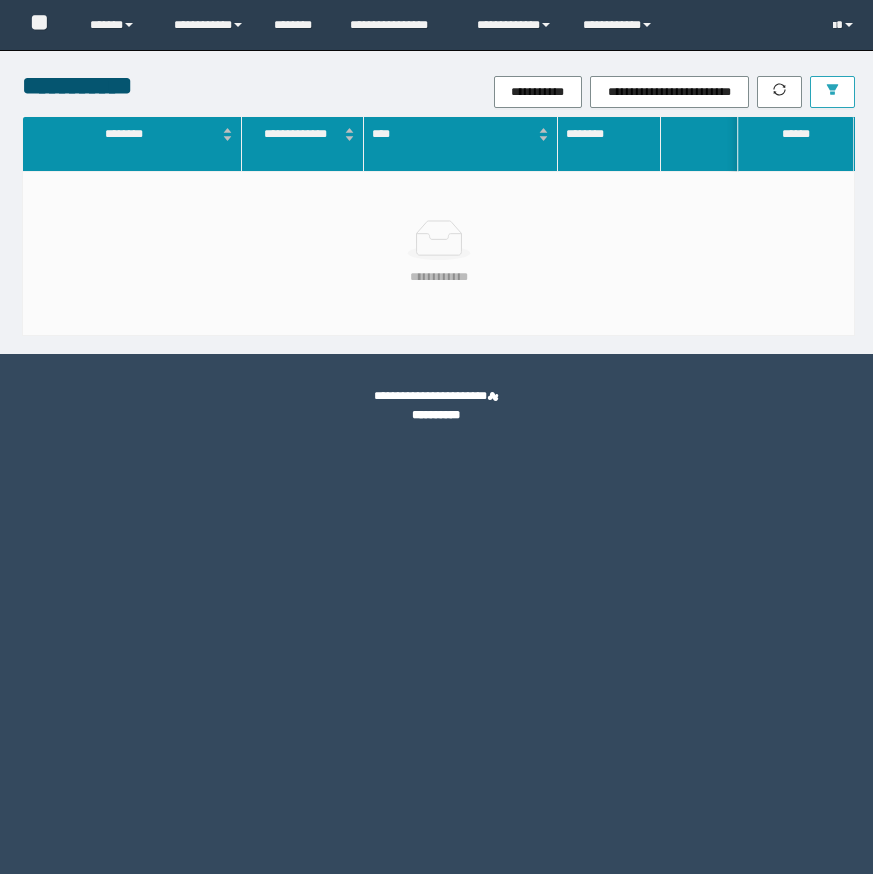scroll, scrollTop: 0, scrollLeft: 0, axis: both 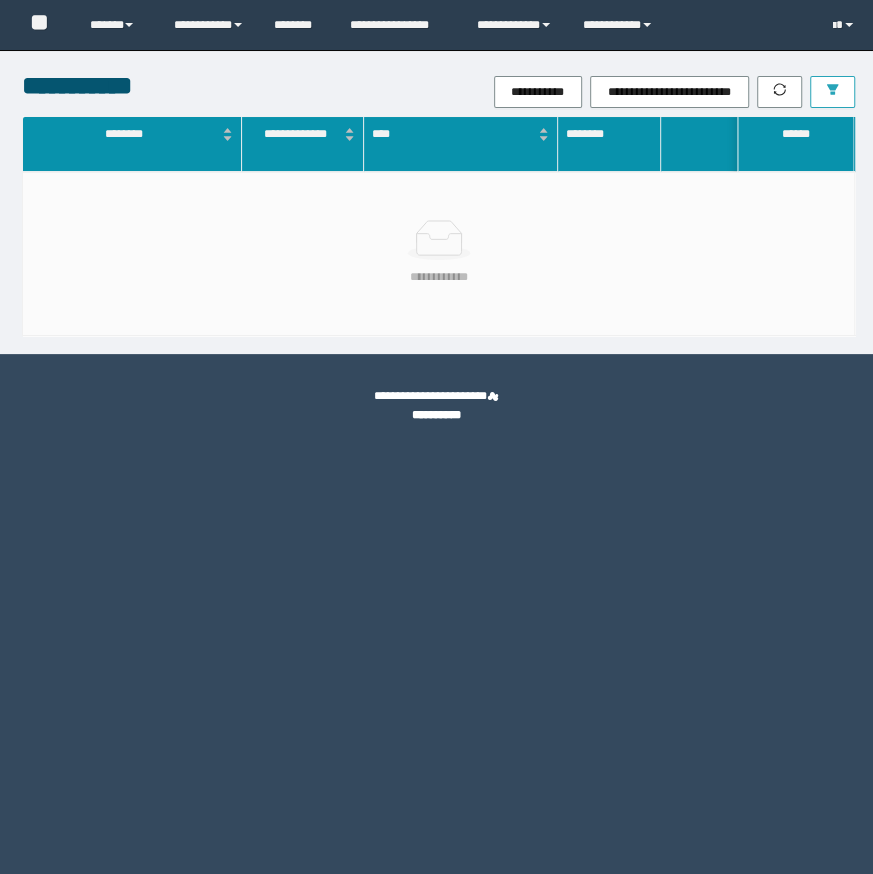 click 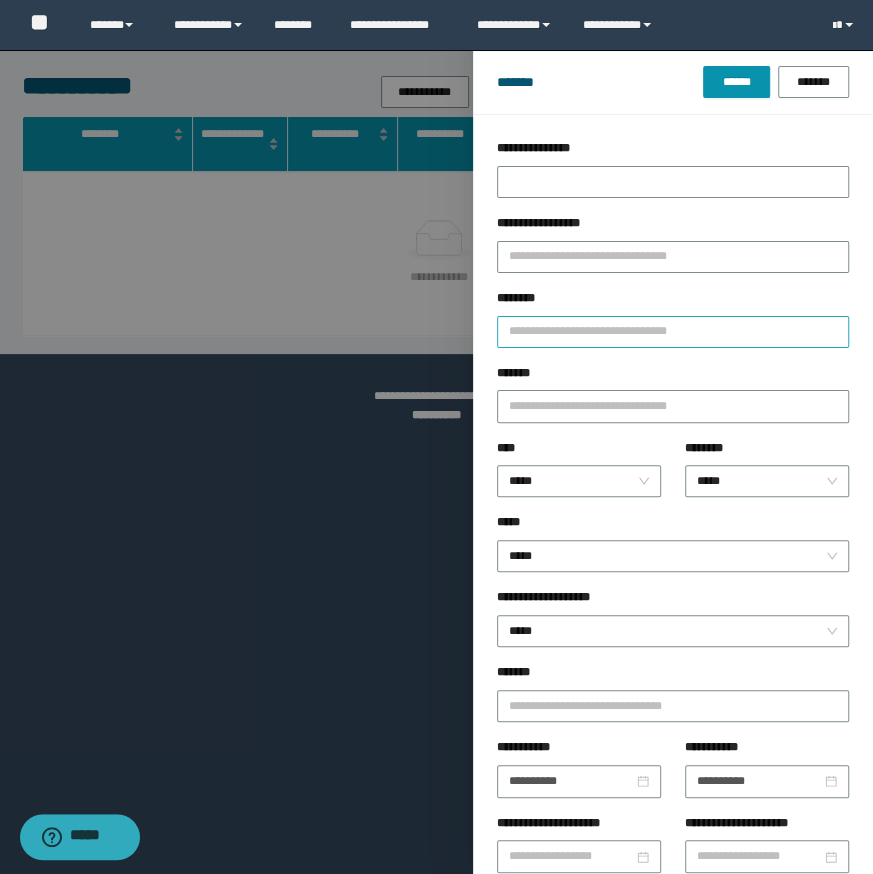 scroll, scrollTop: 0, scrollLeft: 0, axis: both 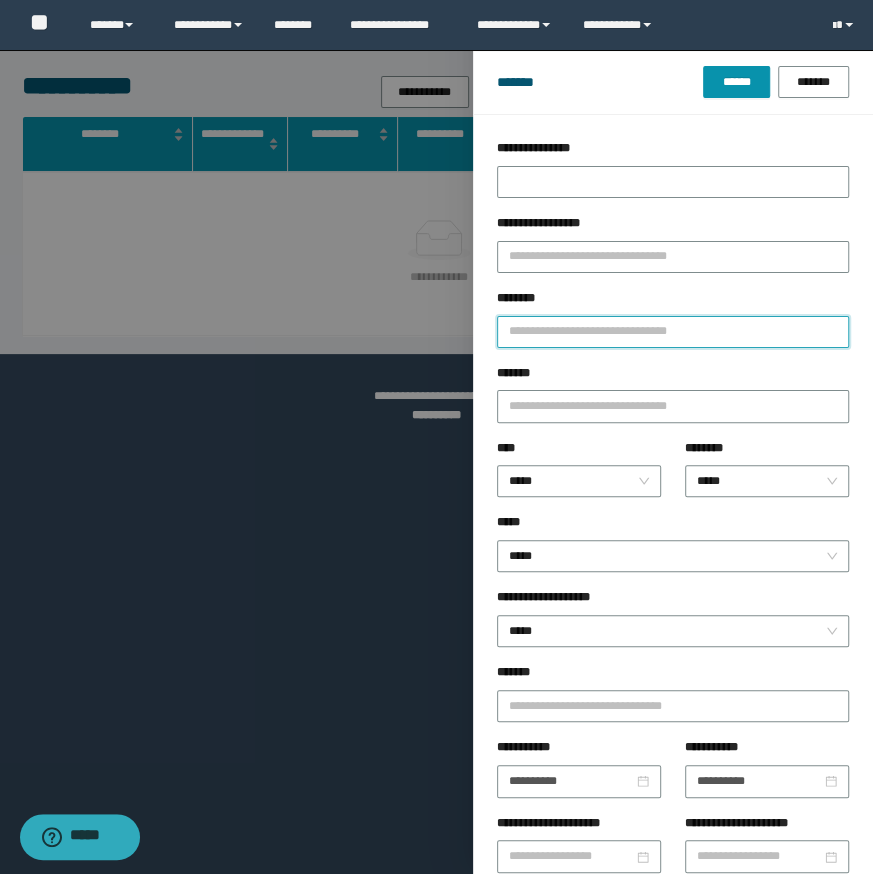 click on "********" at bounding box center (673, 332) 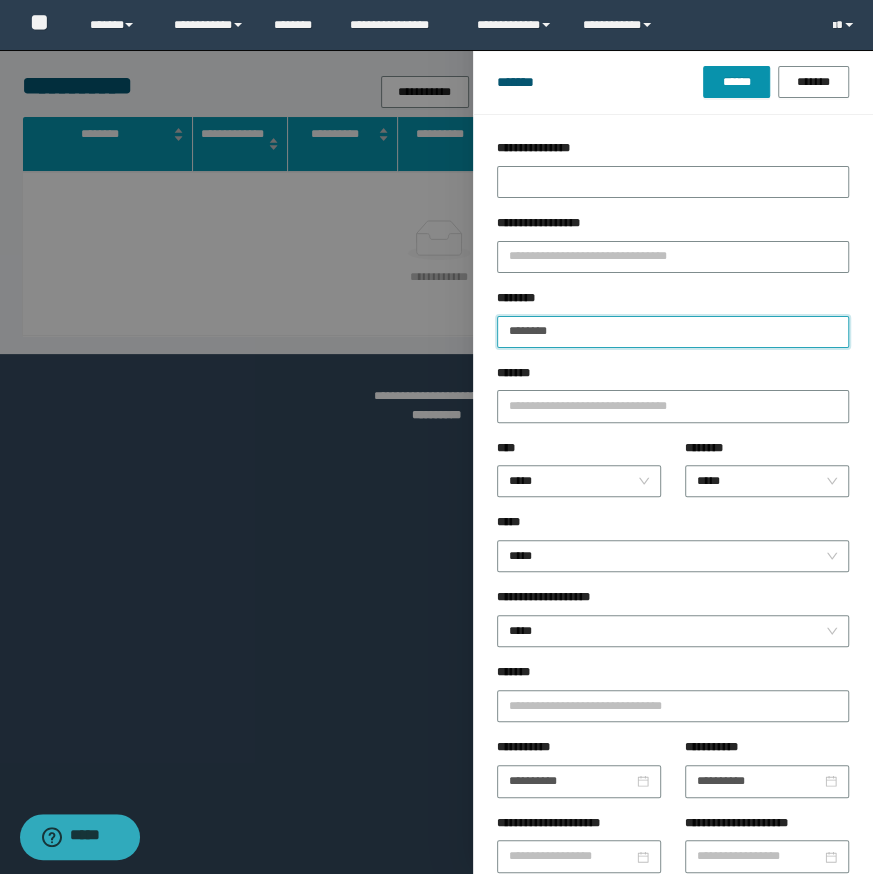 type 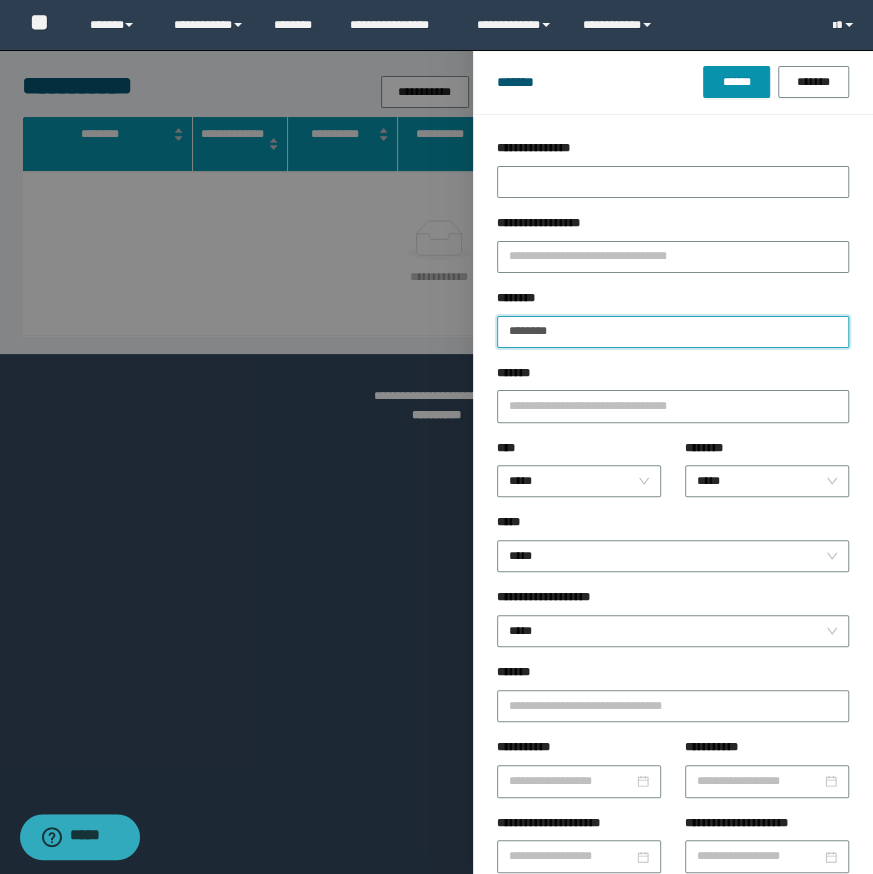 type on "********" 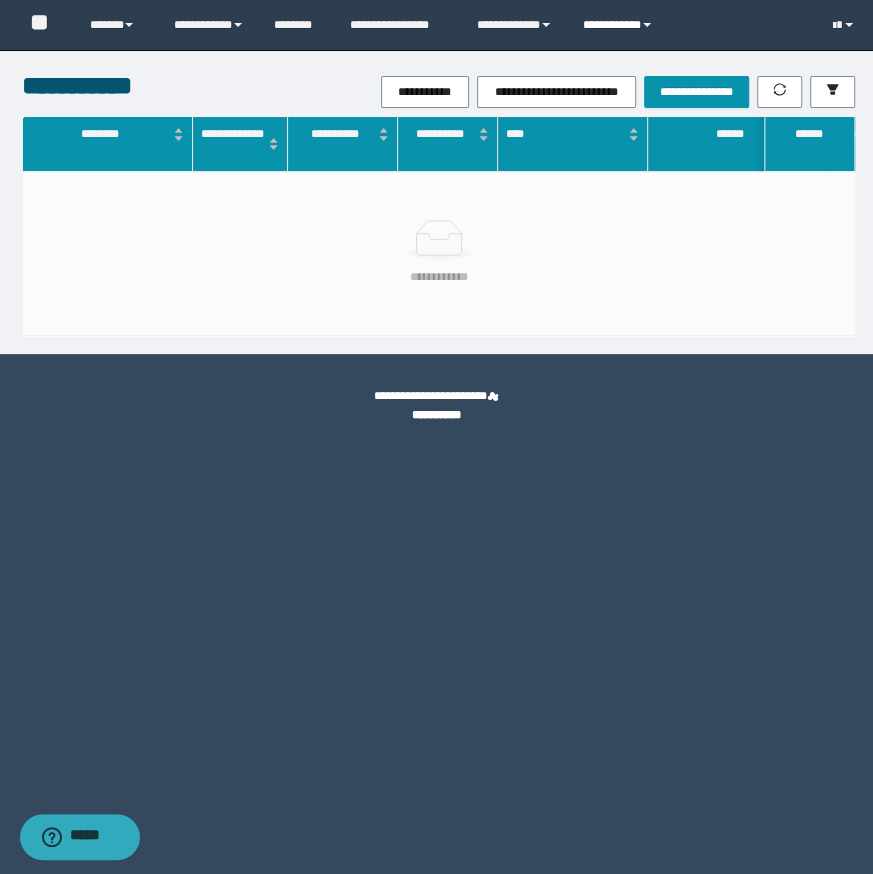 click on "**********" at bounding box center (620, 25) 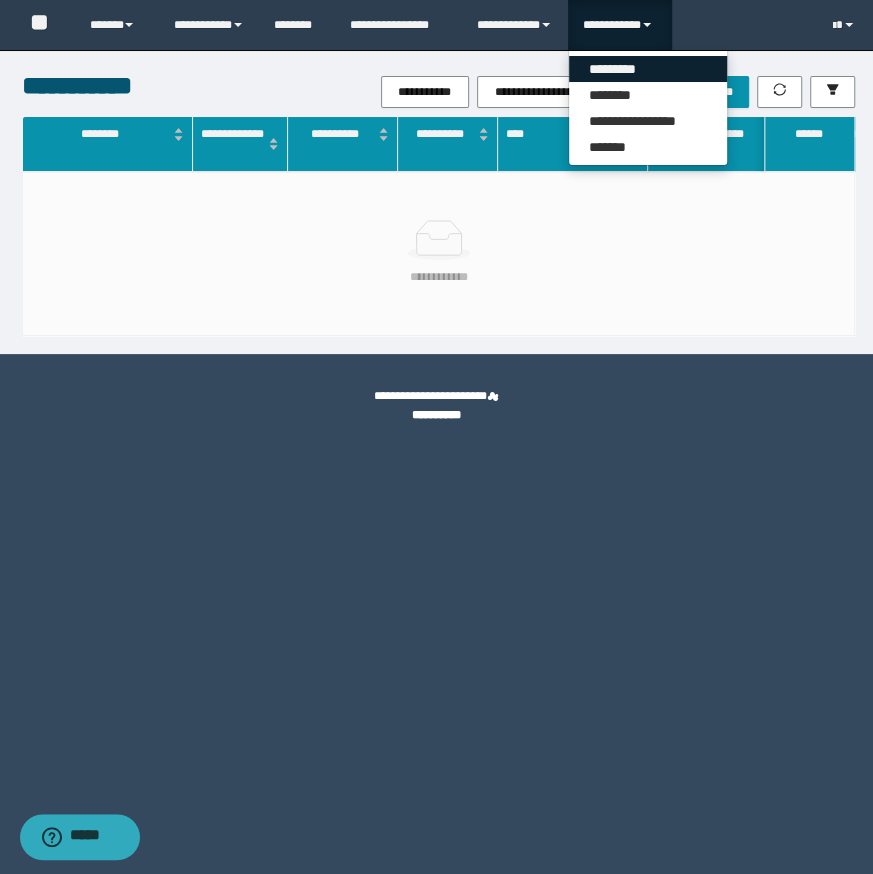 click on "*********" at bounding box center [648, 69] 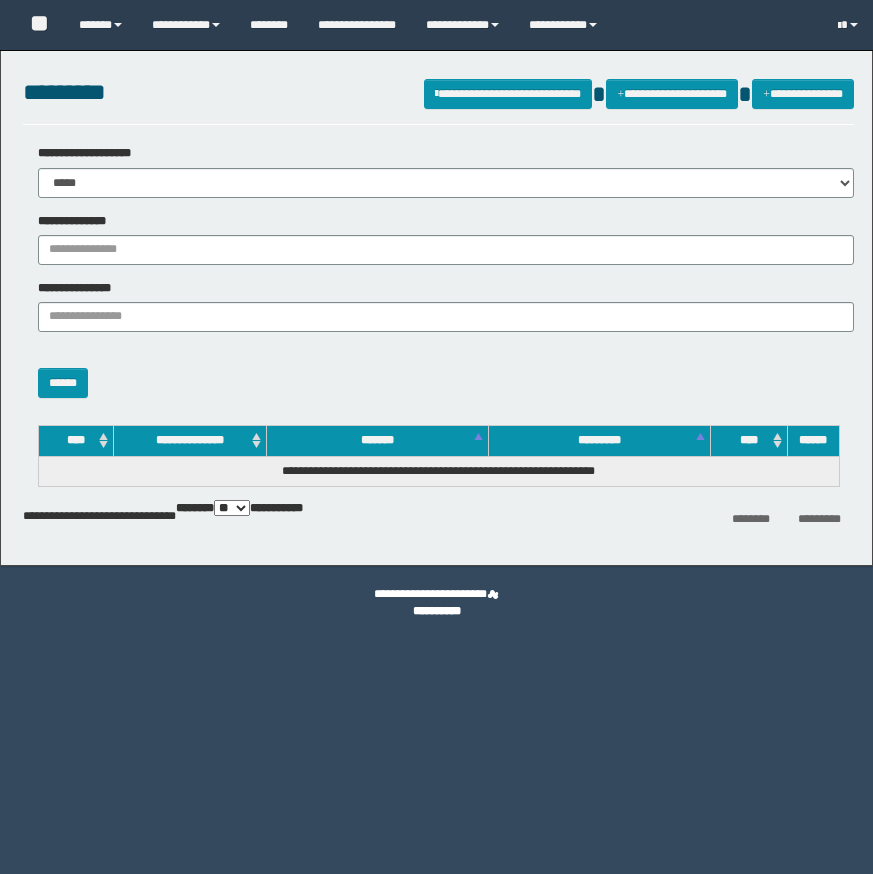 scroll, scrollTop: 0, scrollLeft: 0, axis: both 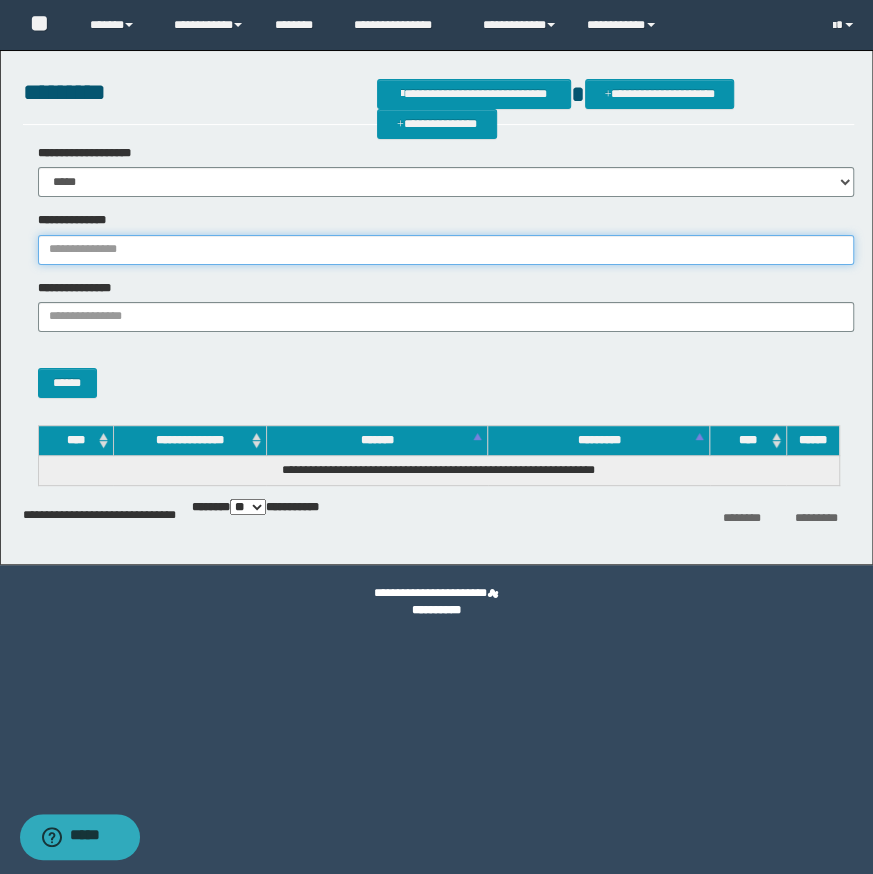 drag, startPoint x: 103, startPoint y: 261, endPoint x: 136, endPoint y: 257, distance: 33.24154 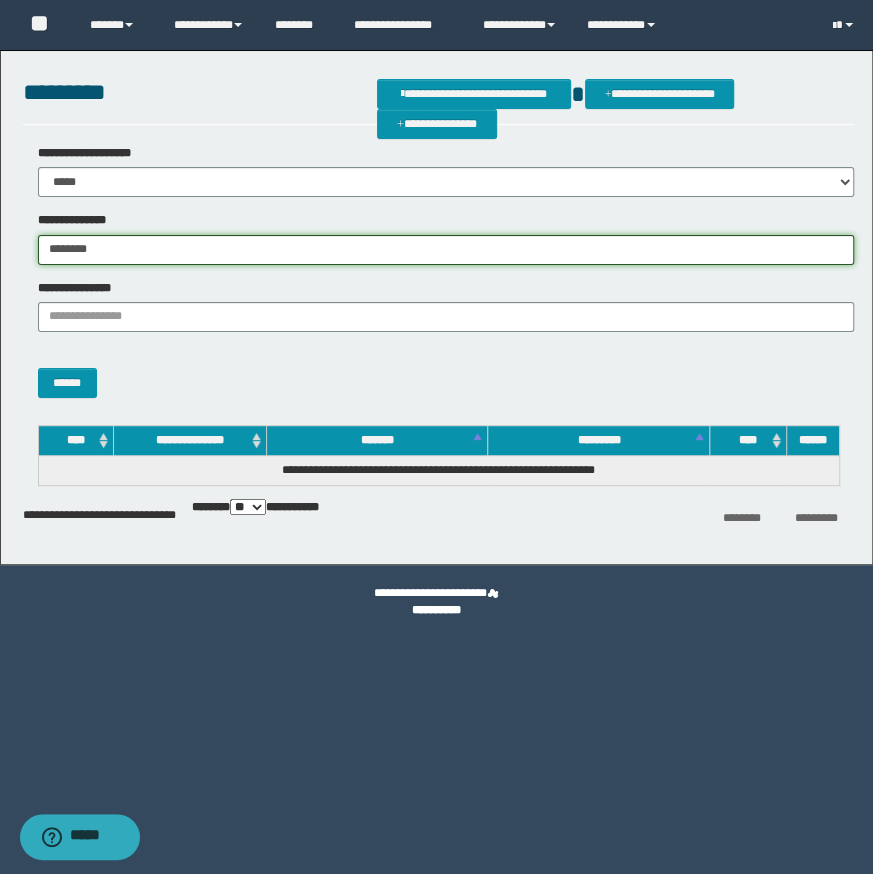 type on "********" 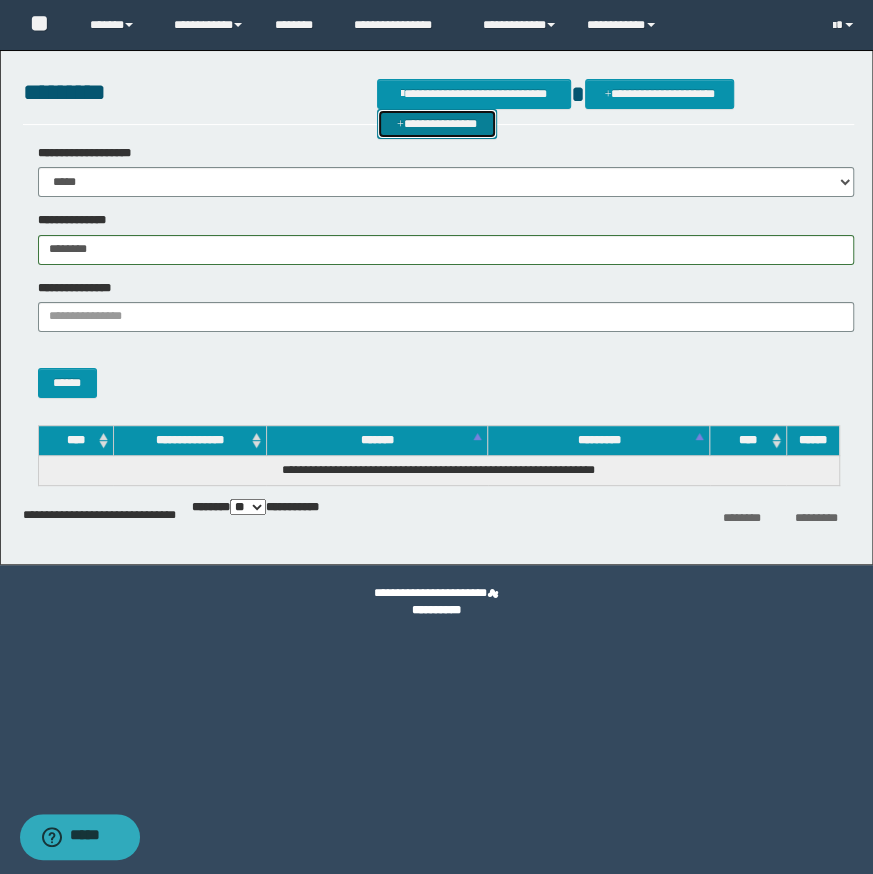 click on "**********" at bounding box center [437, 124] 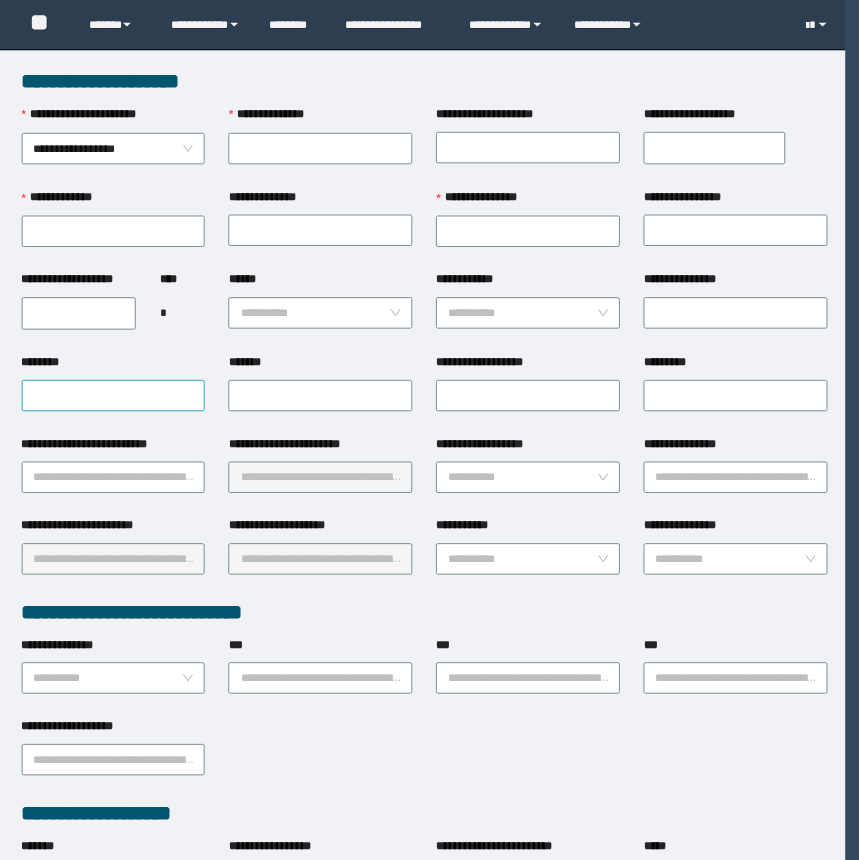 scroll, scrollTop: 0, scrollLeft: 0, axis: both 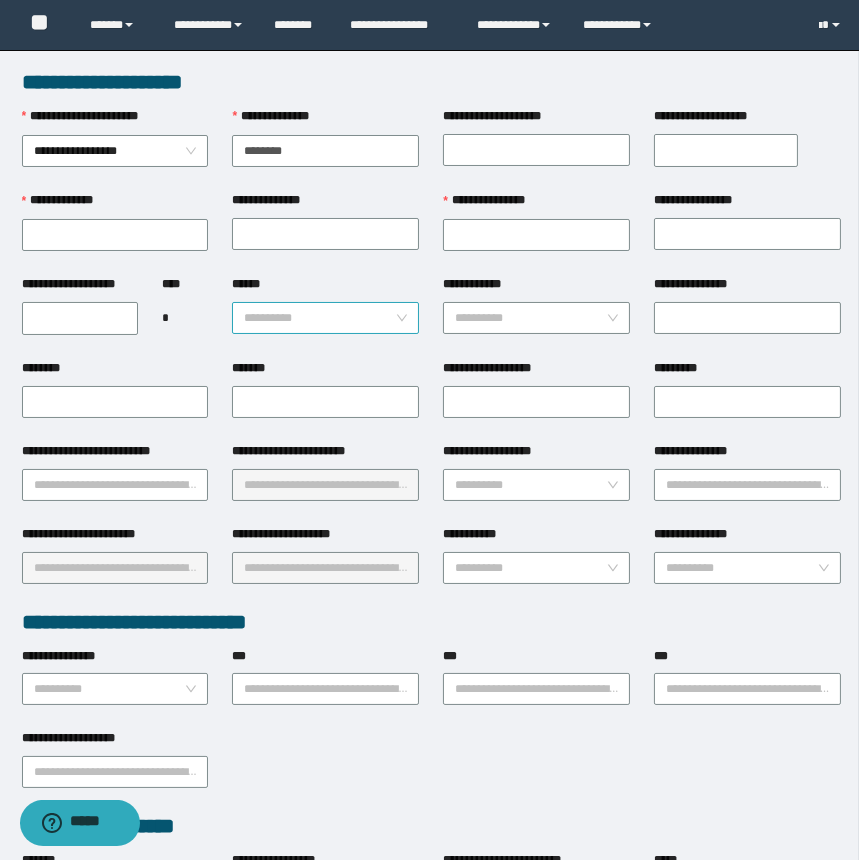 type on "********" 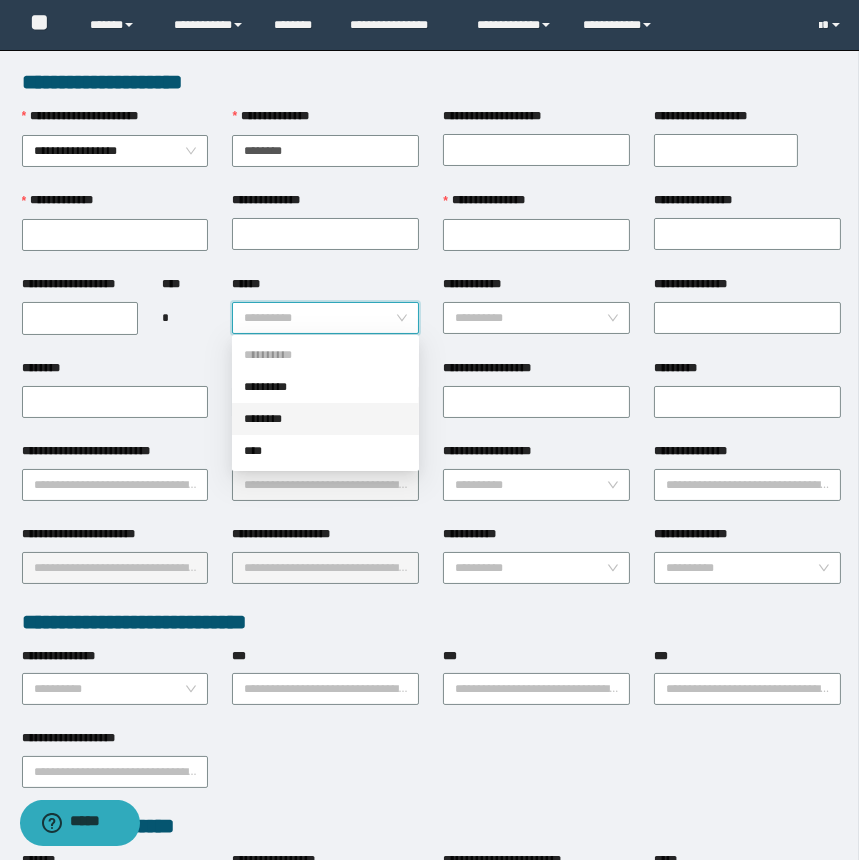 click on "********" at bounding box center [325, 419] 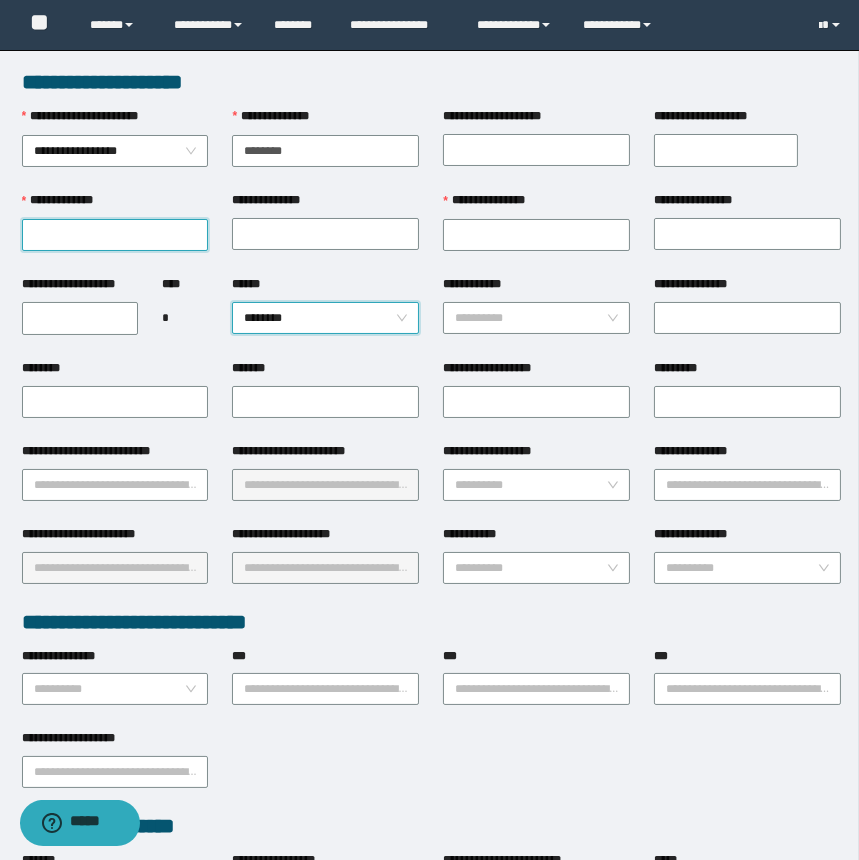click on "**********" at bounding box center [115, 235] 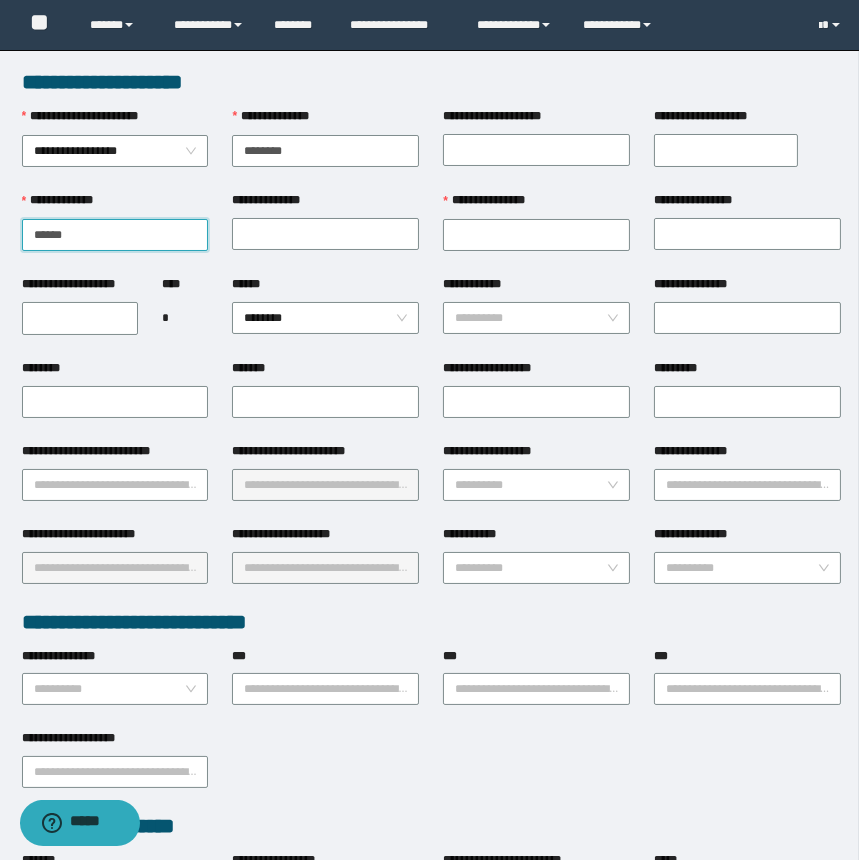 type on "******" 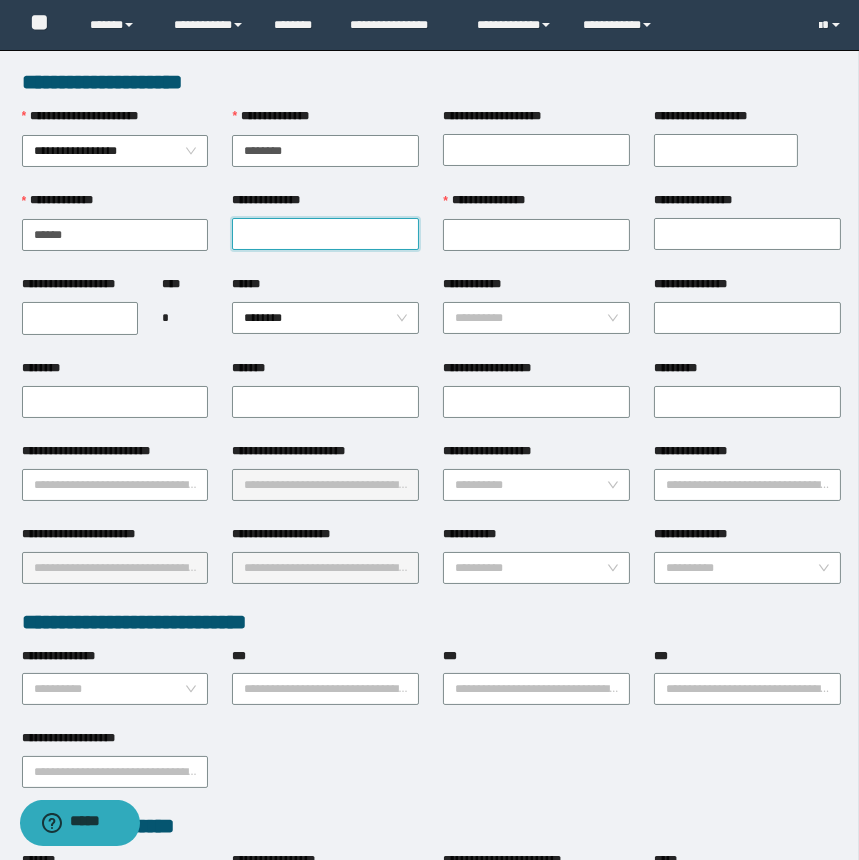click on "**********" at bounding box center [325, 234] 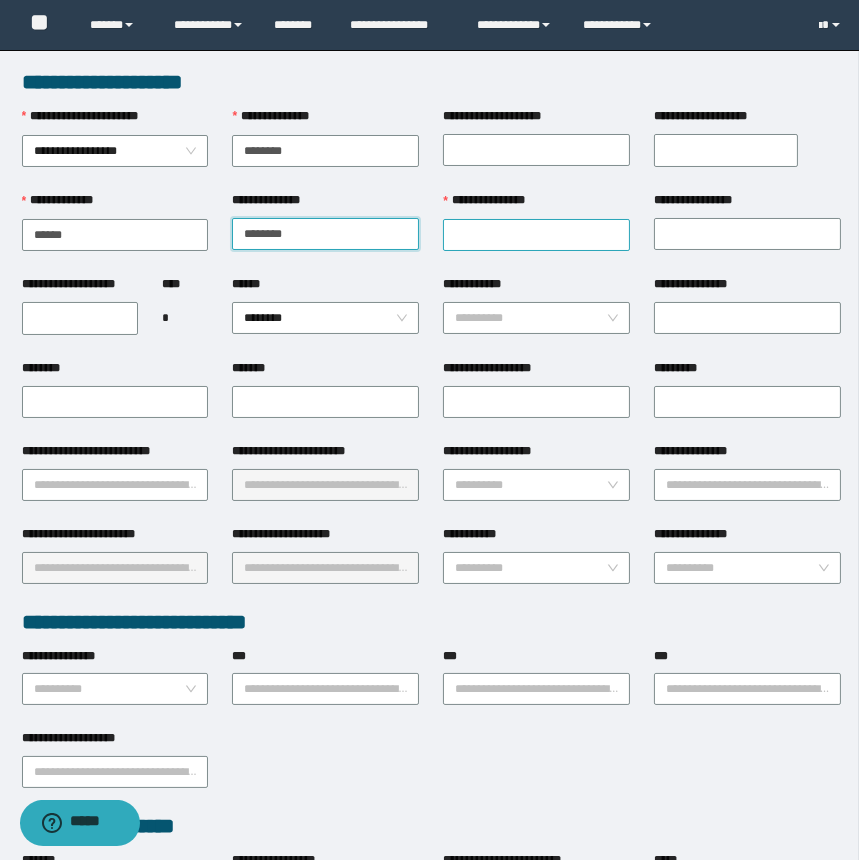 type on "********" 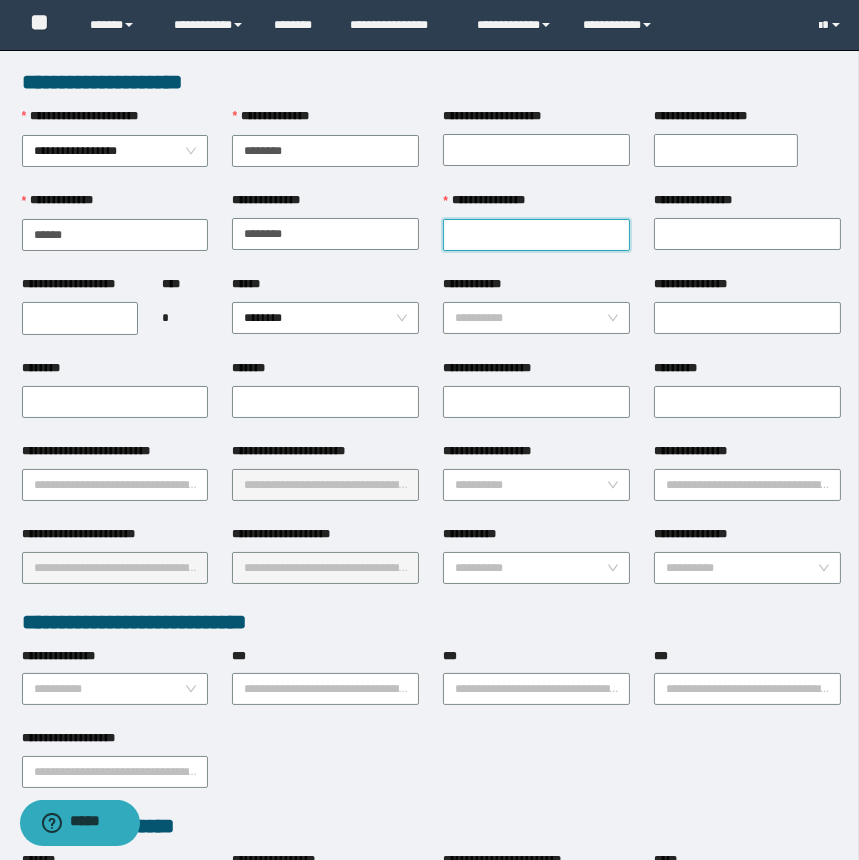 click on "**********" at bounding box center [536, 235] 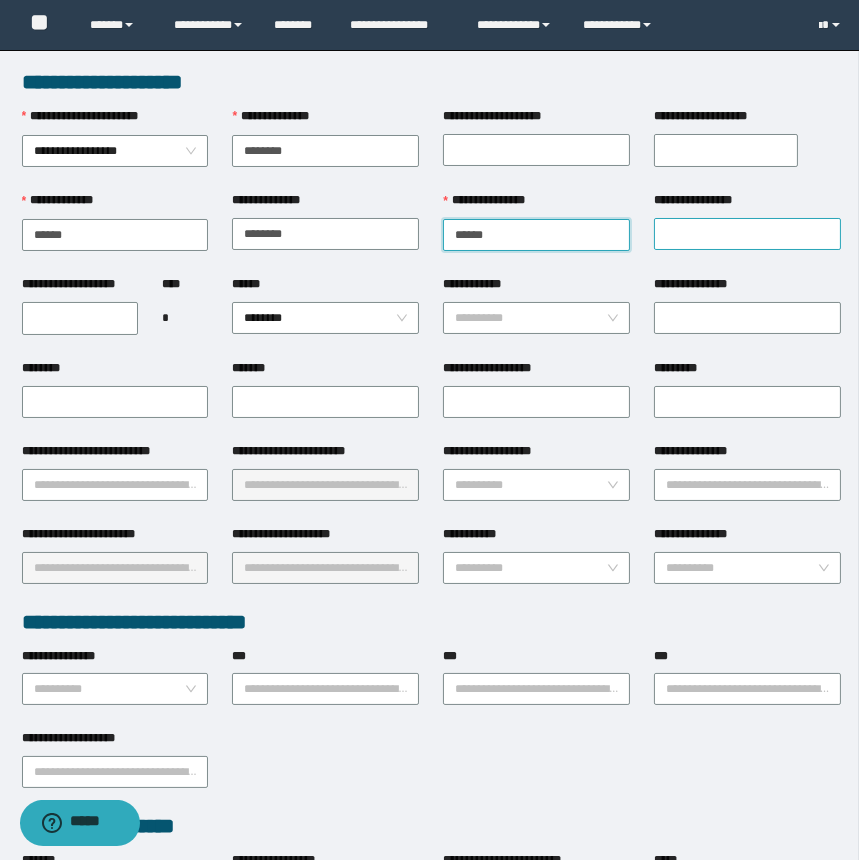 type on "******" 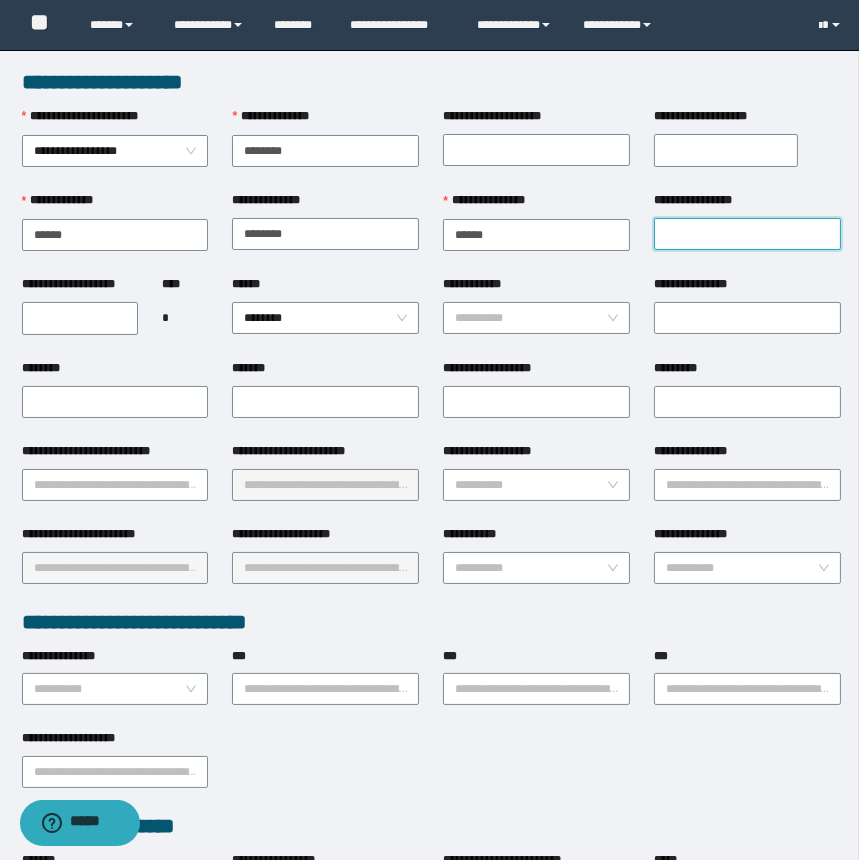 click on "**********" at bounding box center (747, 234) 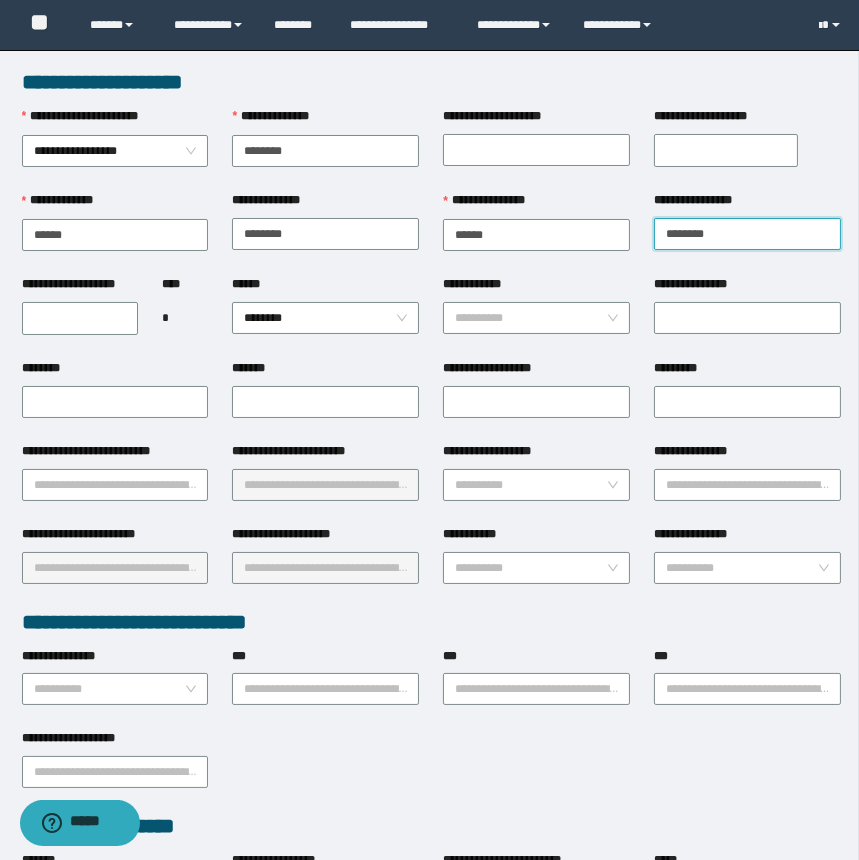 type on "********" 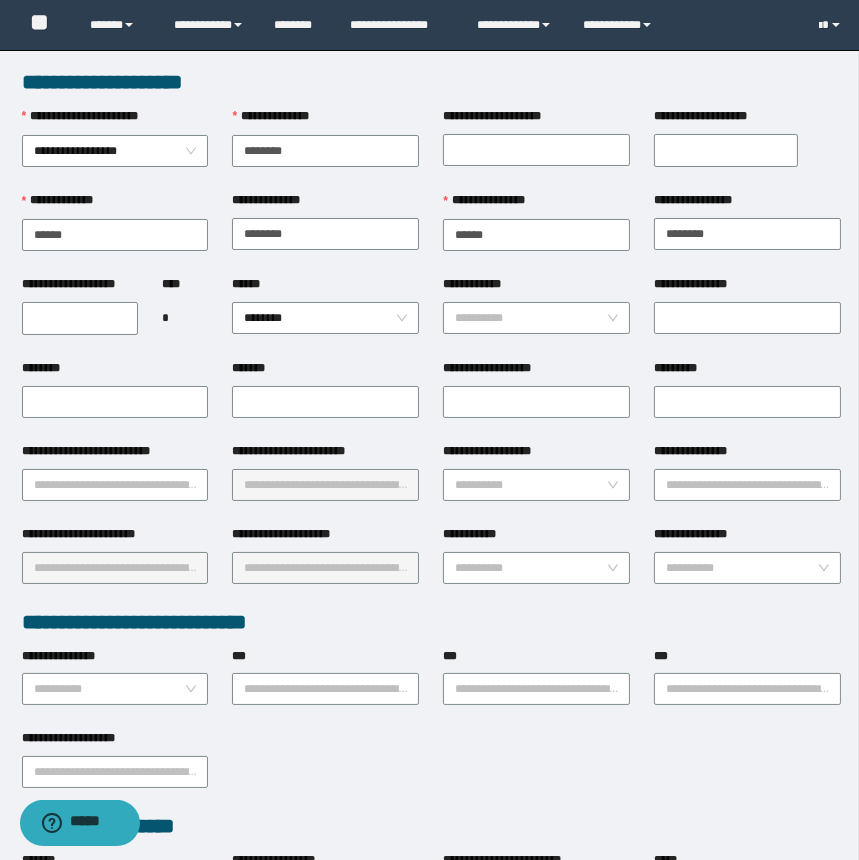 click on "**********" at bounding box center (80, 318) 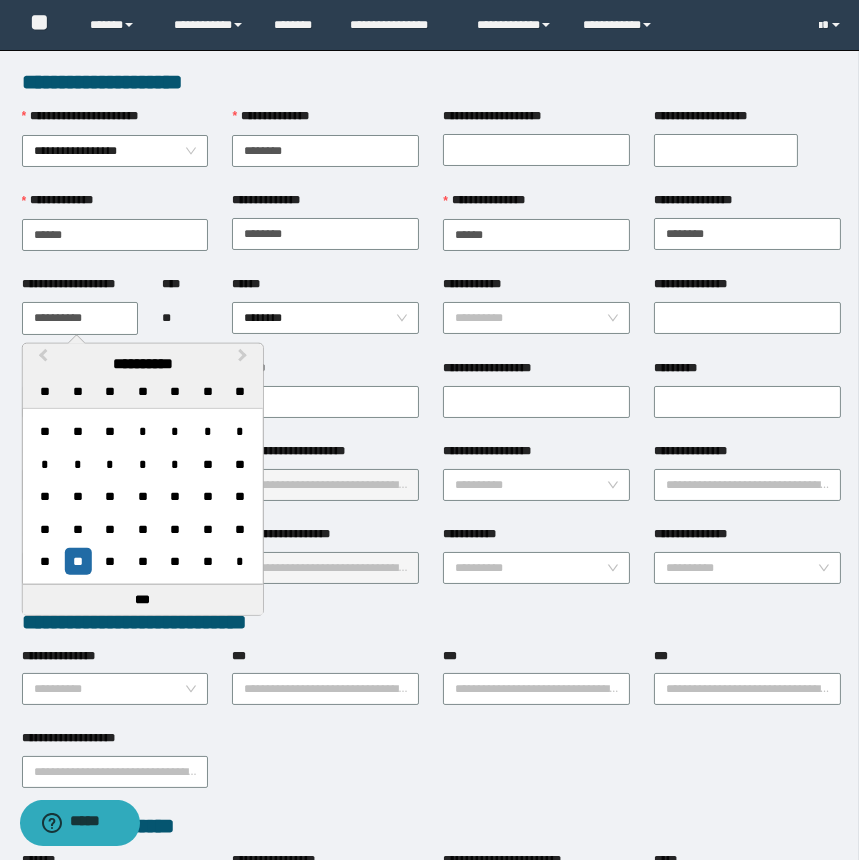 type on "**********" 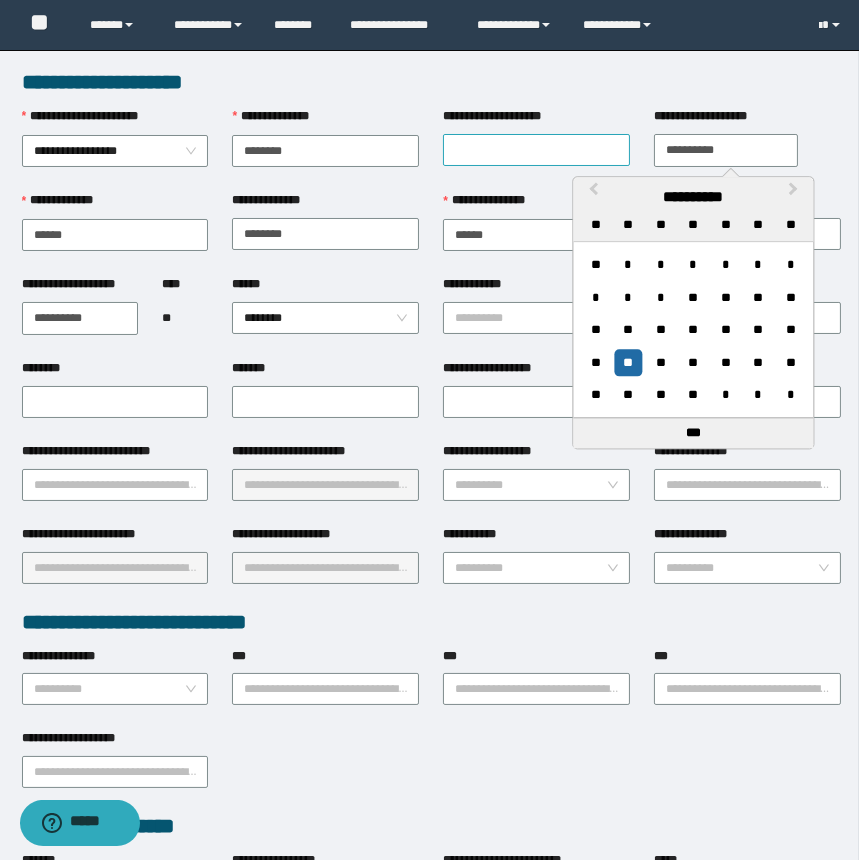 type on "**********" 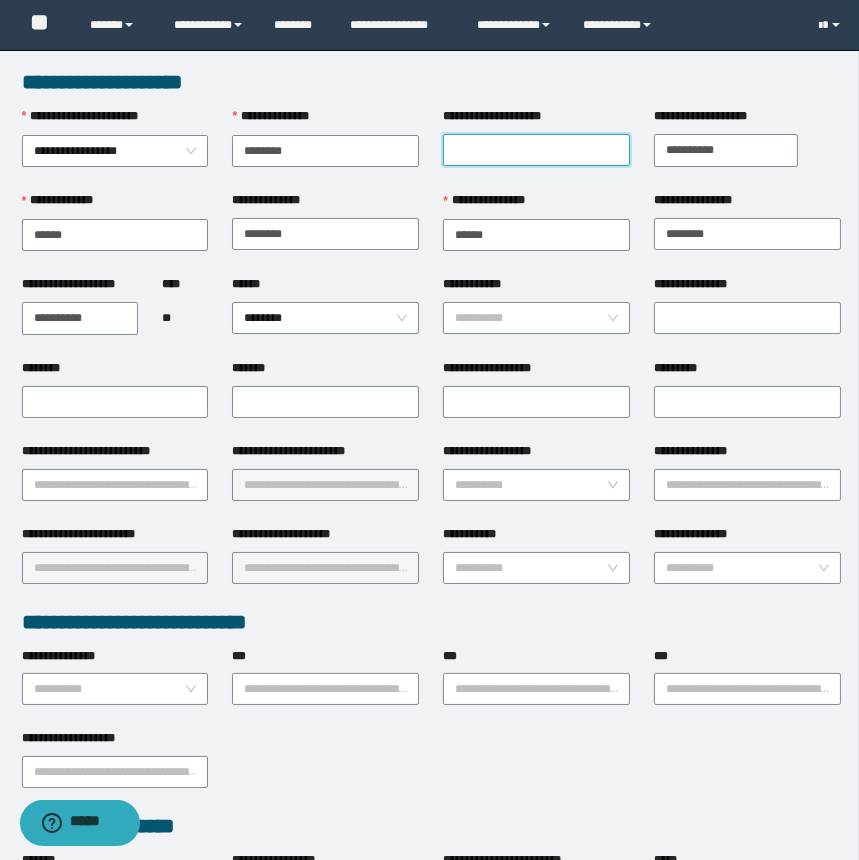 click on "**********" at bounding box center (536, 150) 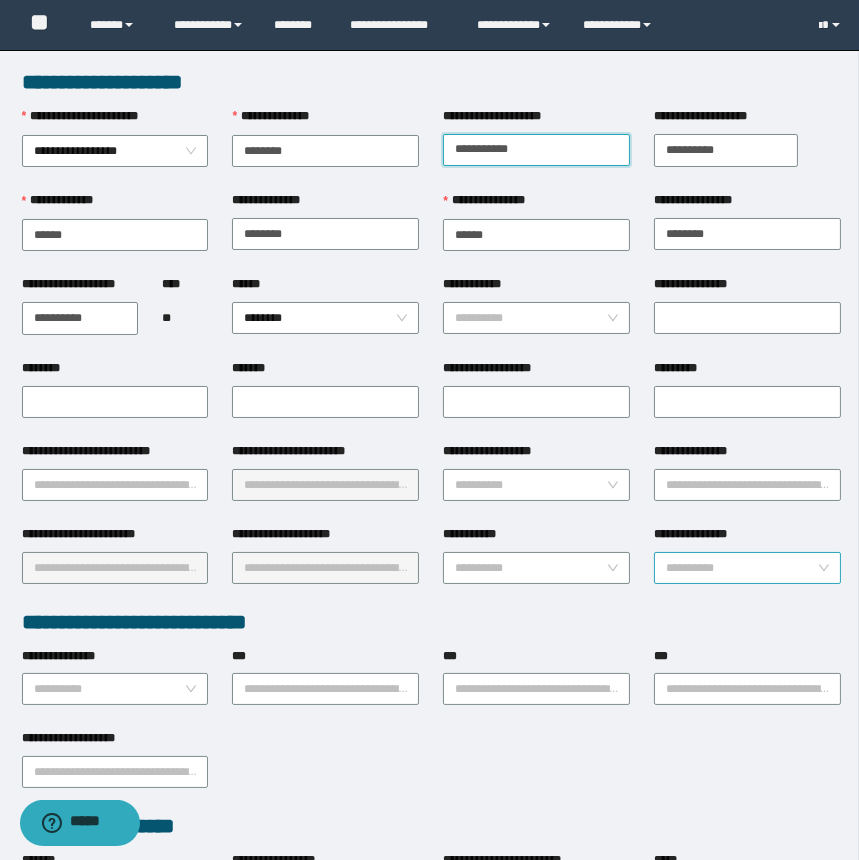 type on "**********" 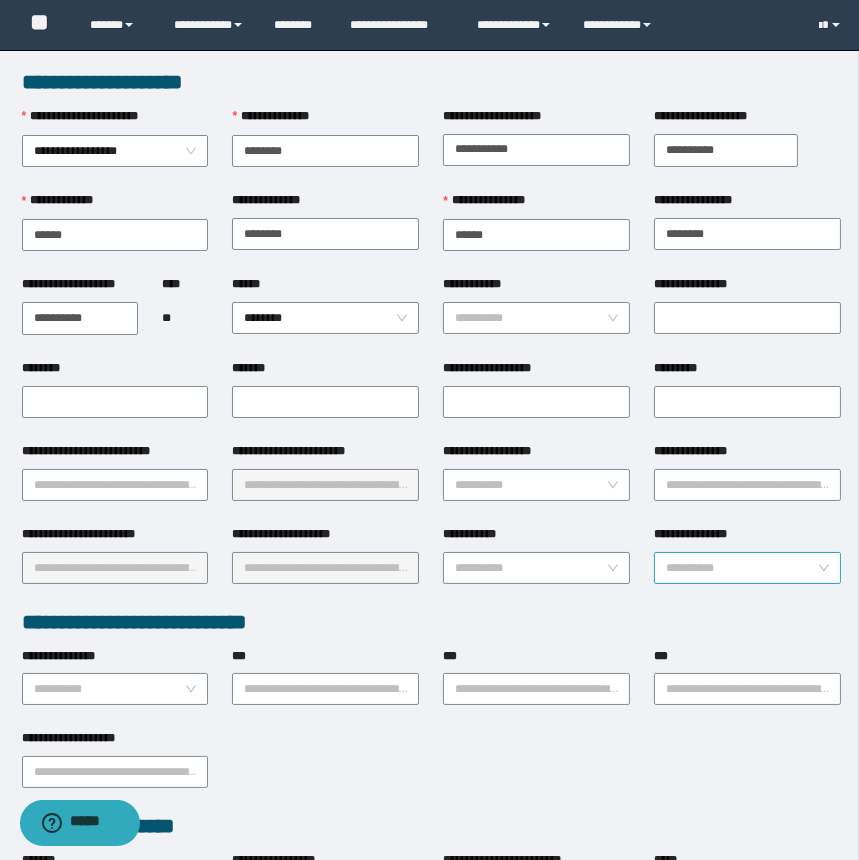click on "**********" at bounding box center [741, 568] 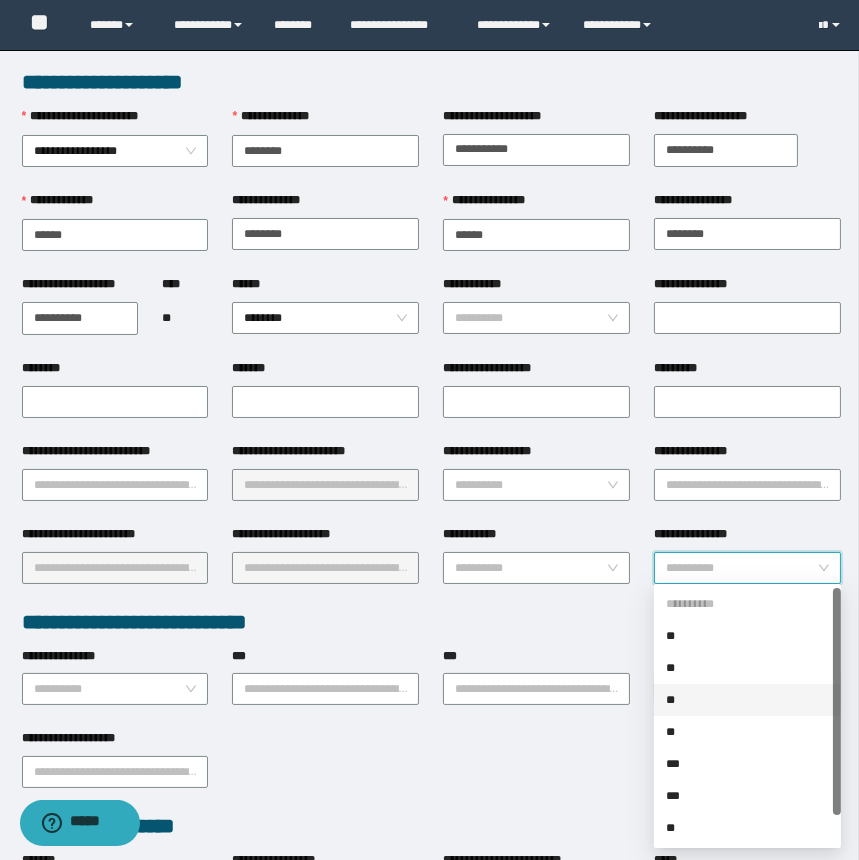 click on "**" at bounding box center (747, 700) 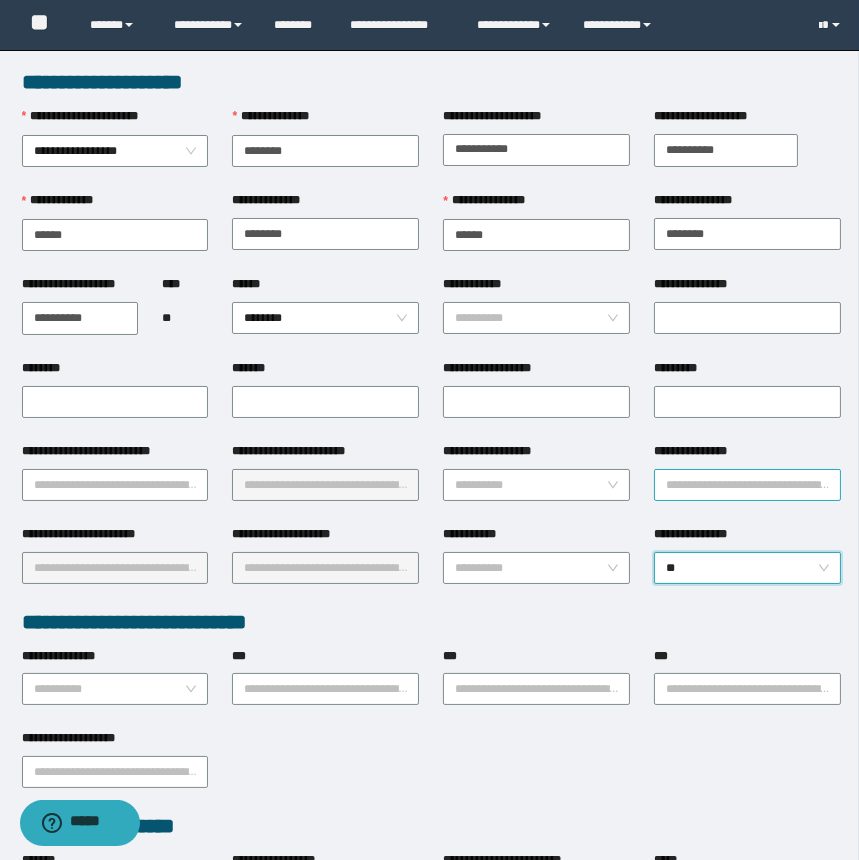 click on "**********" at bounding box center (747, 485) 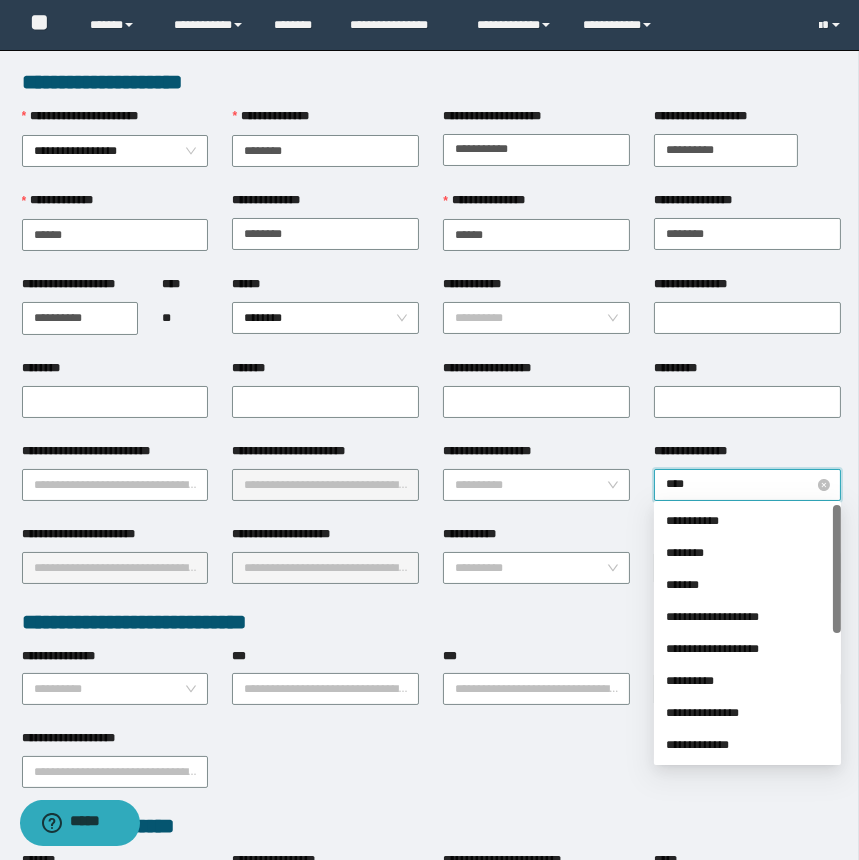 type on "*****" 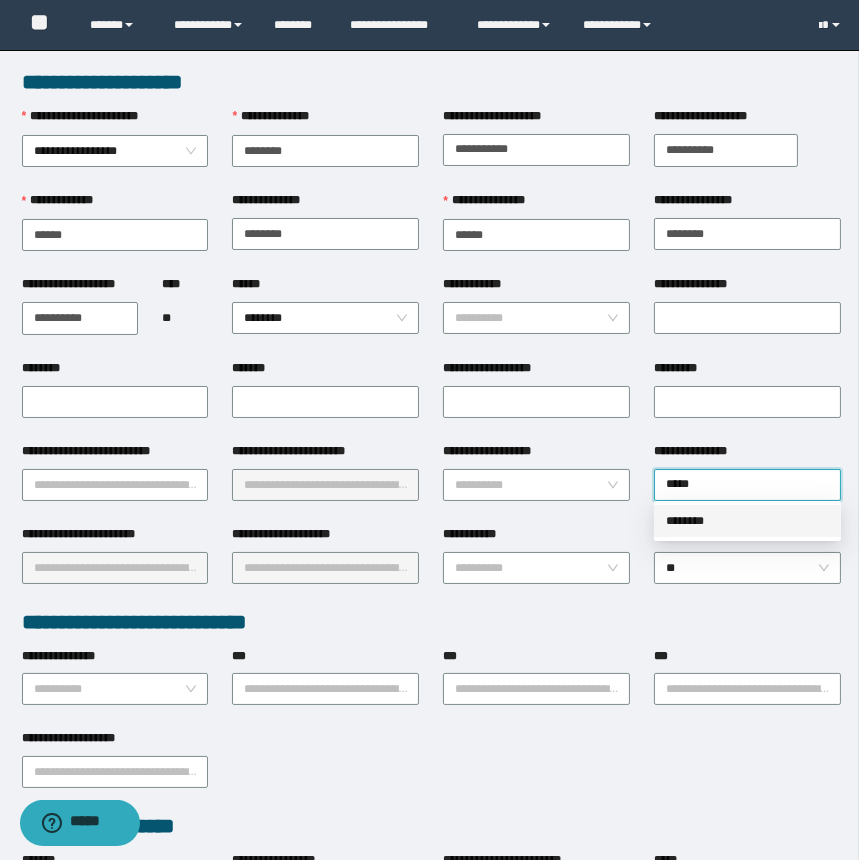 click on "********" at bounding box center (747, 521) 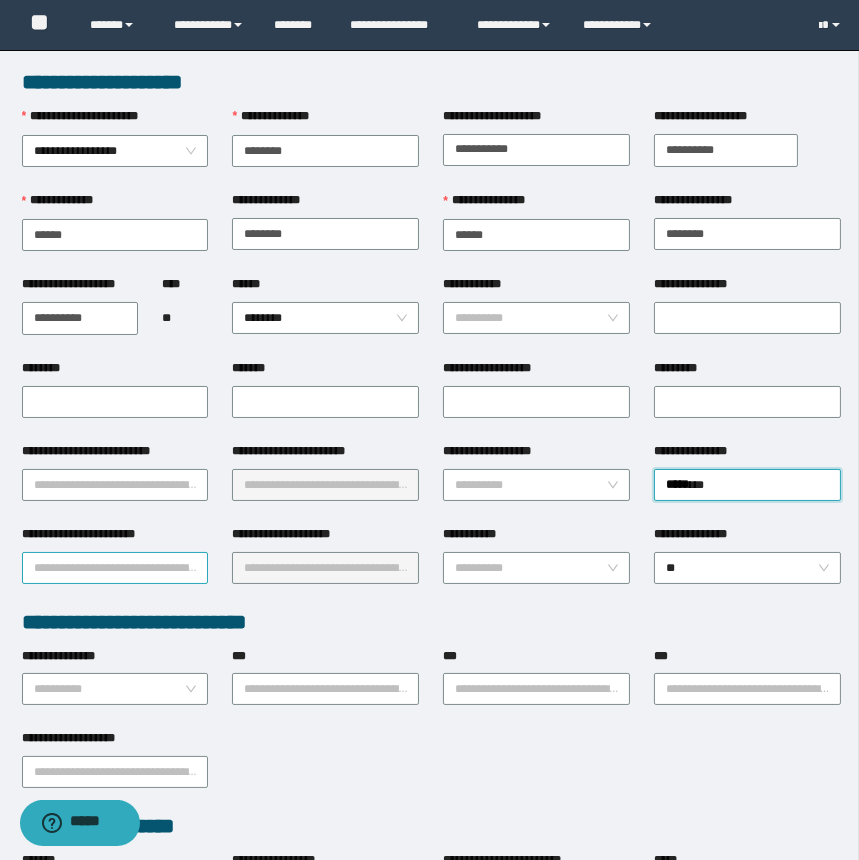 click on "**********" at bounding box center [115, 568] 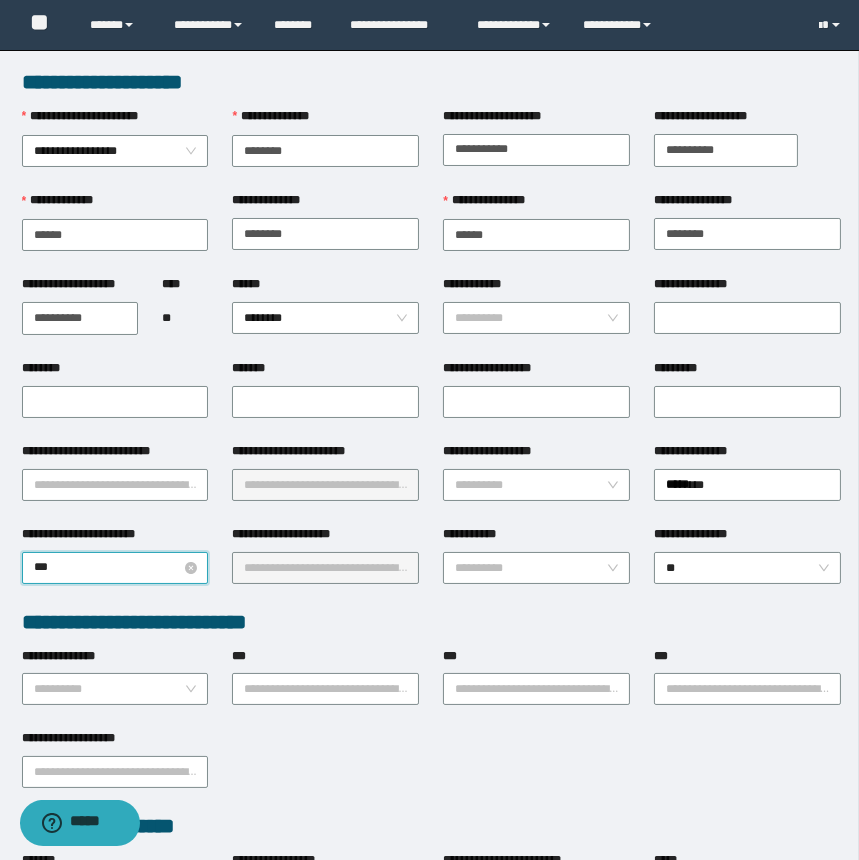 type on "****" 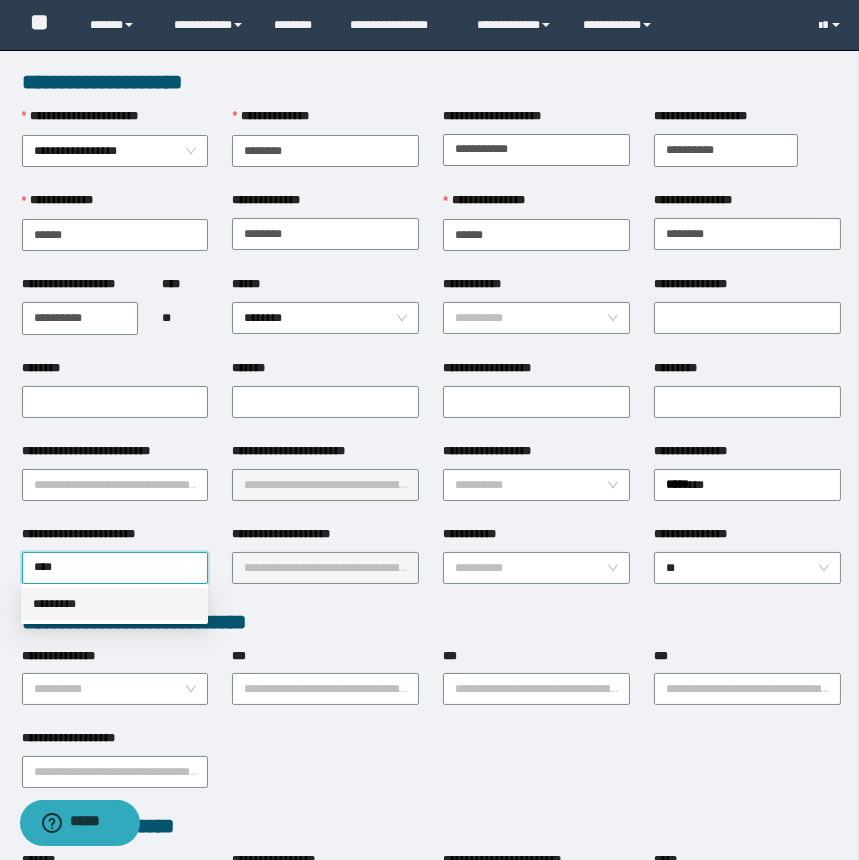 click on "*********" at bounding box center (114, 604) 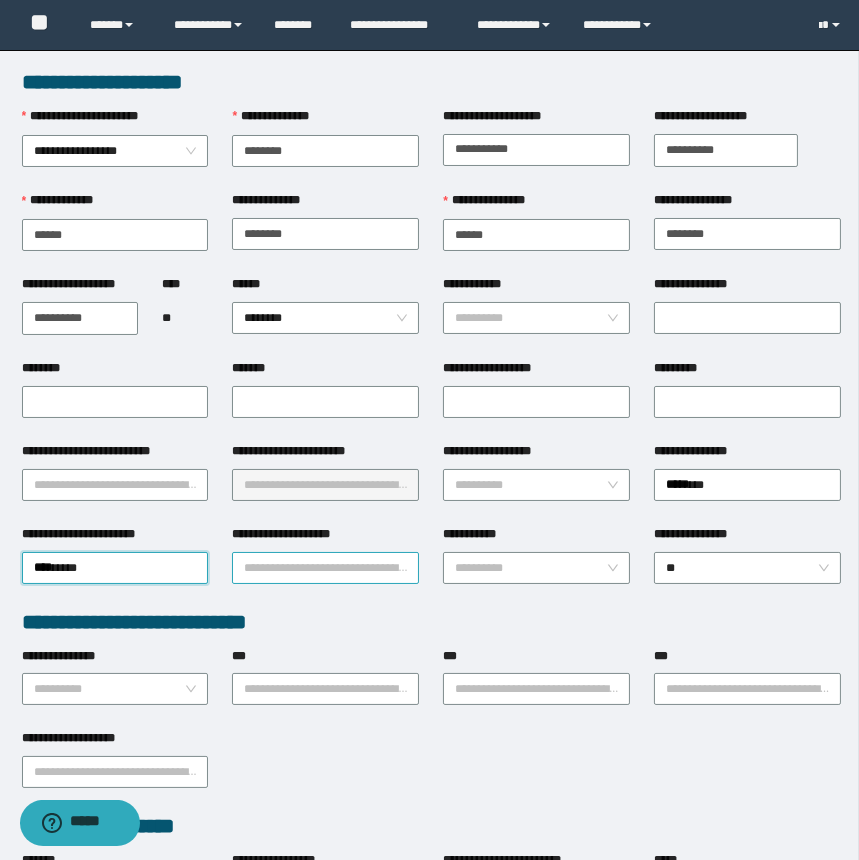 click on "**********" at bounding box center [325, 568] 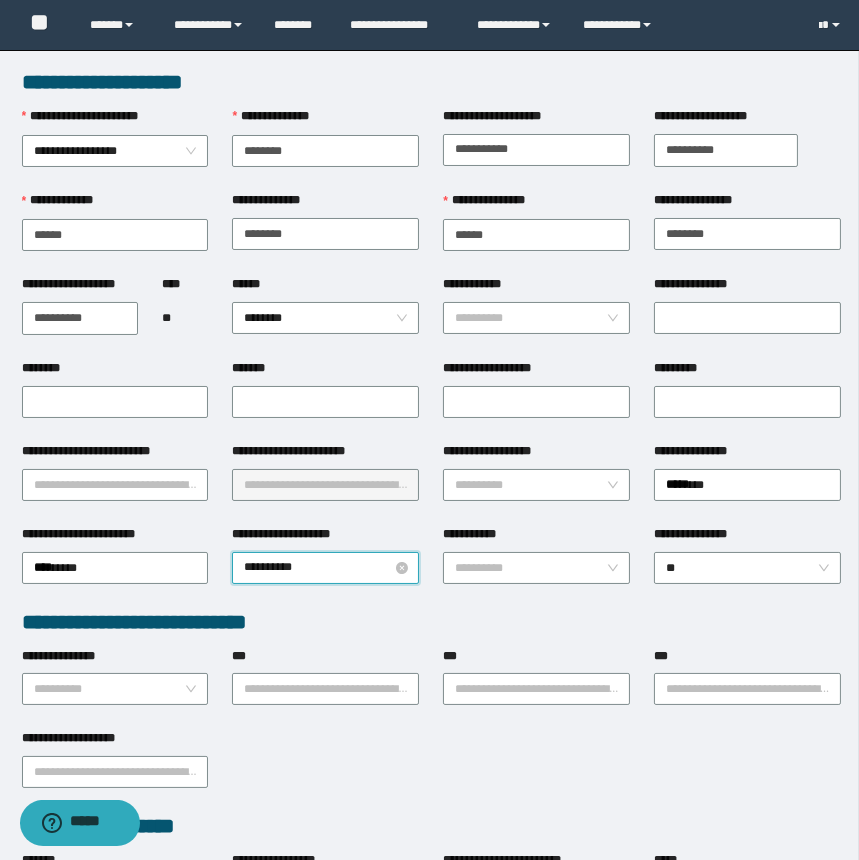 type on "**********" 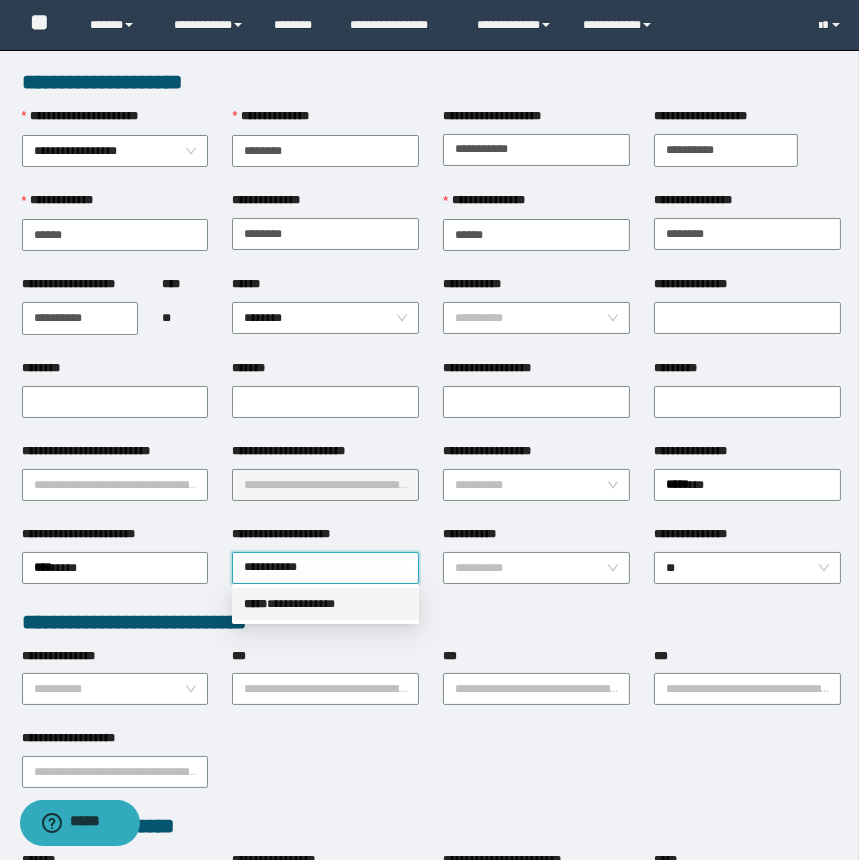 click on "**********" at bounding box center (325, 604) 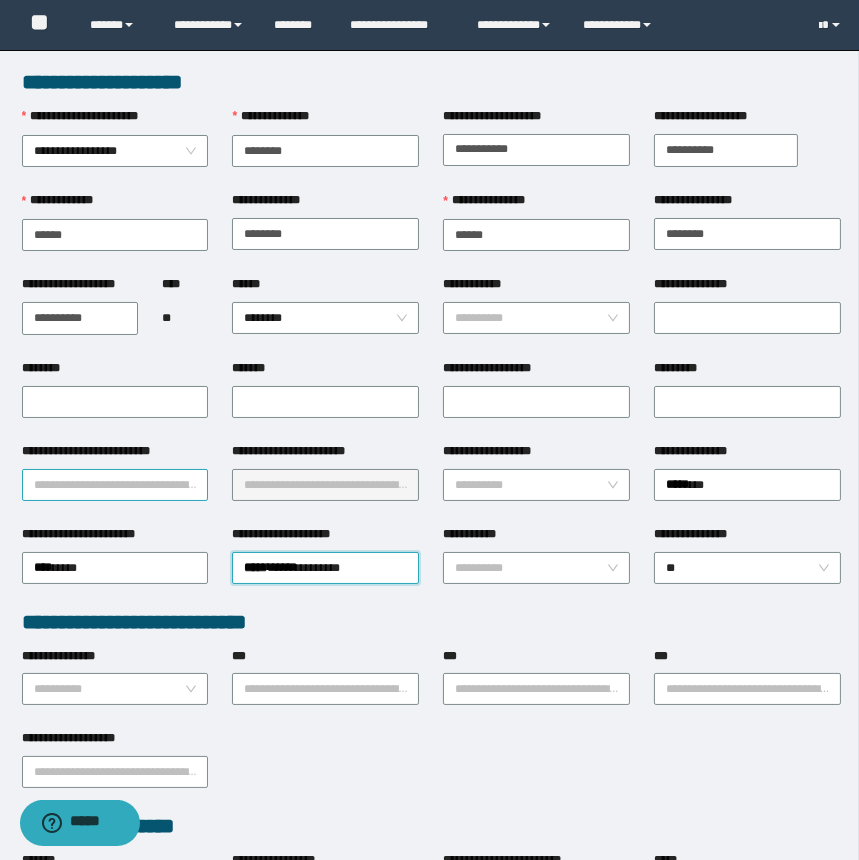 click on "**********" at bounding box center (115, 485) 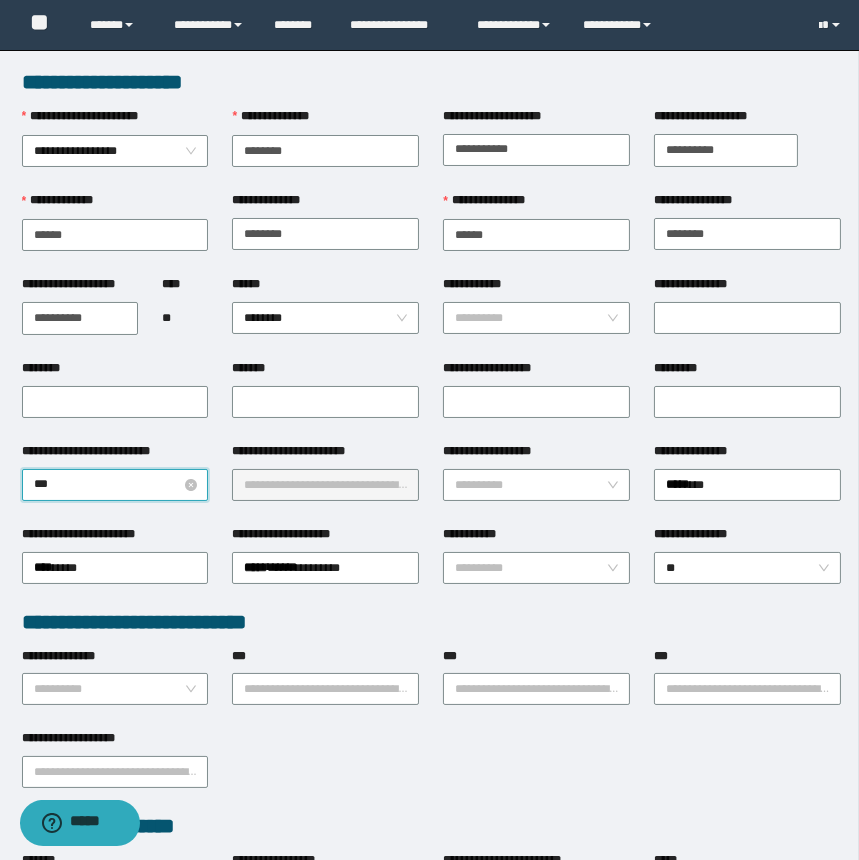 type on "****" 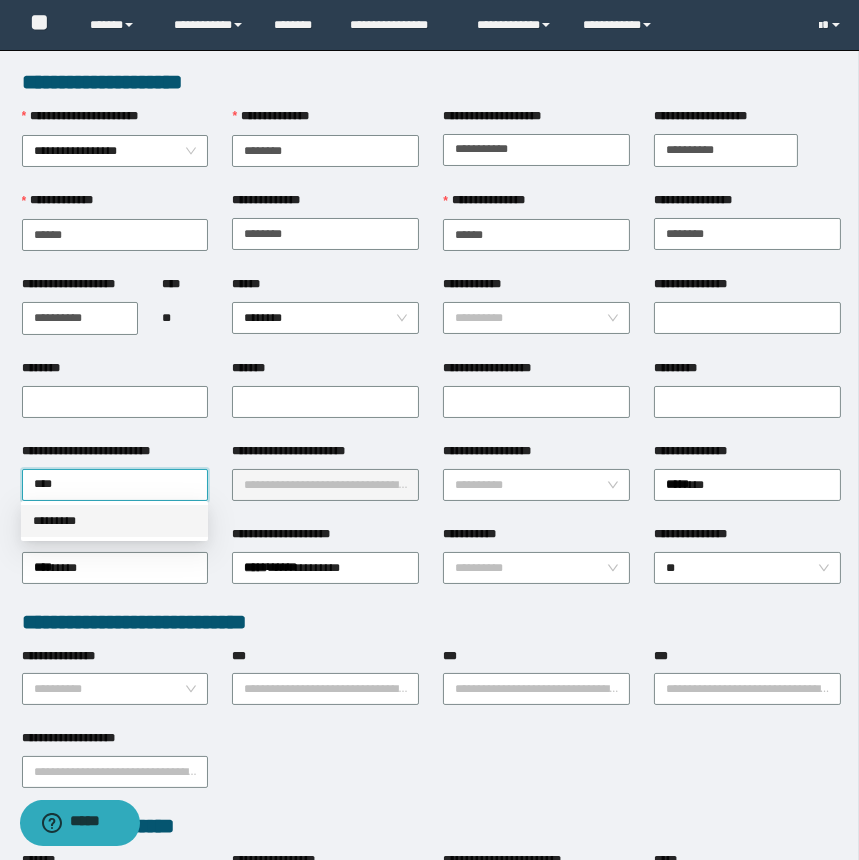 click on "*********" at bounding box center (114, 521) 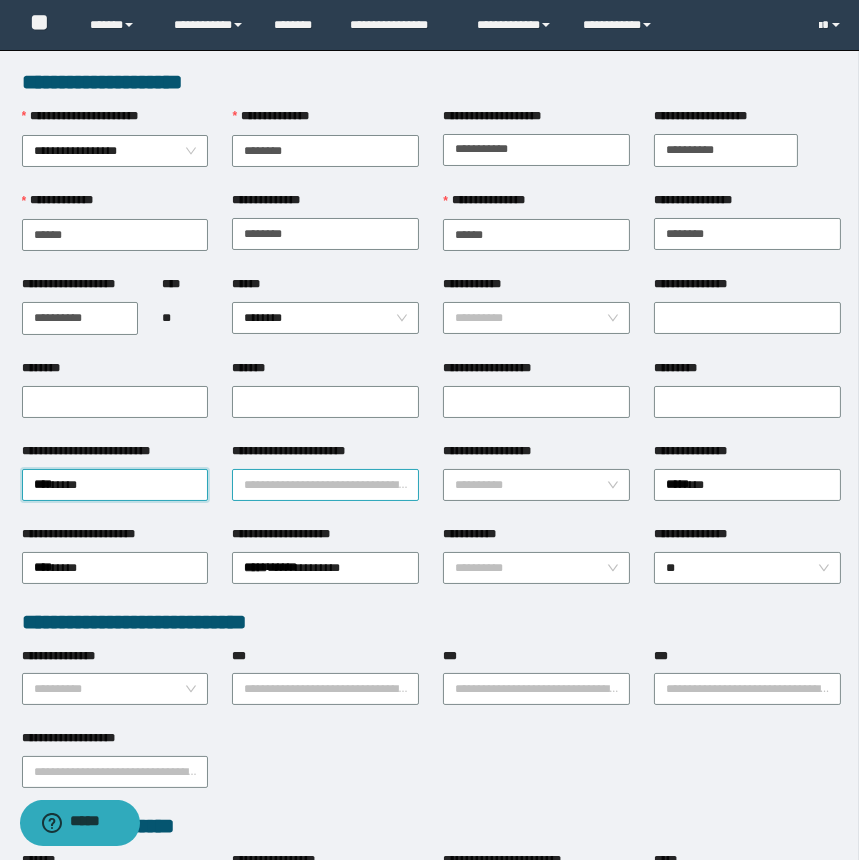 click on "**********" at bounding box center (325, 485) 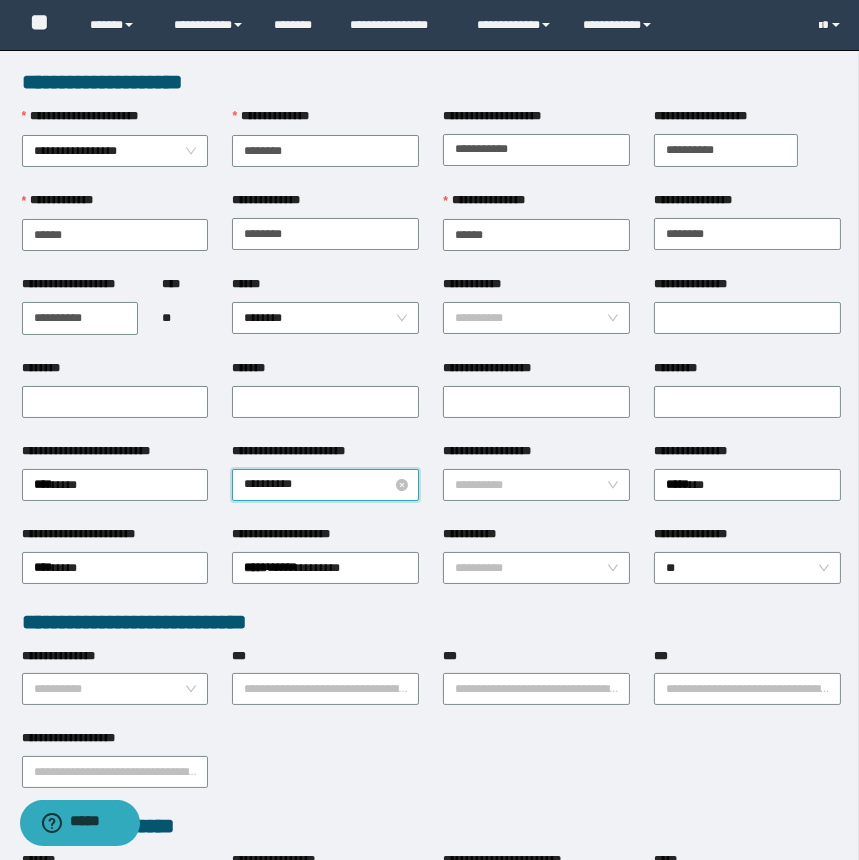 type on "**********" 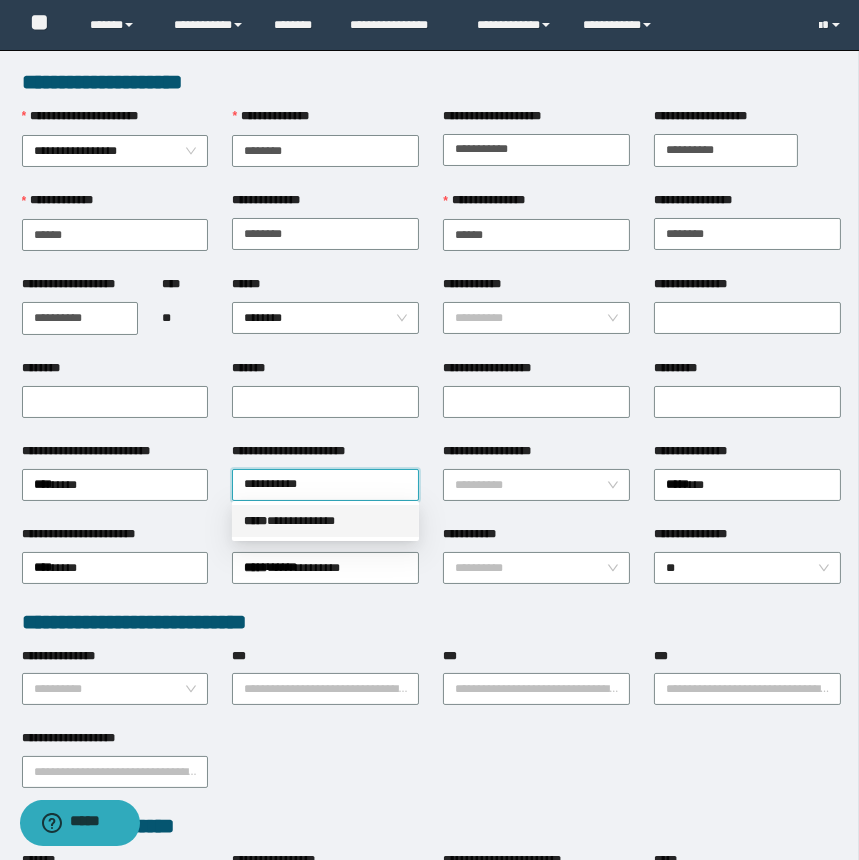 click on "*****" at bounding box center [255, 521] 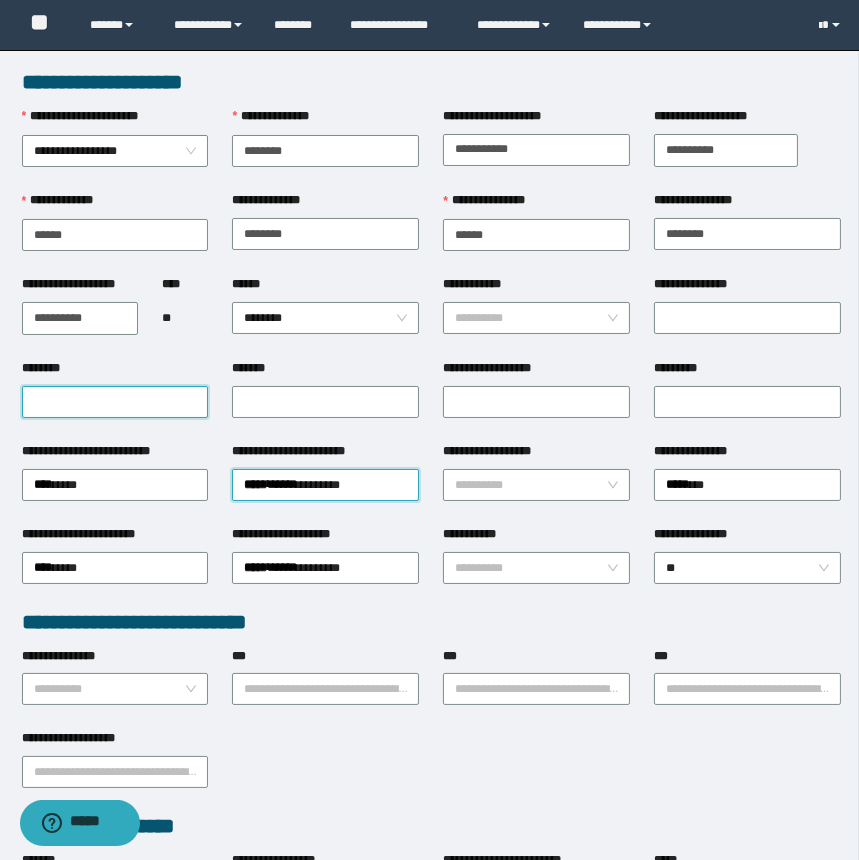 click on "********" at bounding box center [115, 402] 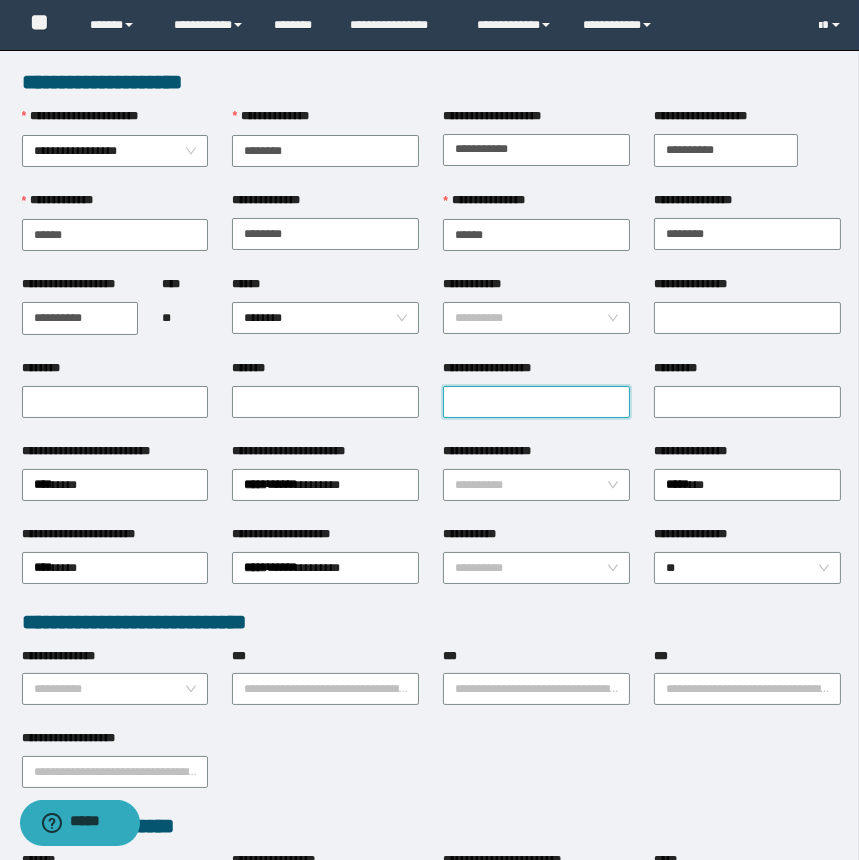 click on "**********" at bounding box center [536, 402] 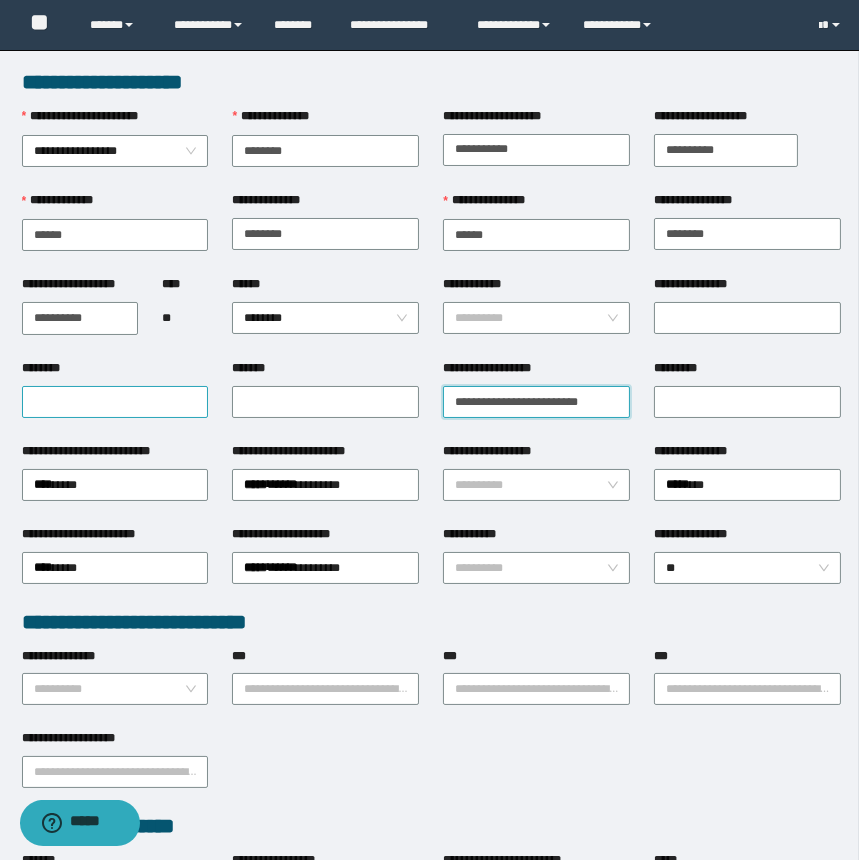 type on "**********" 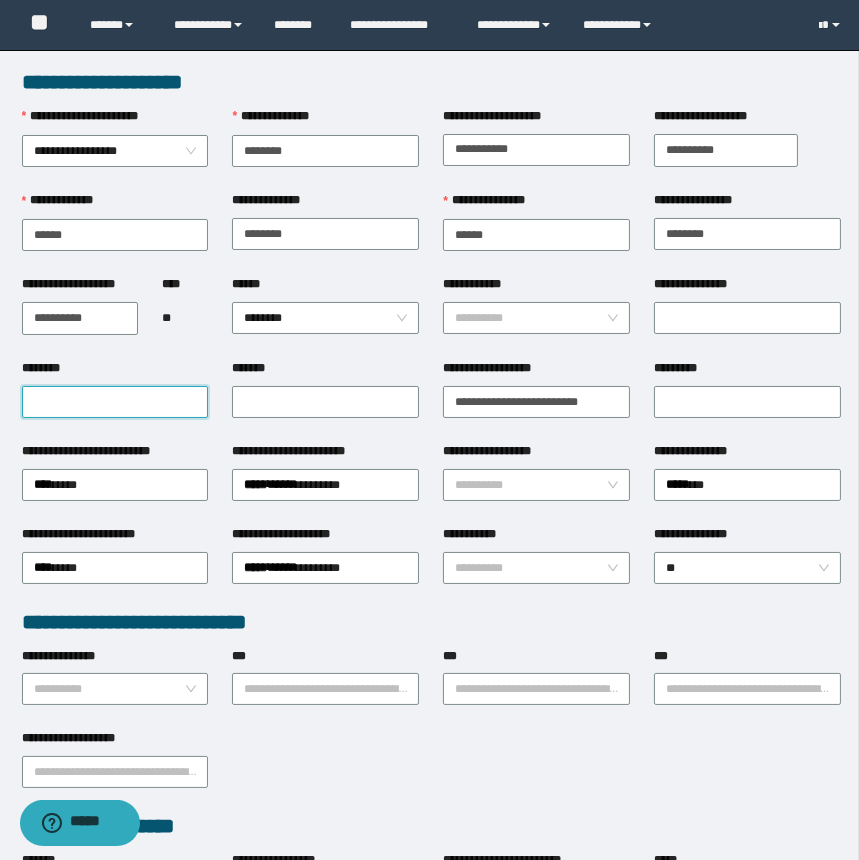 click on "********" at bounding box center [115, 402] 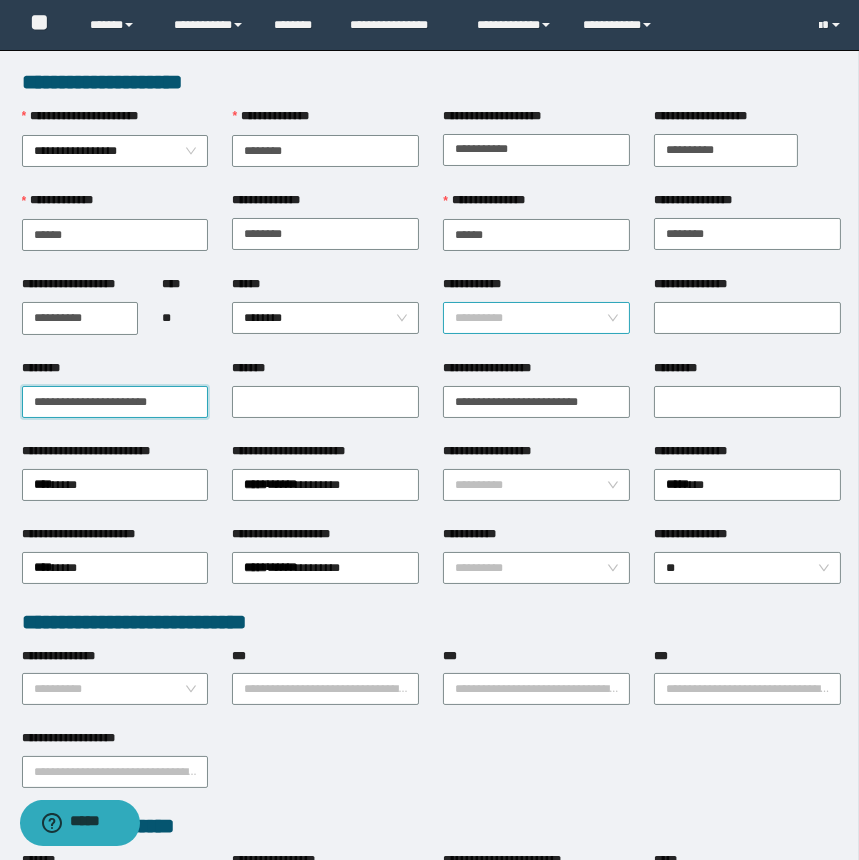 type on "**********" 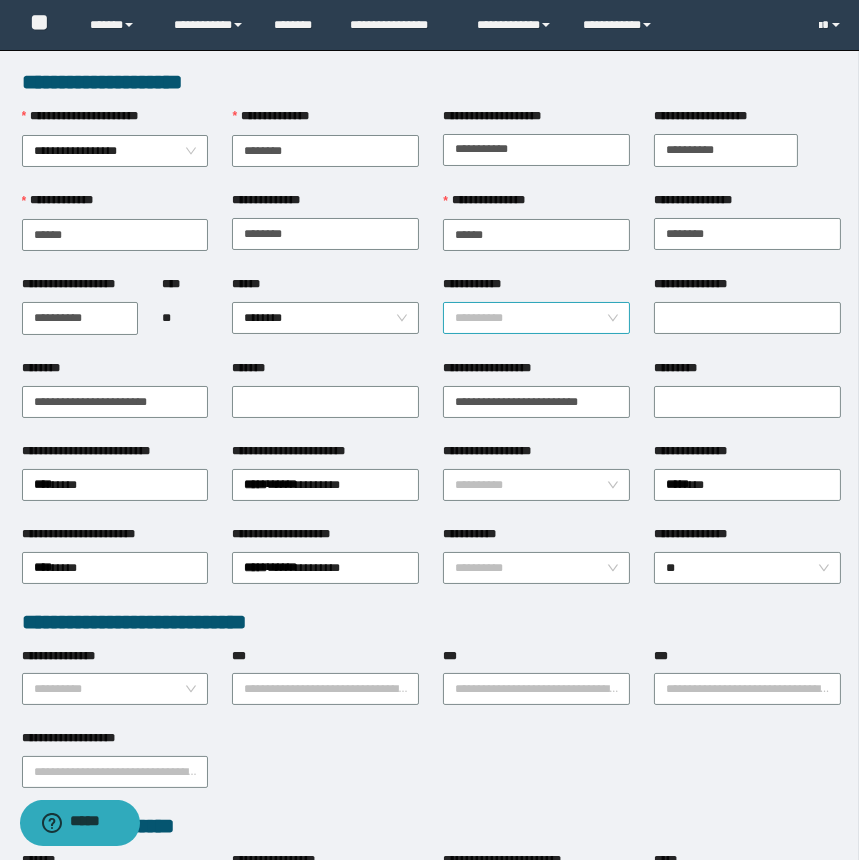 click on "**********" at bounding box center [530, 318] 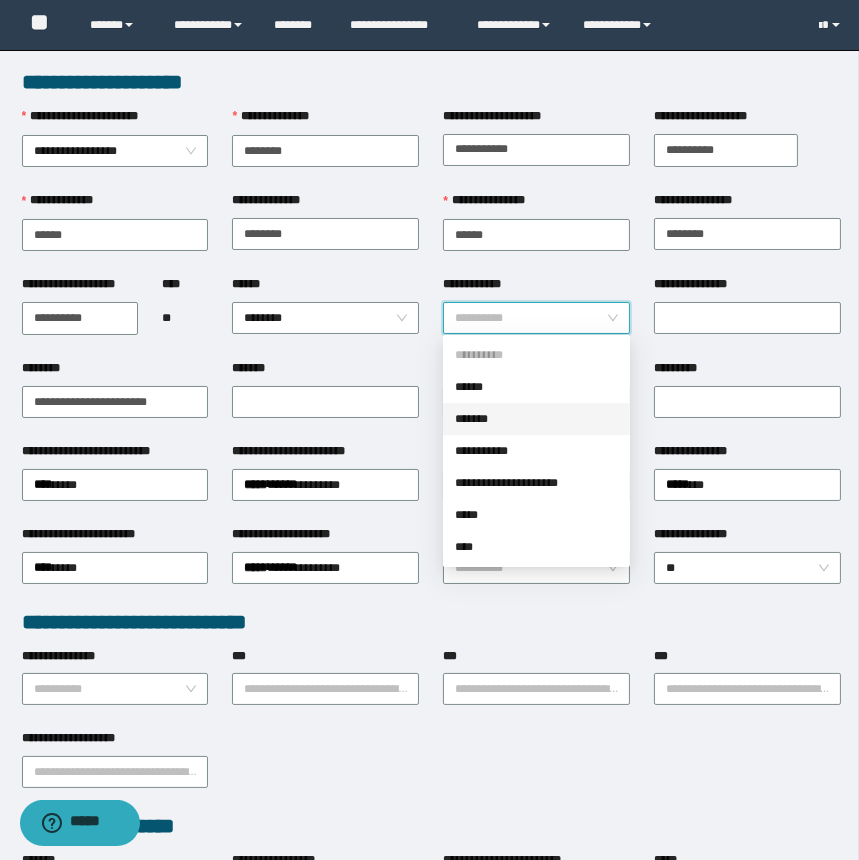 click on "*******" at bounding box center [536, 419] 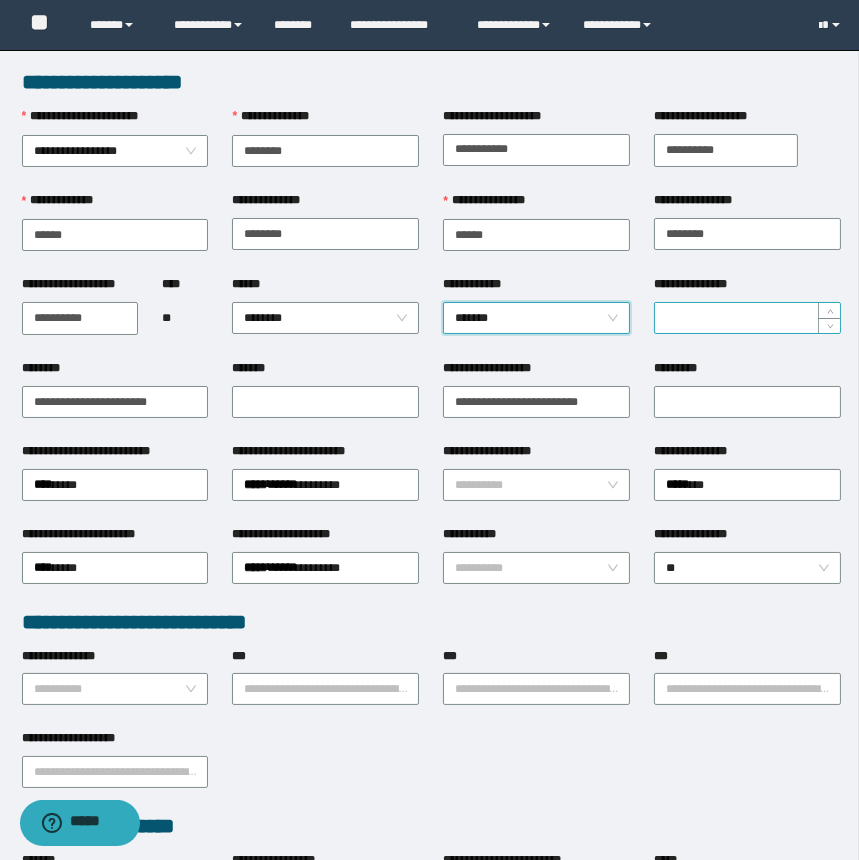 click on "**********" at bounding box center [747, 318] 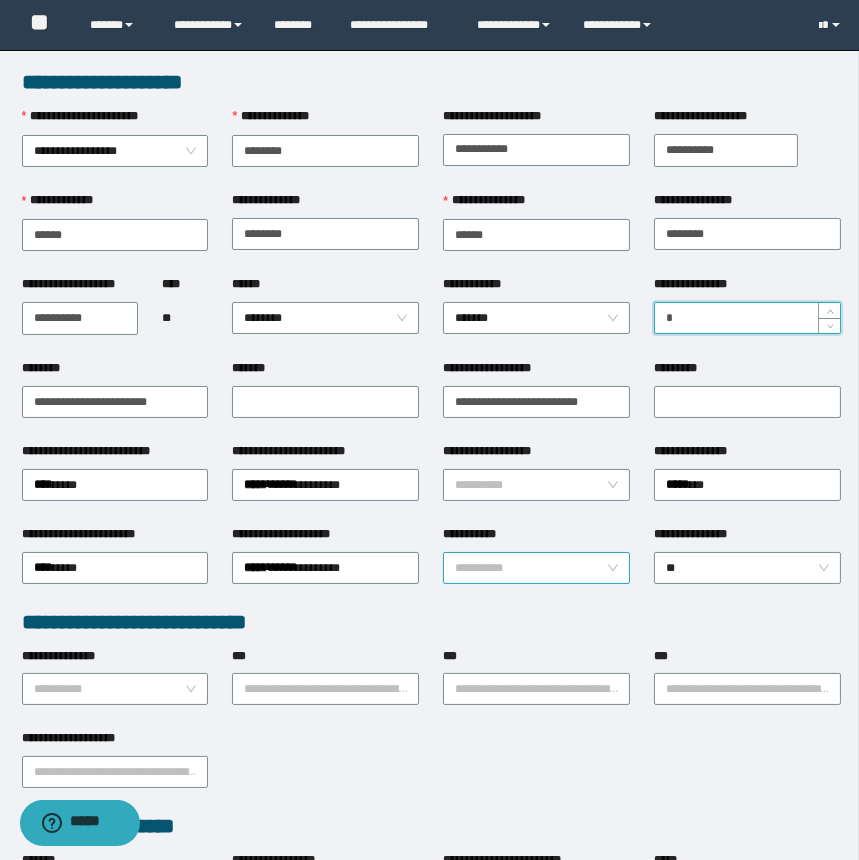 type on "*" 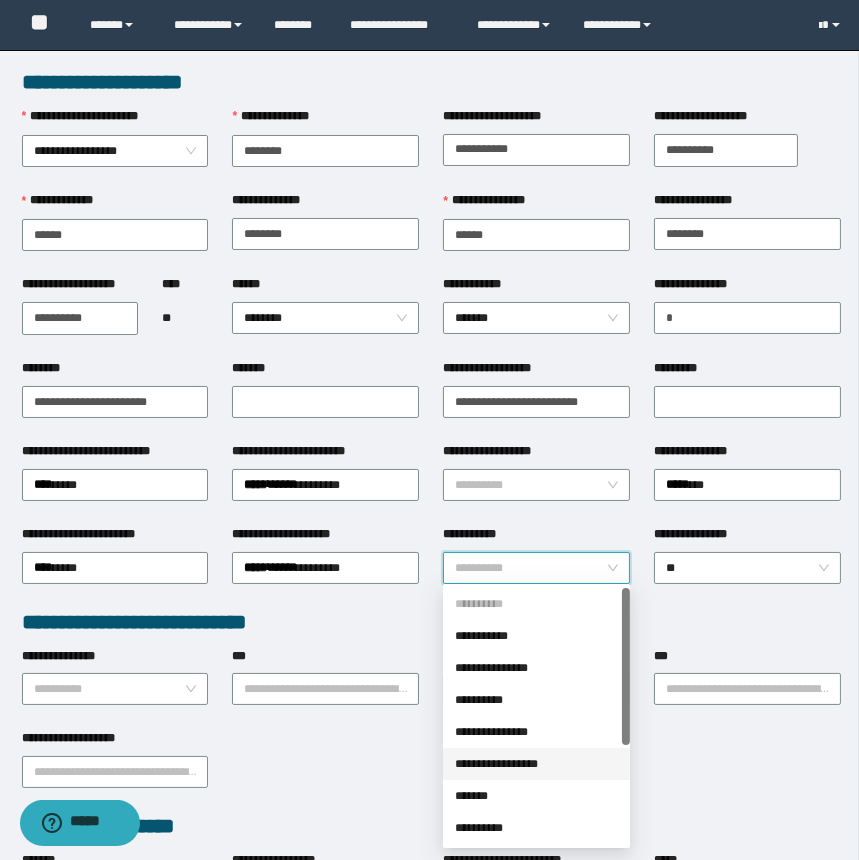 click on "**********" at bounding box center [536, 764] 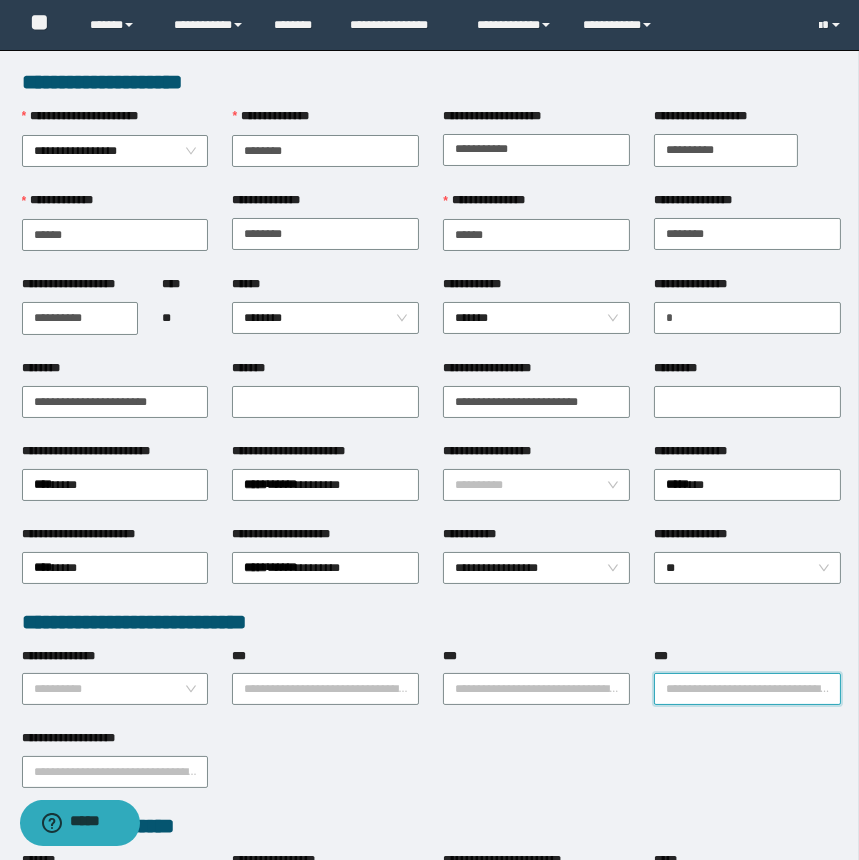 click on "***" at bounding box center [747, 689] 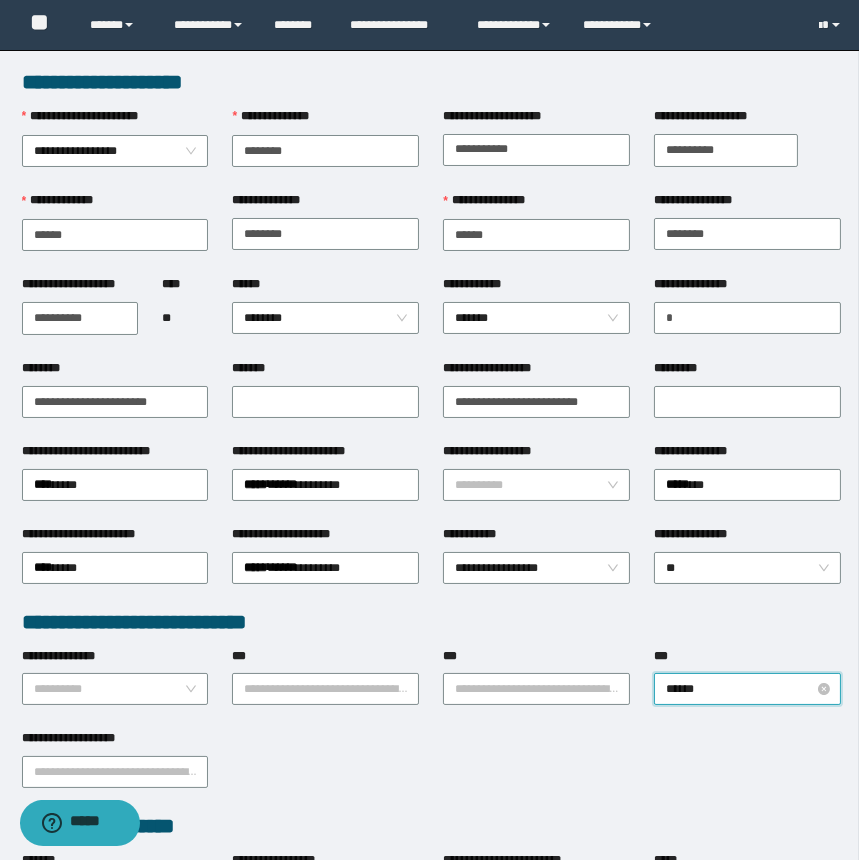 type on "*******" 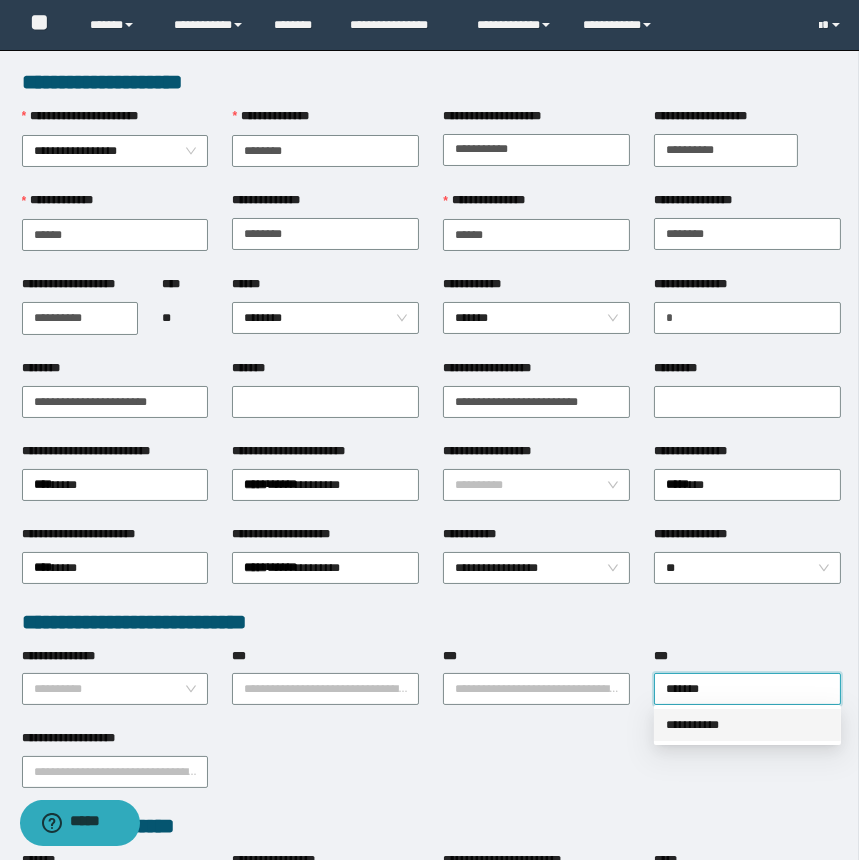 click on "**********" at bounding box center [747, 725] 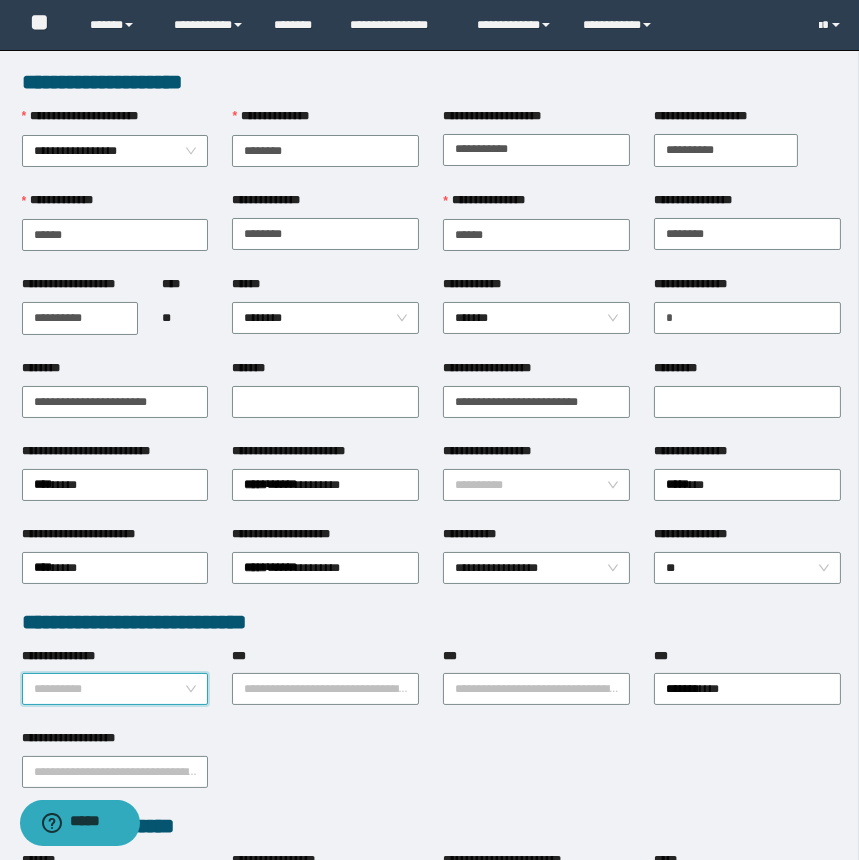 click on "**********" at bounding box center (109, 689) 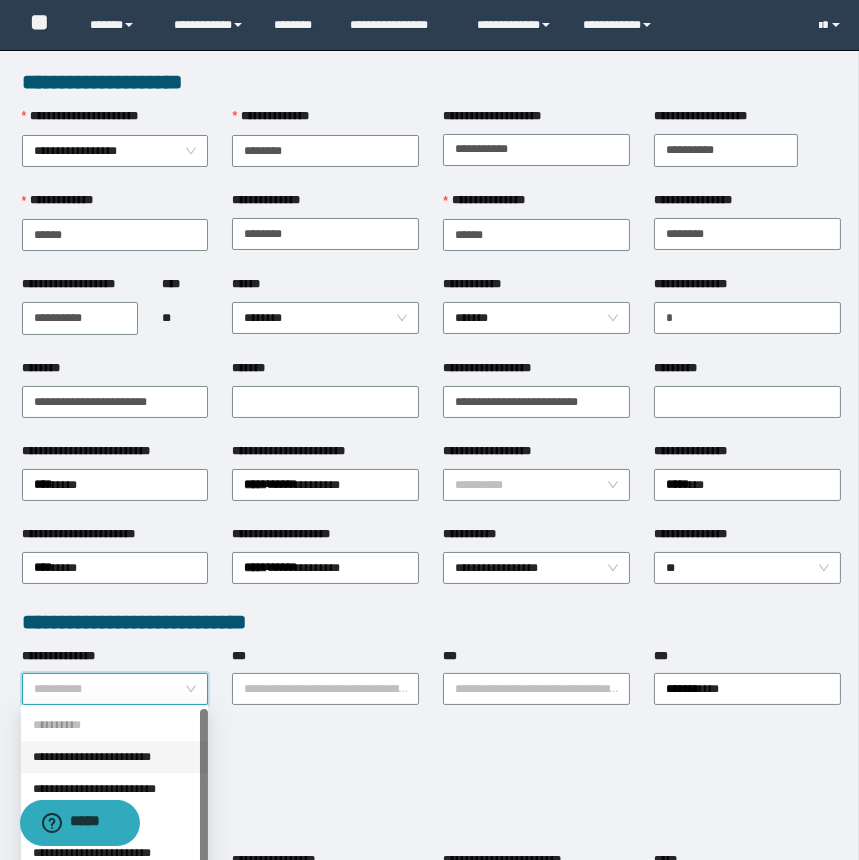 click on "**********" at bounding box center (114, 757) 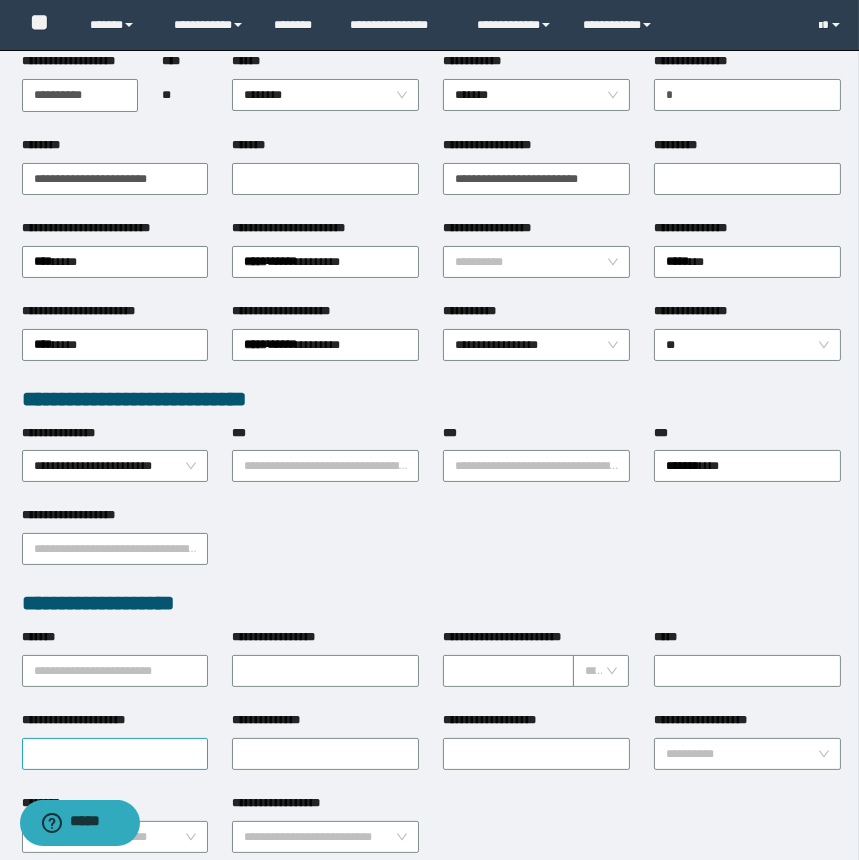 scroll, scrollTop: 272, scrollLeft: 0, axis: vertical 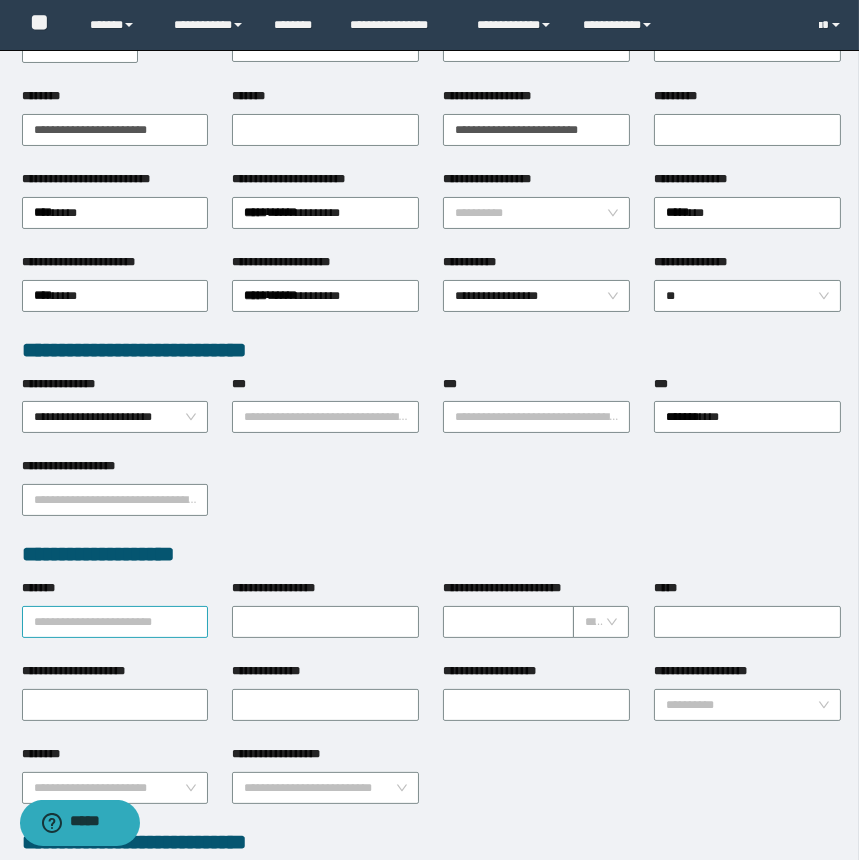 click on "*******" at bounding box center [115, 622] 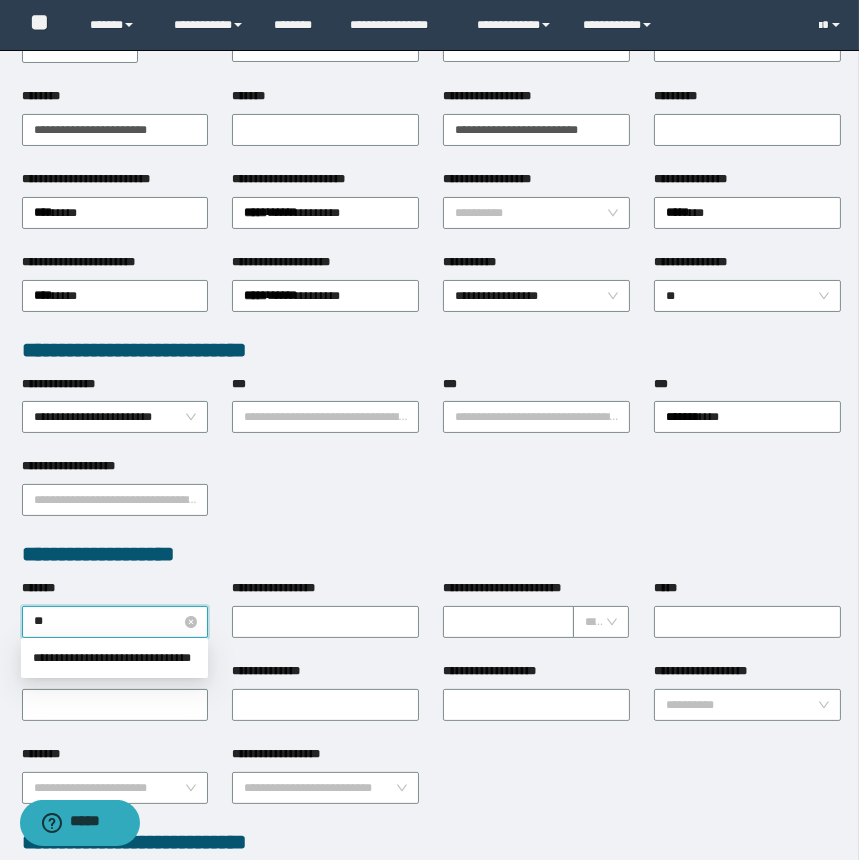 type on "*" 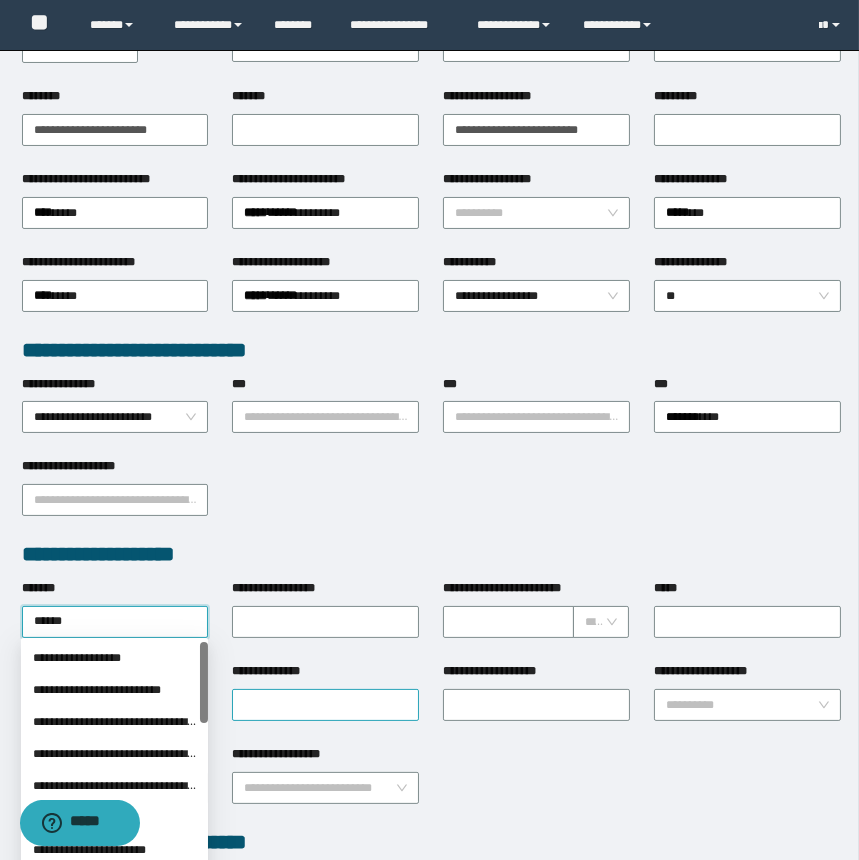 type on "*******" 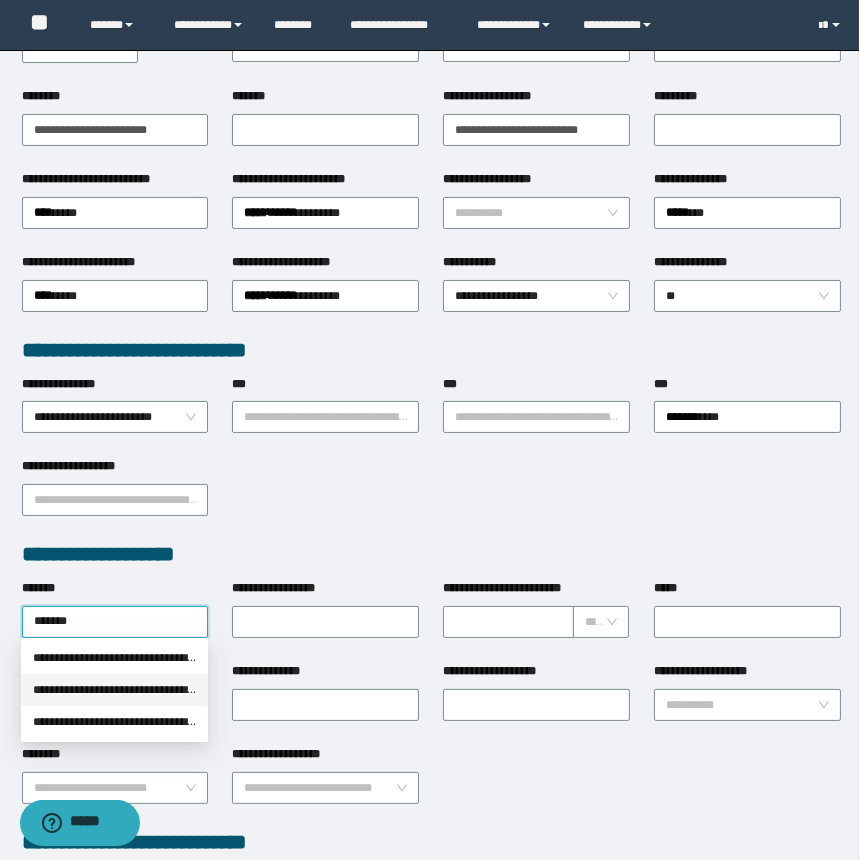 click on "**********" at bounding box center (114, 690) 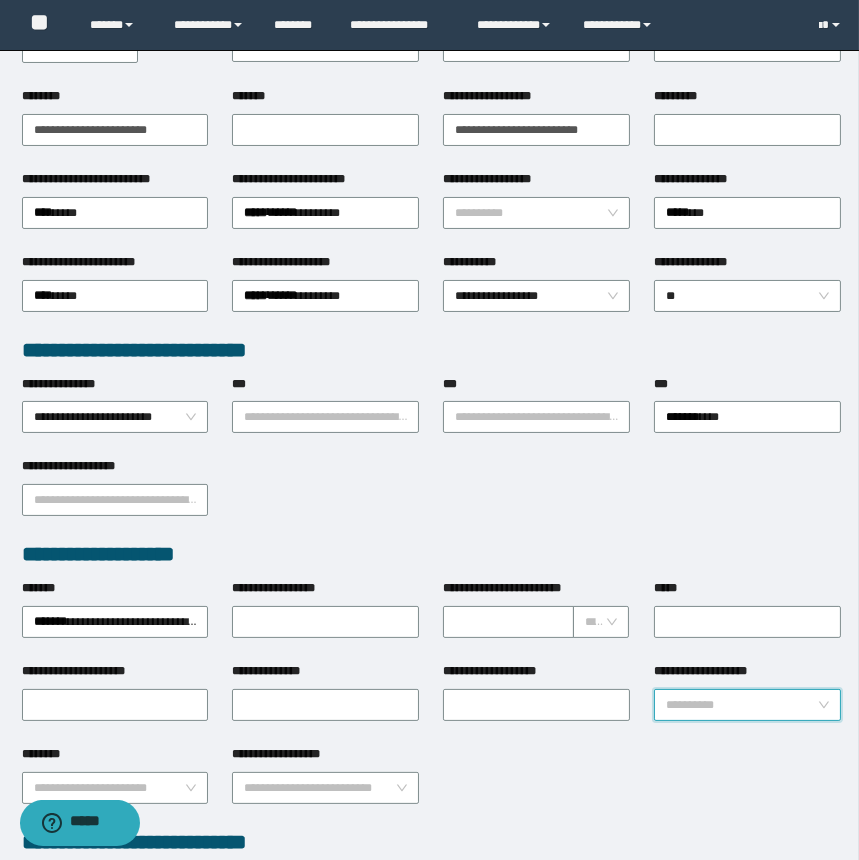 click on "**********" at bounding box center (741, 705) 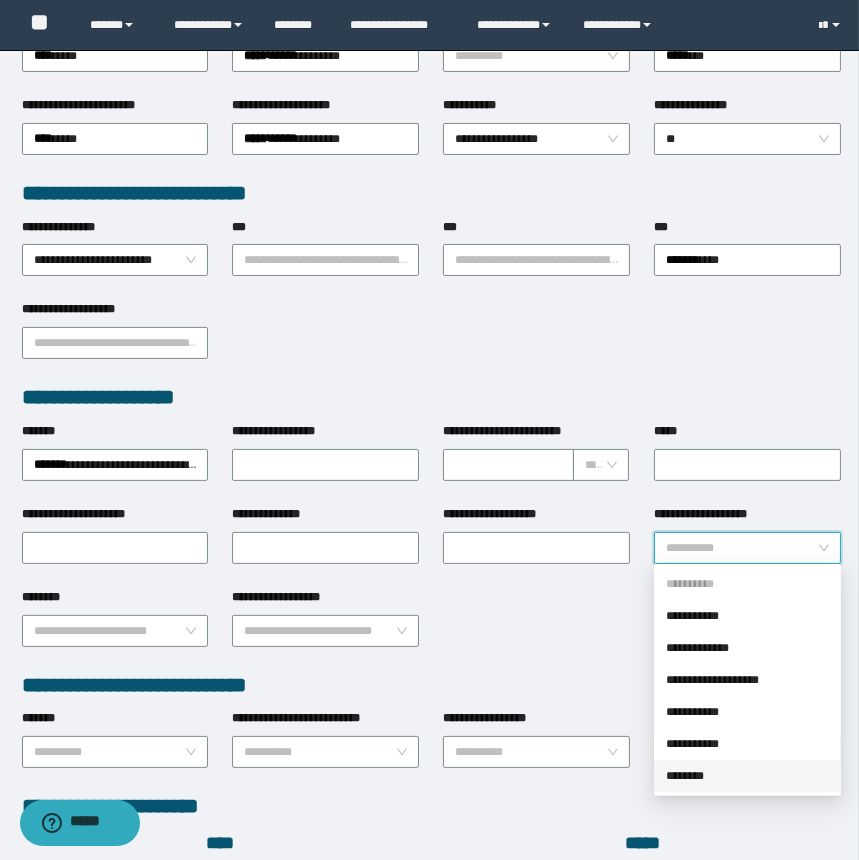 scroll, scrollTop: 454, scrollLeft: 0, axis: vertical 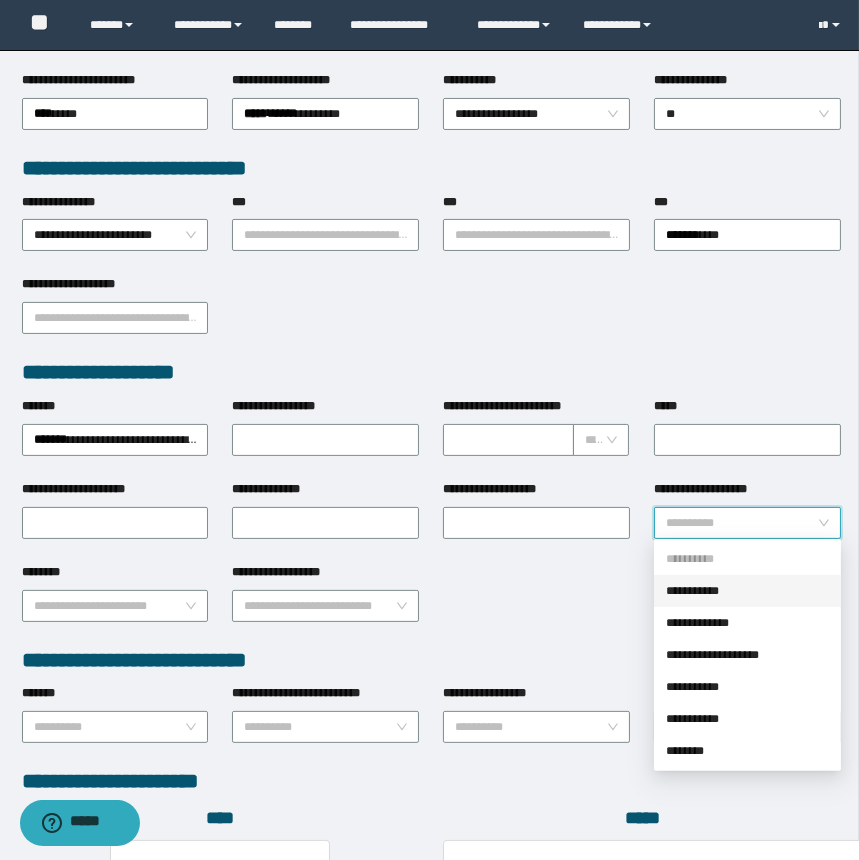 click on "**********" at bounding box center (747, 591) 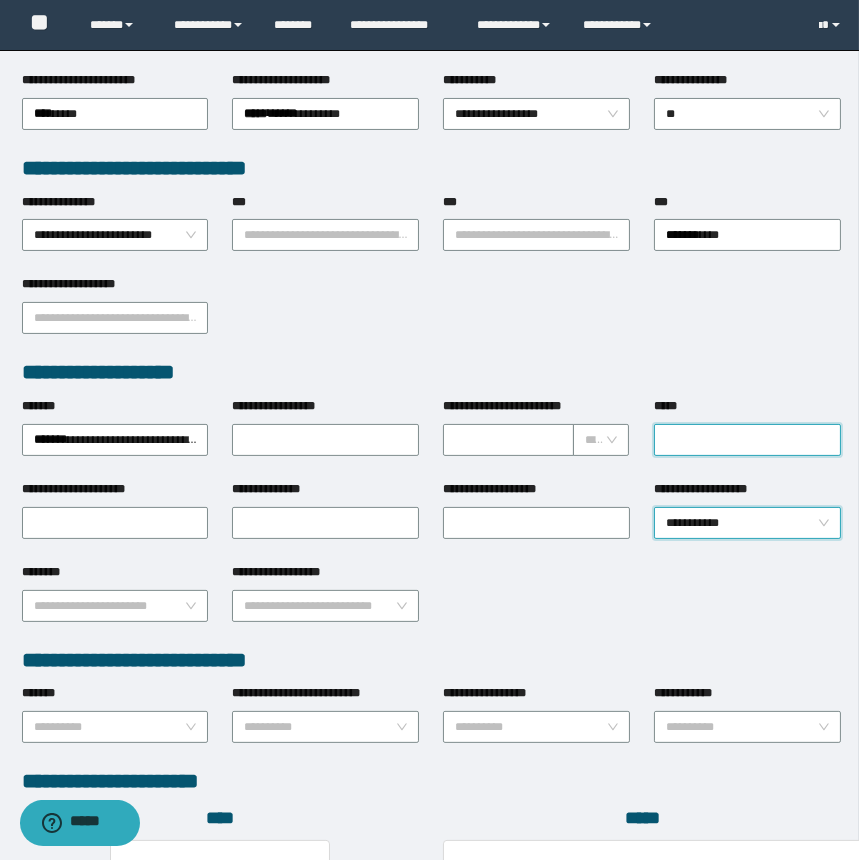 click on "*****" at bounding box center [747, 440] 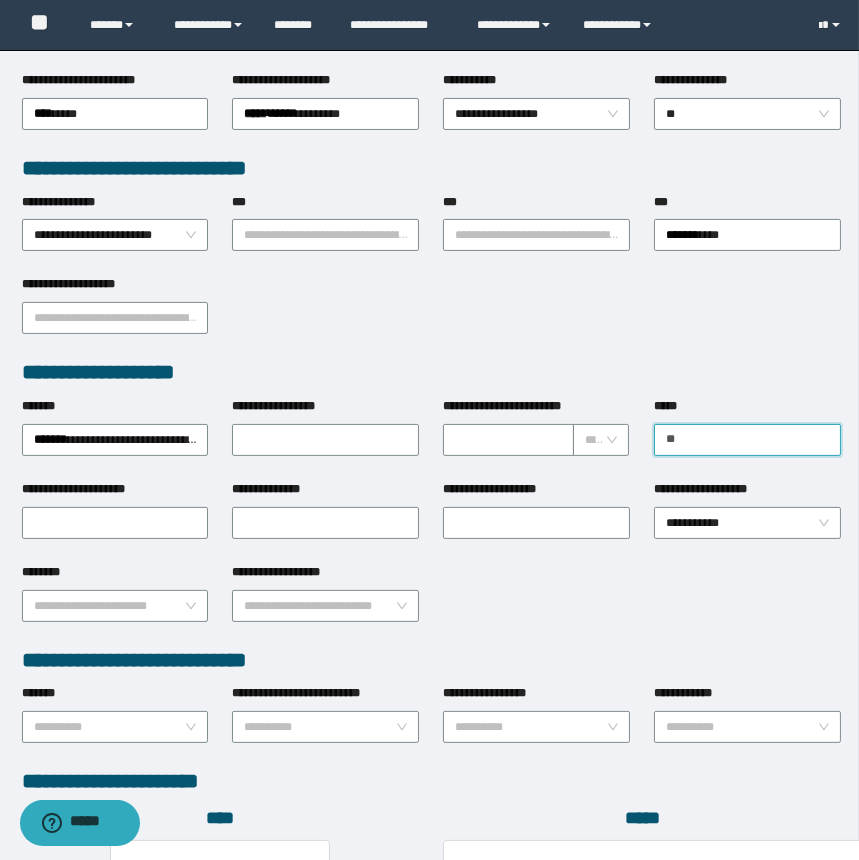 type on "*" 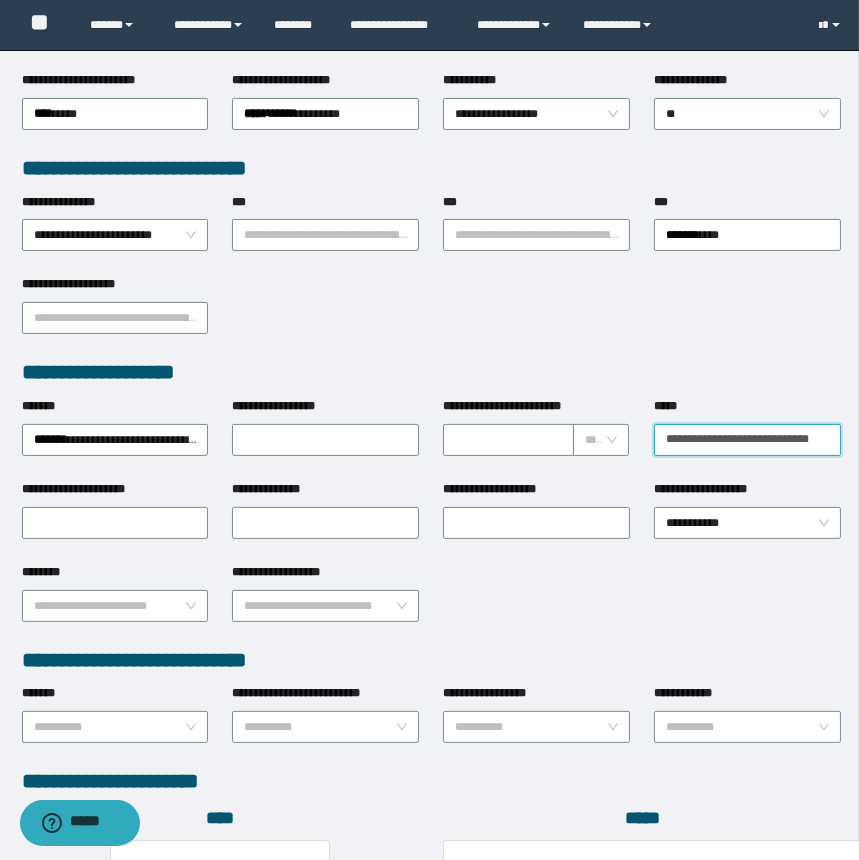 scroll, scrollTop: 0, scrollLeft: 5, axis: horizontal 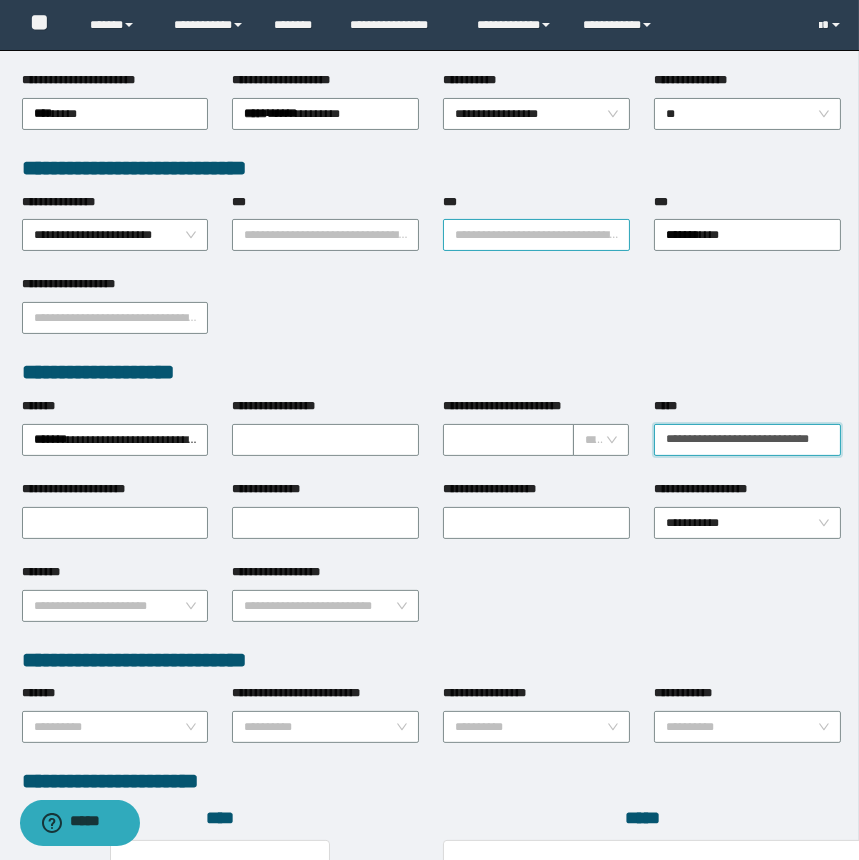 type on "**********" 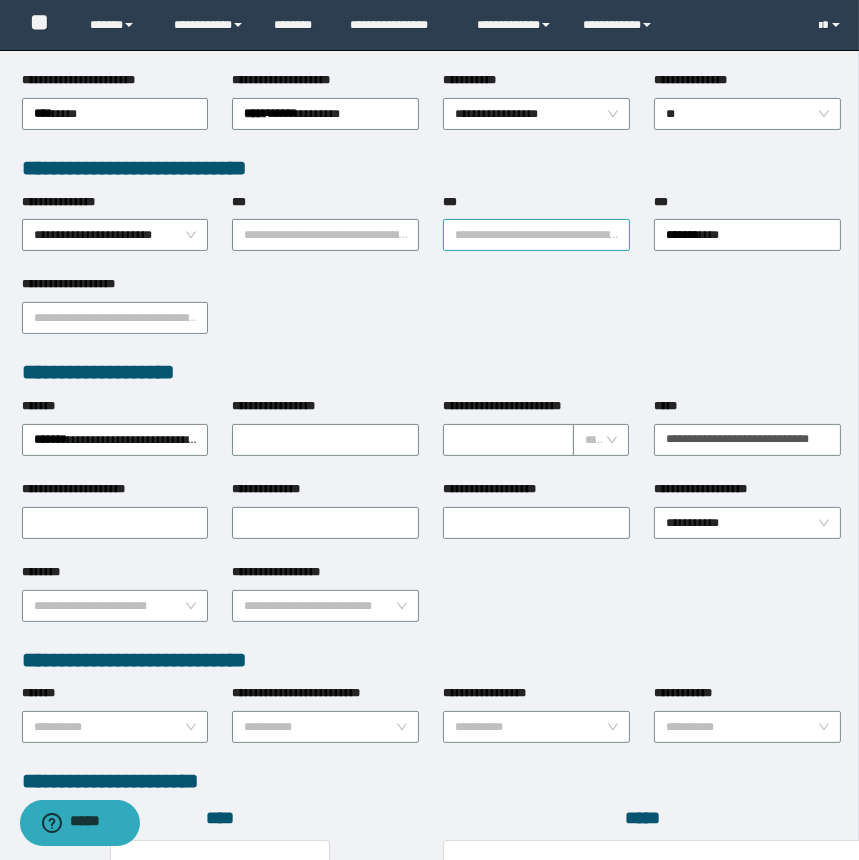 click on "***" at bounding box center [536, 235] 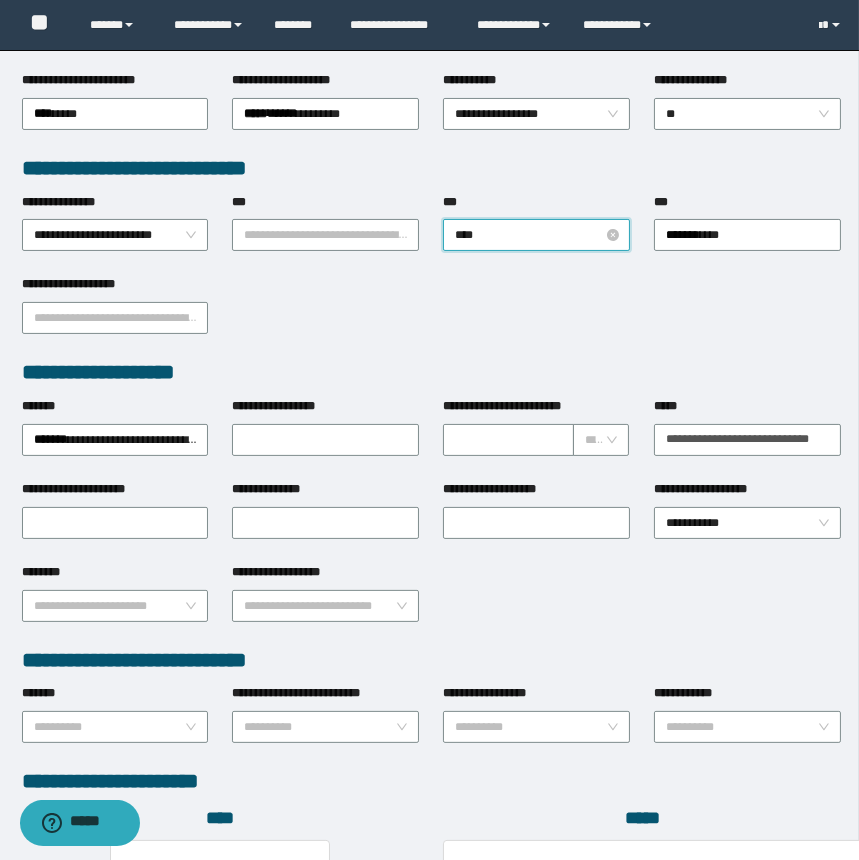 type on "*****" 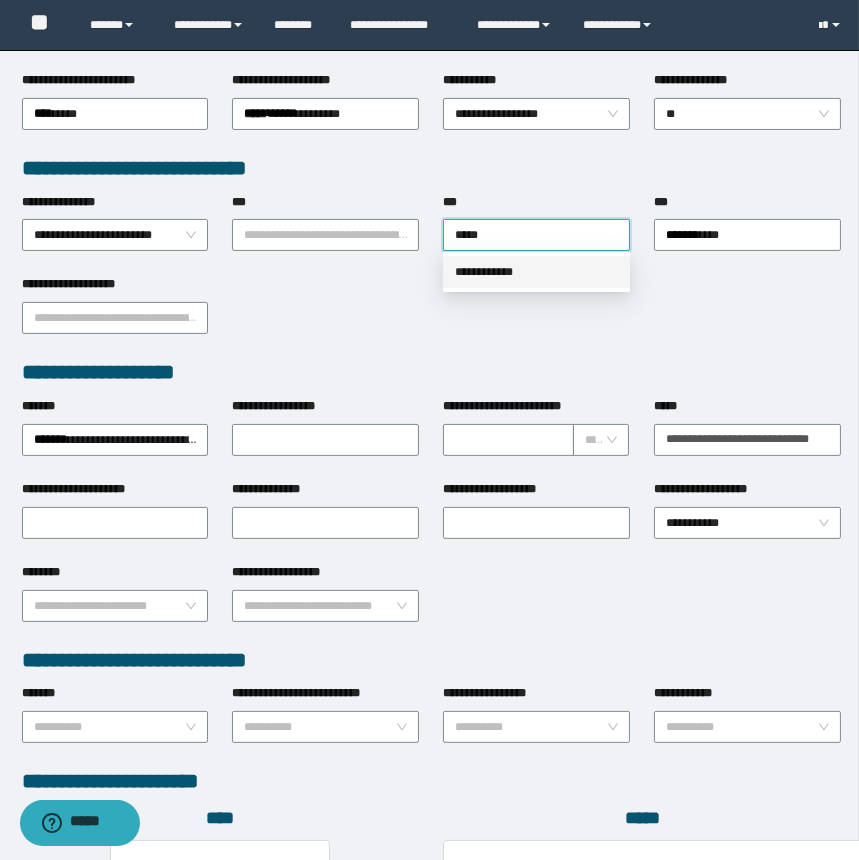 click on "**********" at bounding box center (536, 272) 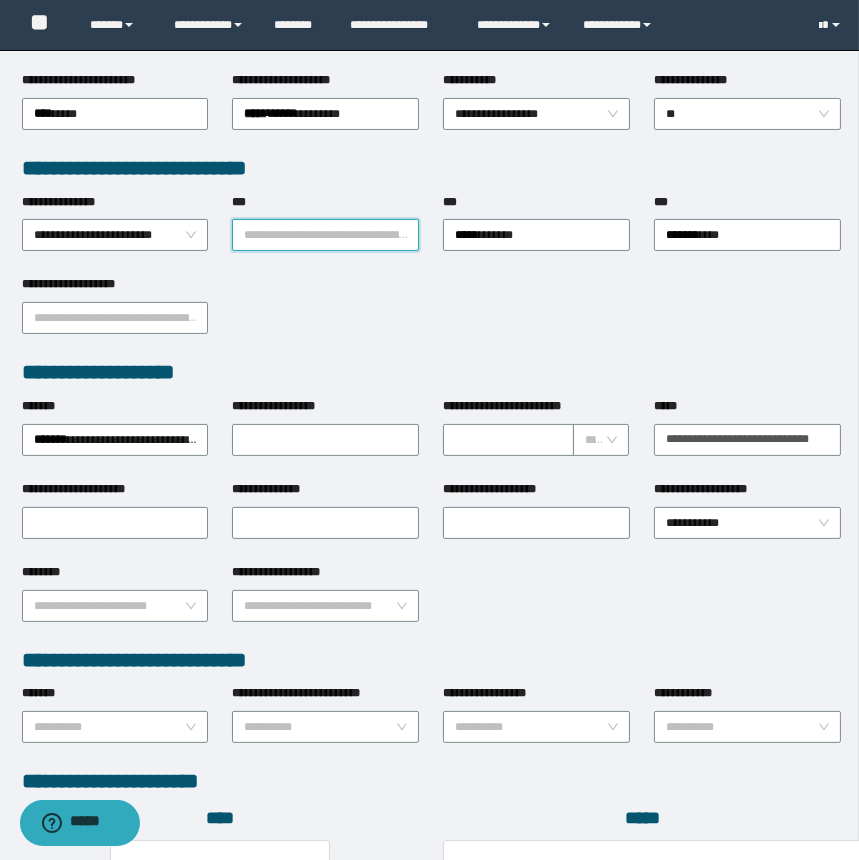 click on "***" at bounding box center (325, 235) 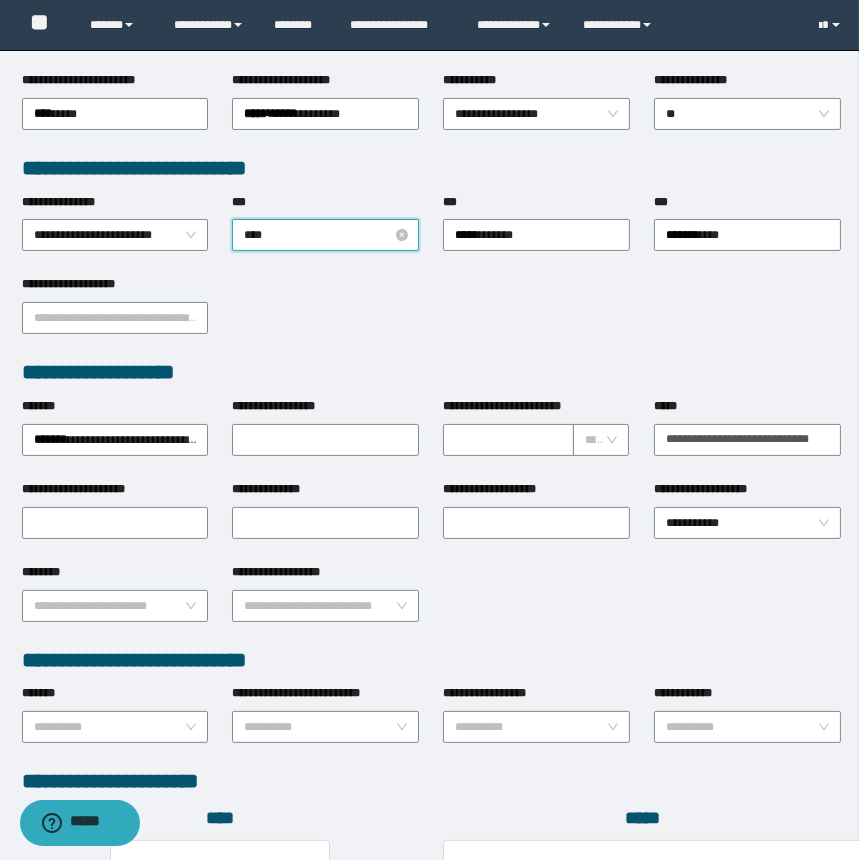 type on "*****" 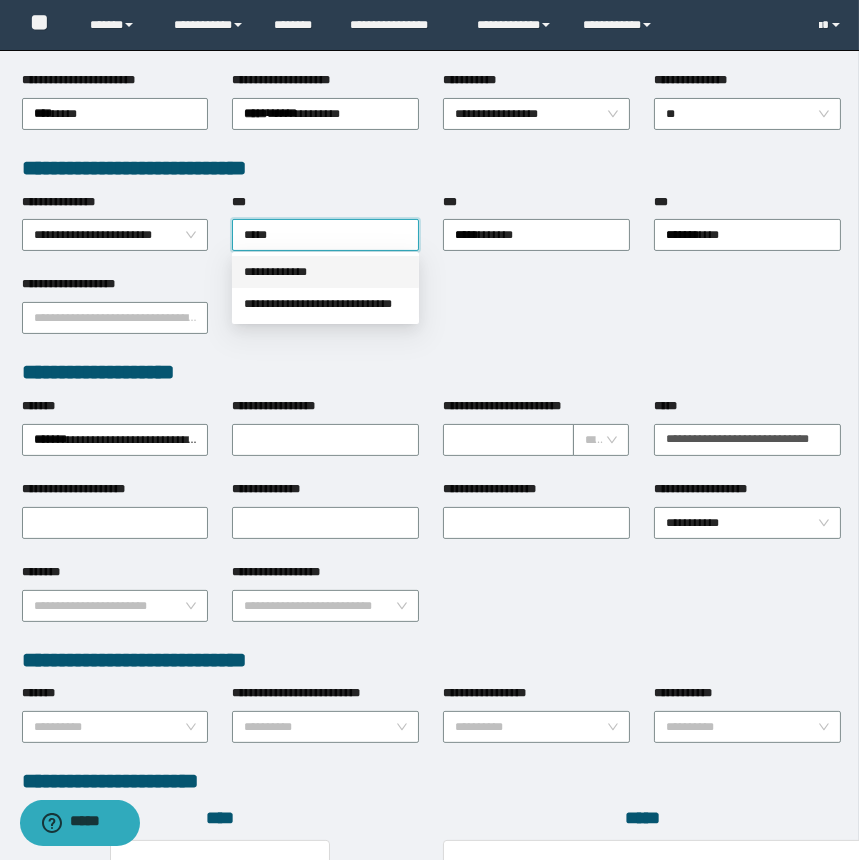 click on "**********" at bounding box center [325, 272] 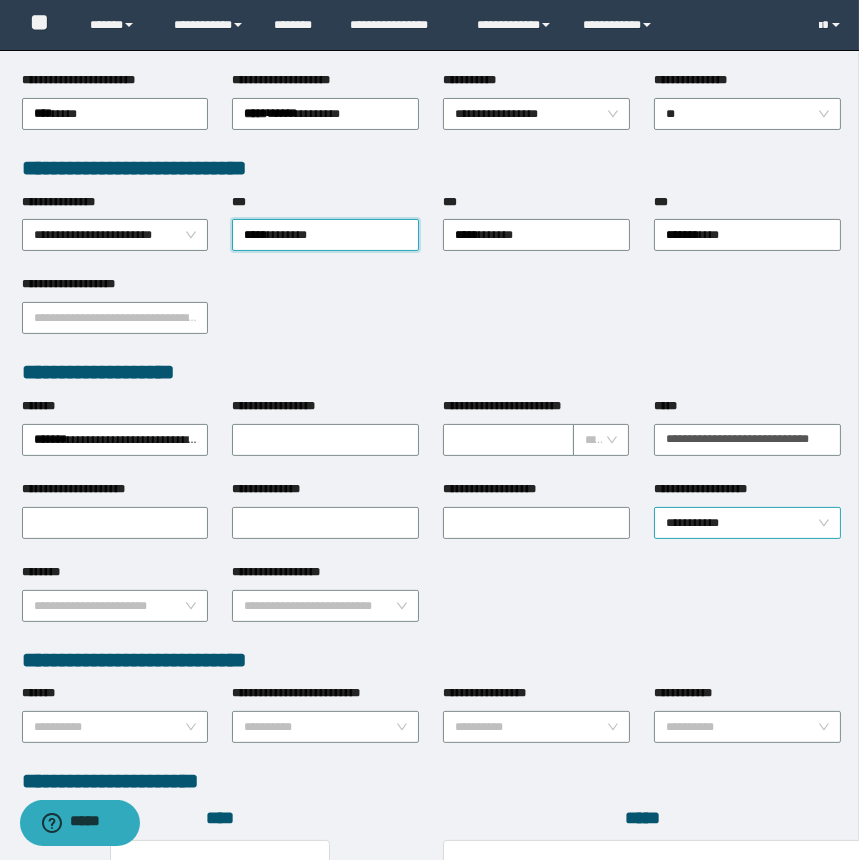 click on "**********" at bounding box center [747, 523] 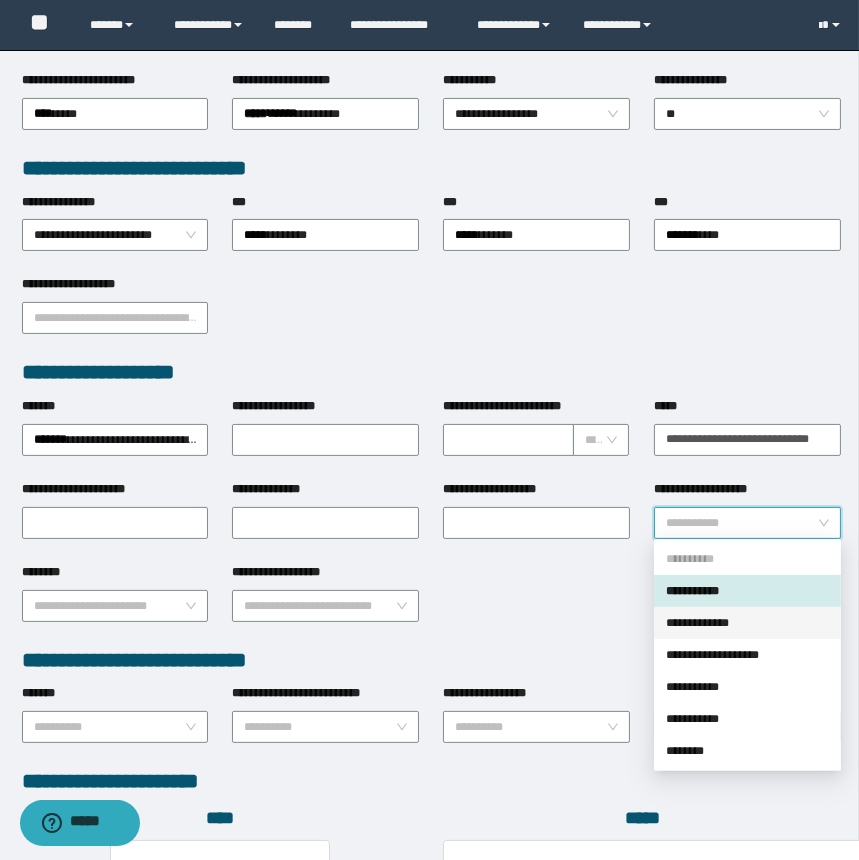 click on "**********" at bounding box center (747, 623) 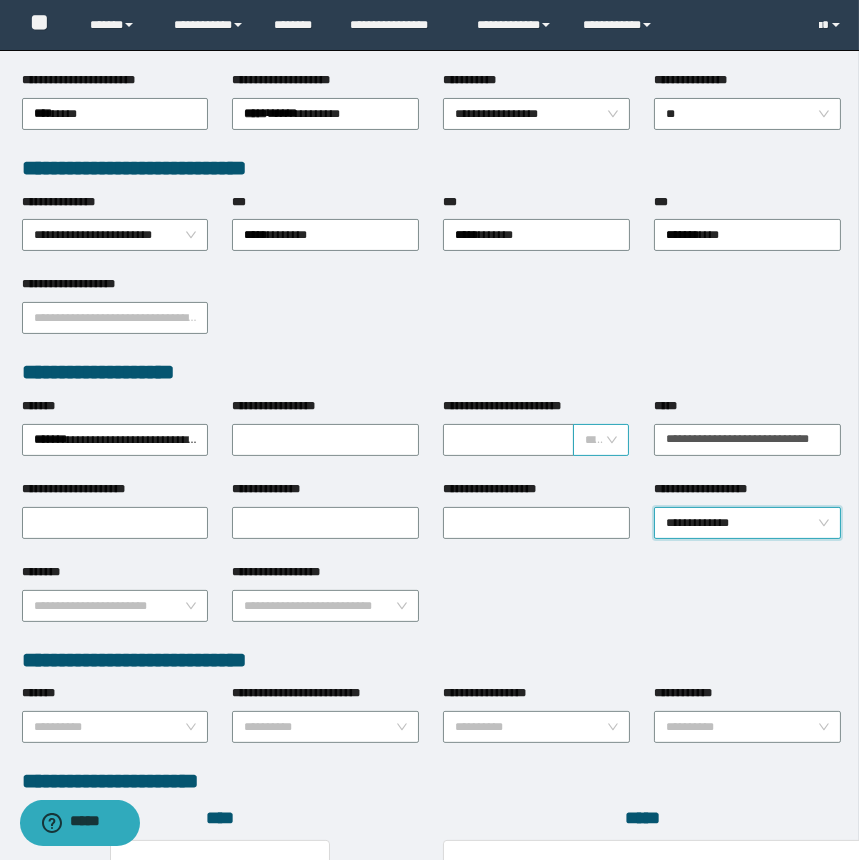 click on "**********" at bounding box center [601, 440] 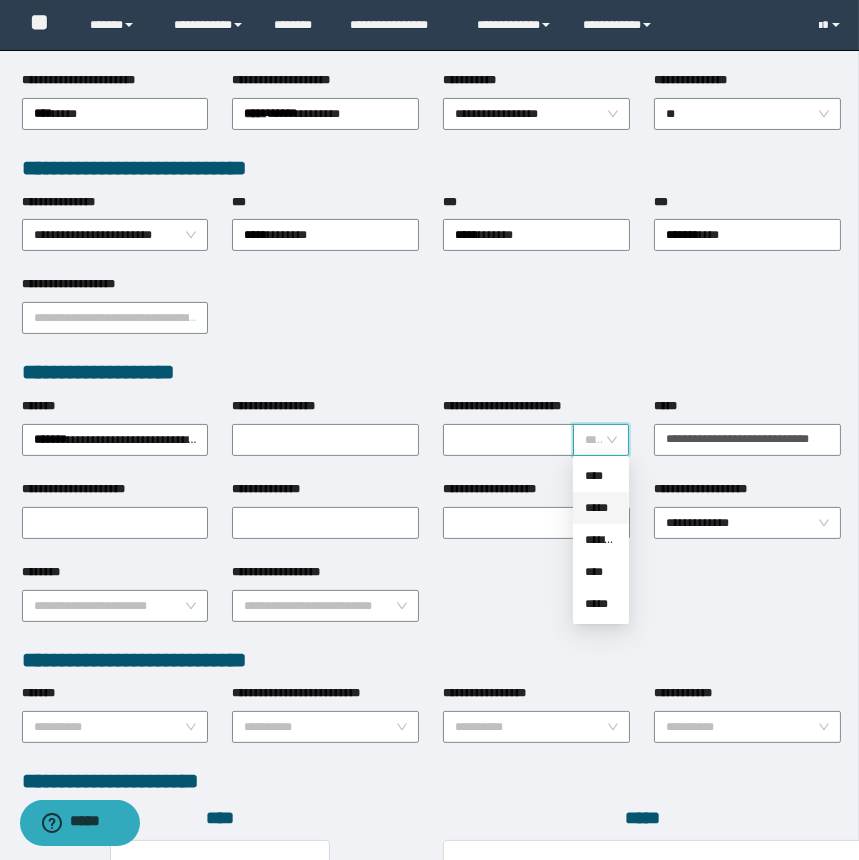 drag, startPoint x: 591, startPoint y: 508, endPoint x: 567, endPoint y: 494, distance: 27.784887 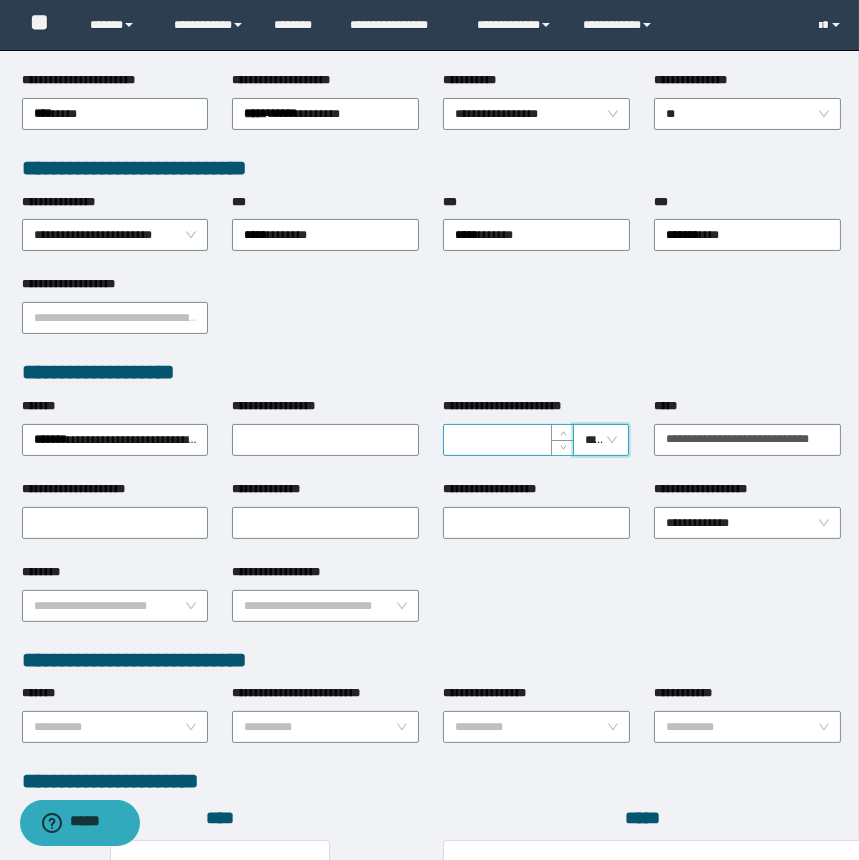 click on "**********" at bounding box center (508, 440) 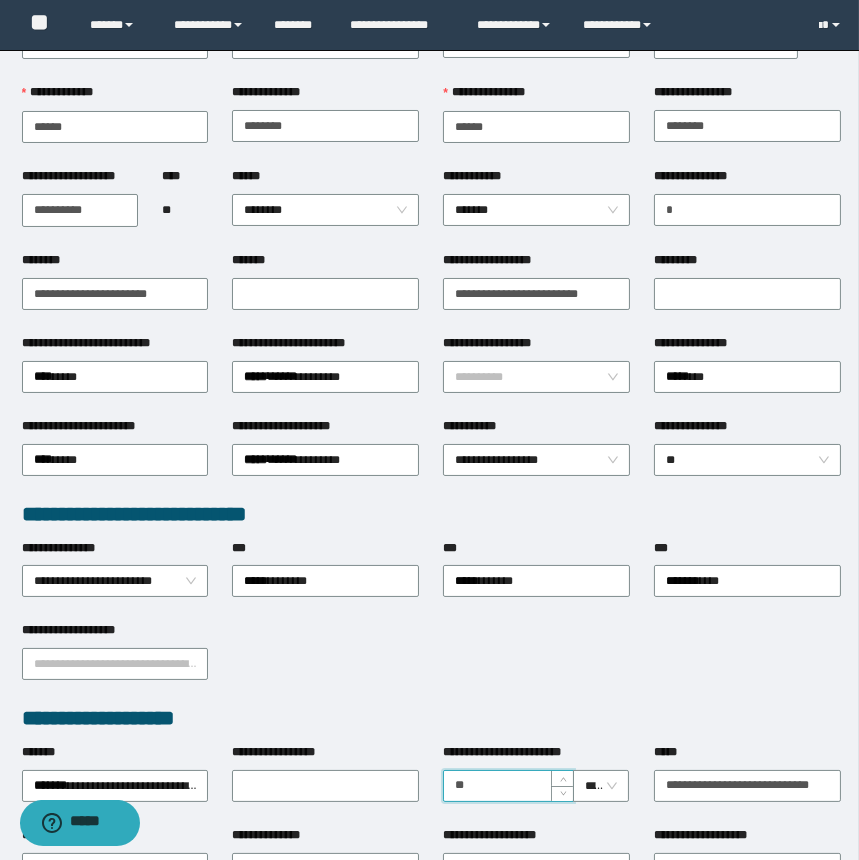 scroll, scrollTop: 0, scrollLeft: 0, axis: both 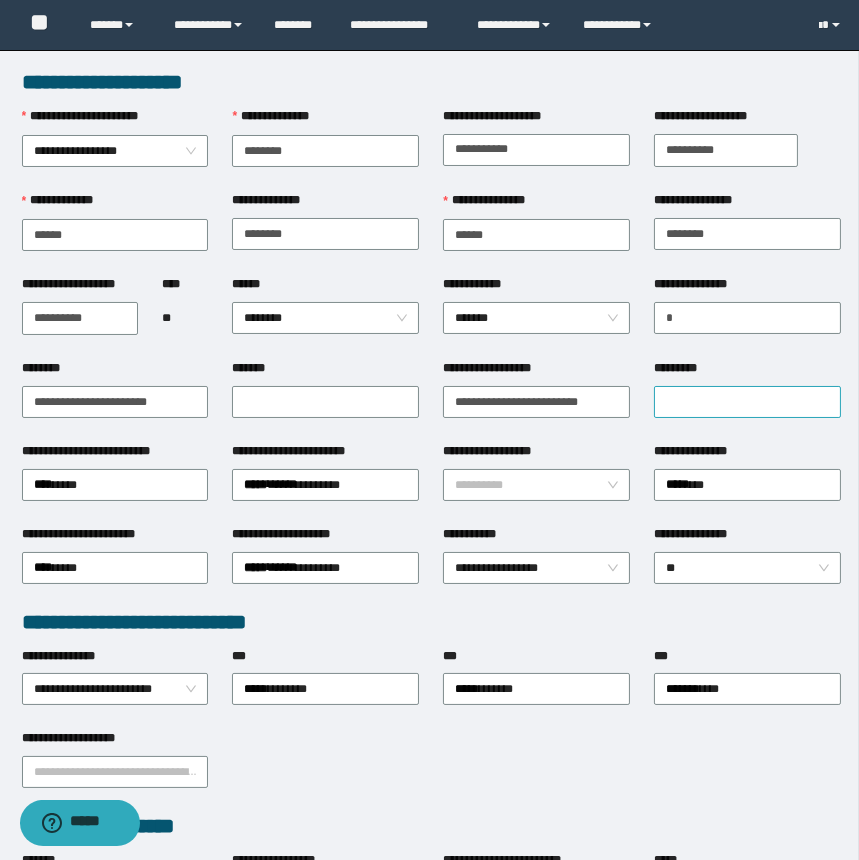 type on "**" 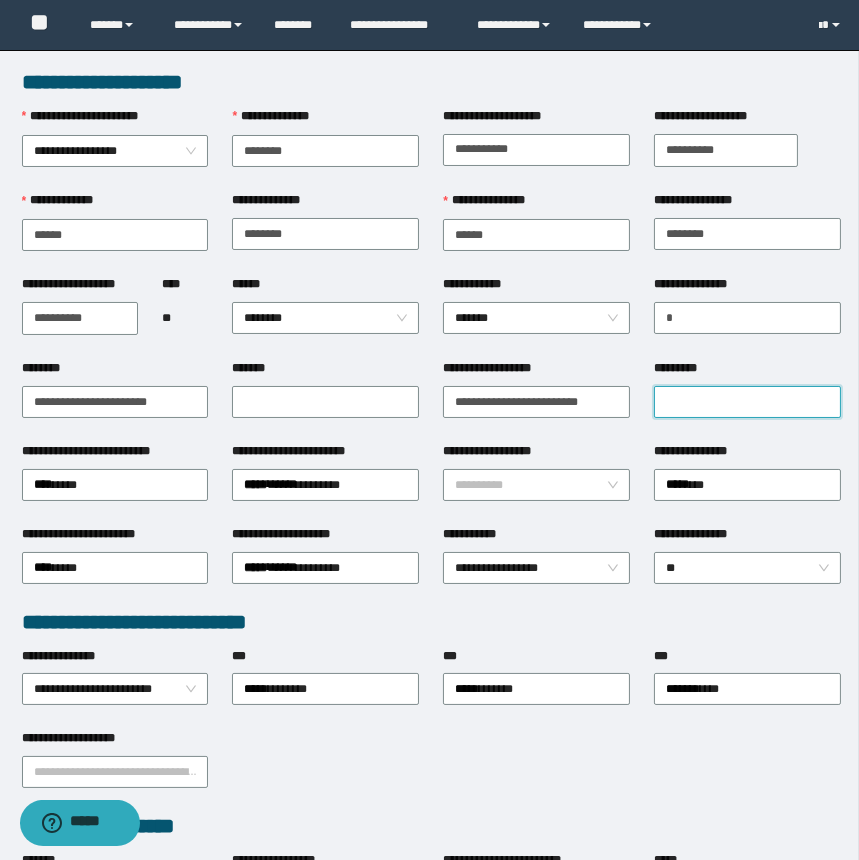 click on "*********" at bounding box center [747, 402] 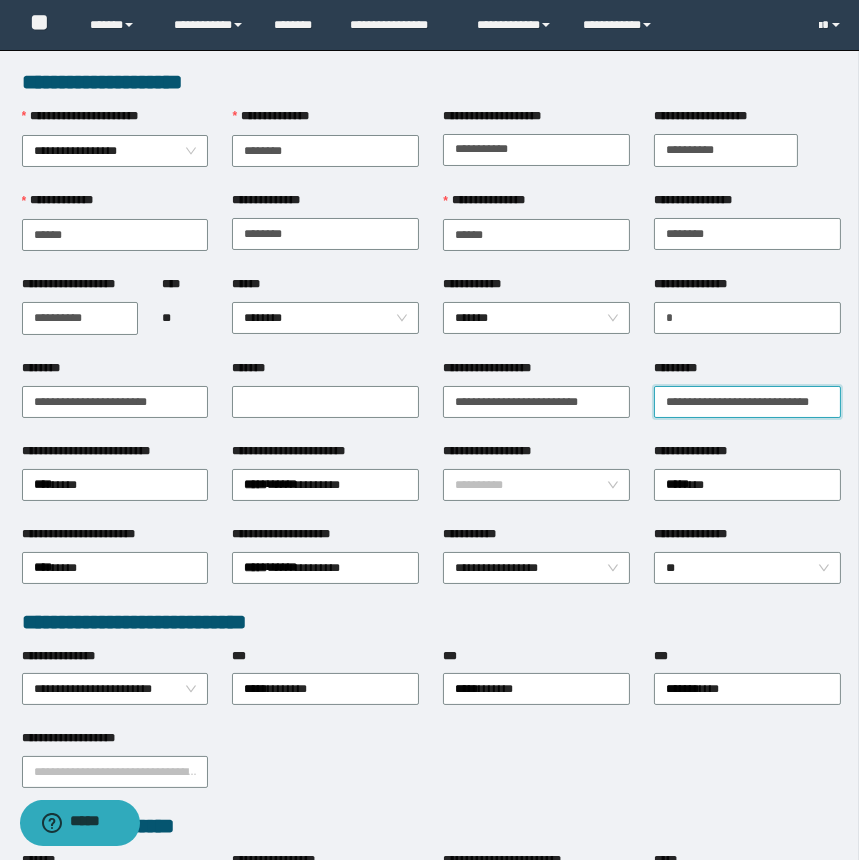 scroll, scrollTop: 0, scrollLeft: 0, axis: both 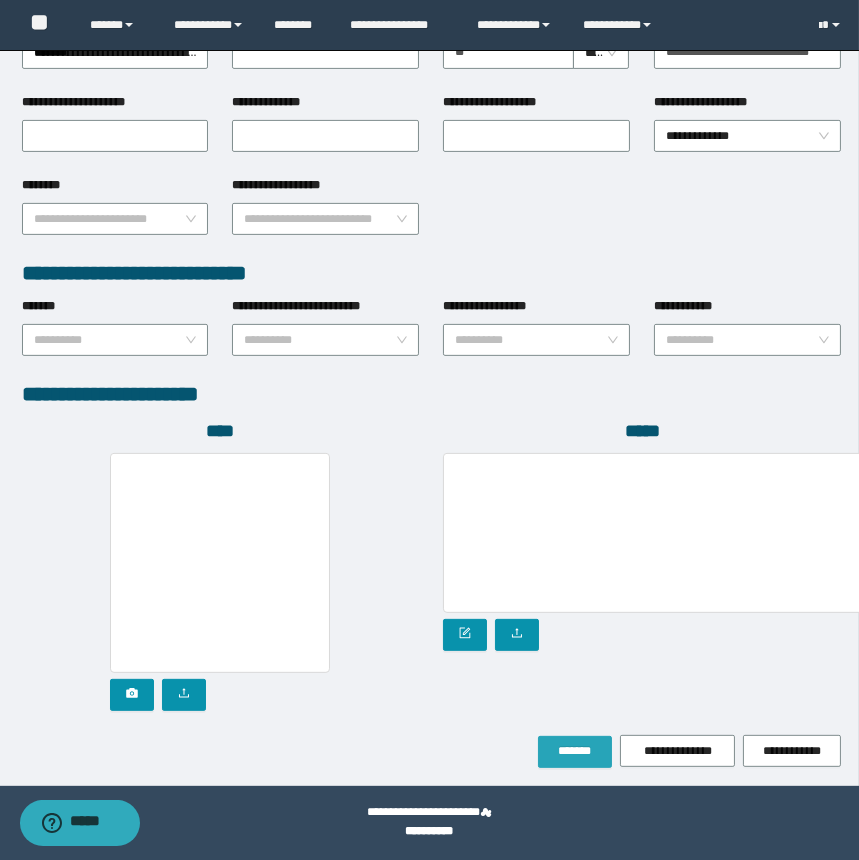 type on "**********" 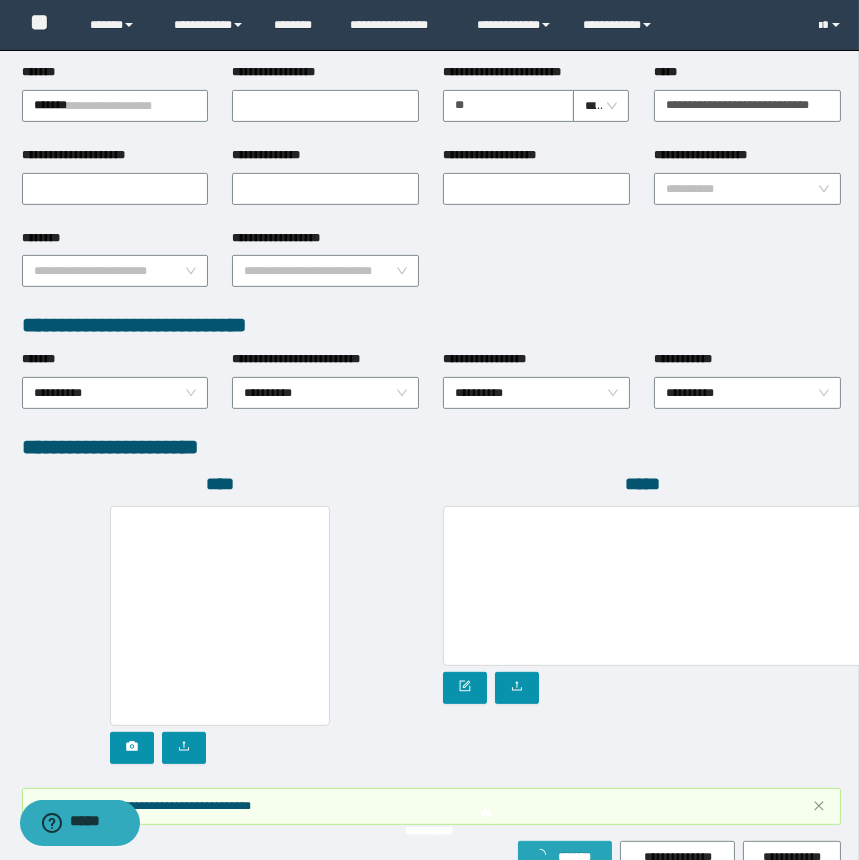 scroll, scrollTop: 893, scrollLeft: 0, axis: vertical 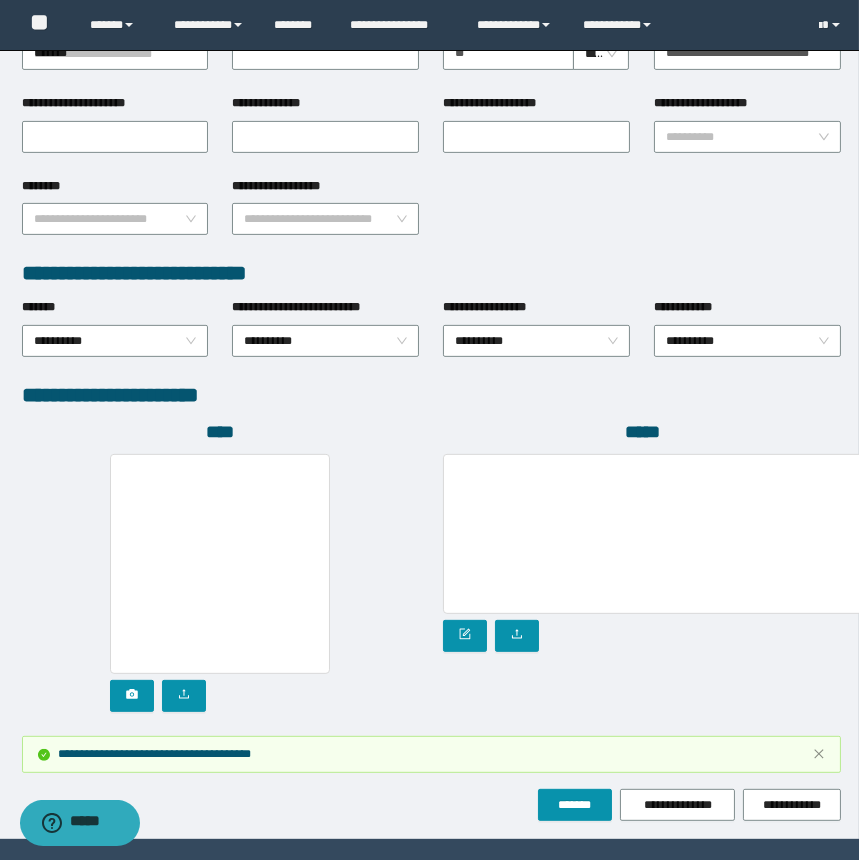 click at bounding box center [221, 583] 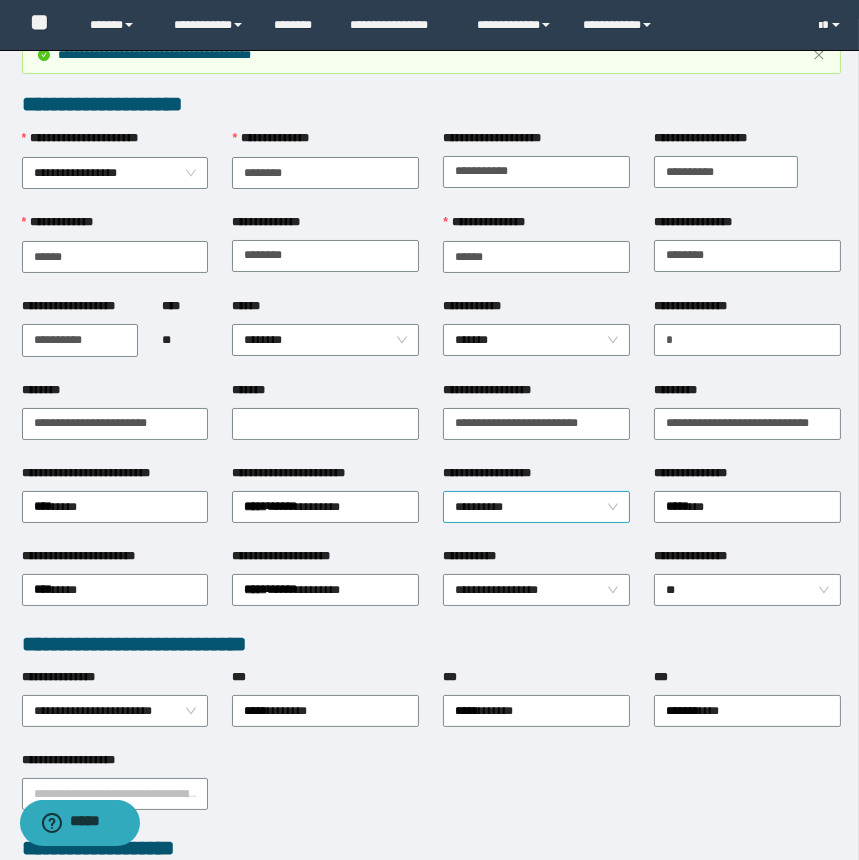 scroll, scrollTop: 0, scrollLeft: 0, axis: both 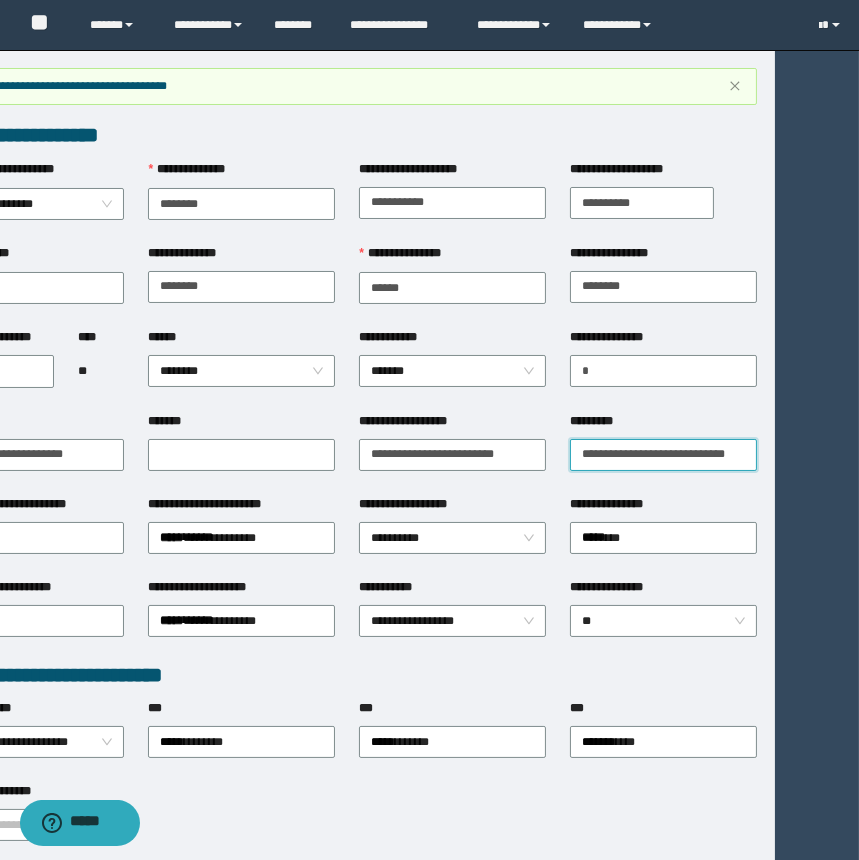 drag, startPoint x: 655, startPoint y: 450, endPoint x: 889, endPoint y: 454, distance: 234.03418 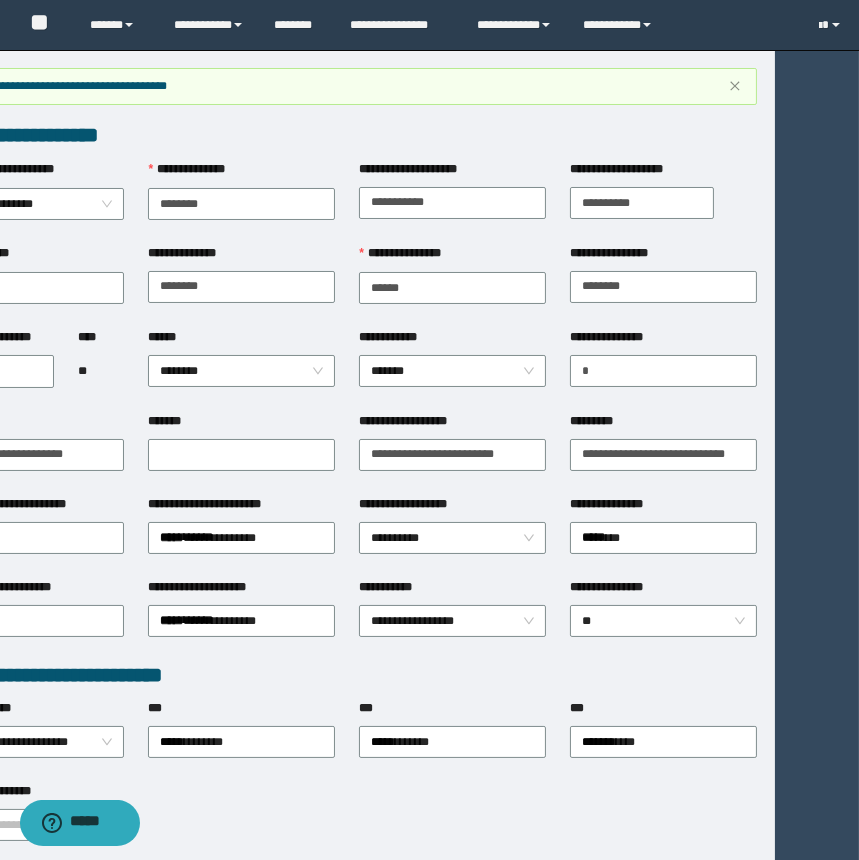 scroll, scrollTop: 0, scrollLeft: 0, axis: both 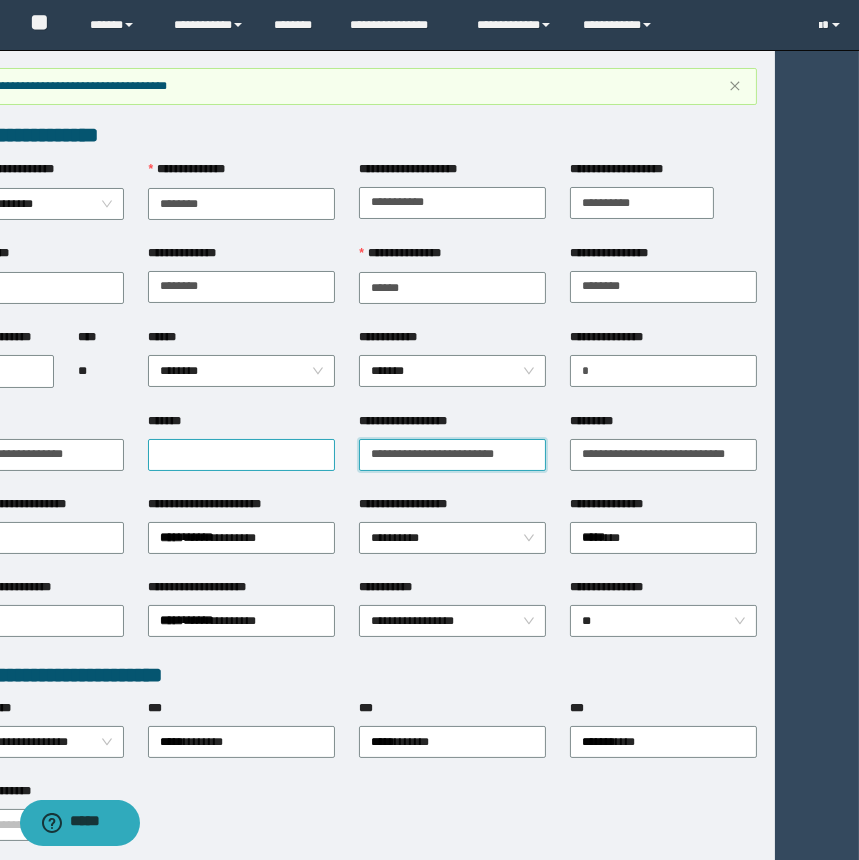drag, startPoint x: 529, startPoint y: 453, endPoint x: 285, endPoint y: 452, distance: 244.00204 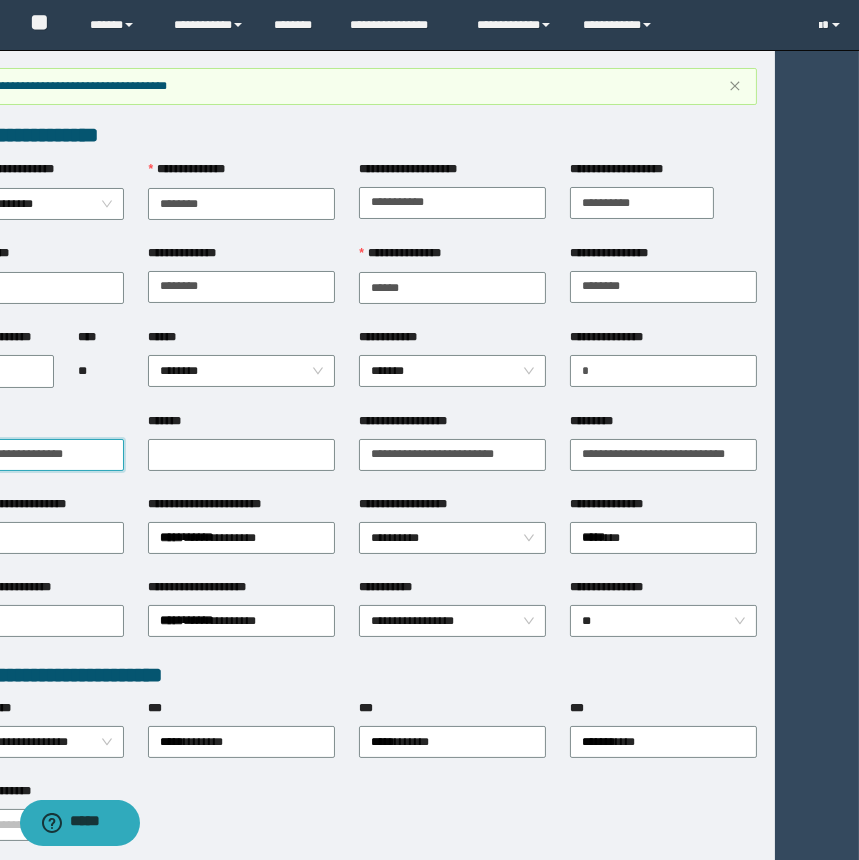 click on "**********" at bounding box center [31, 455] 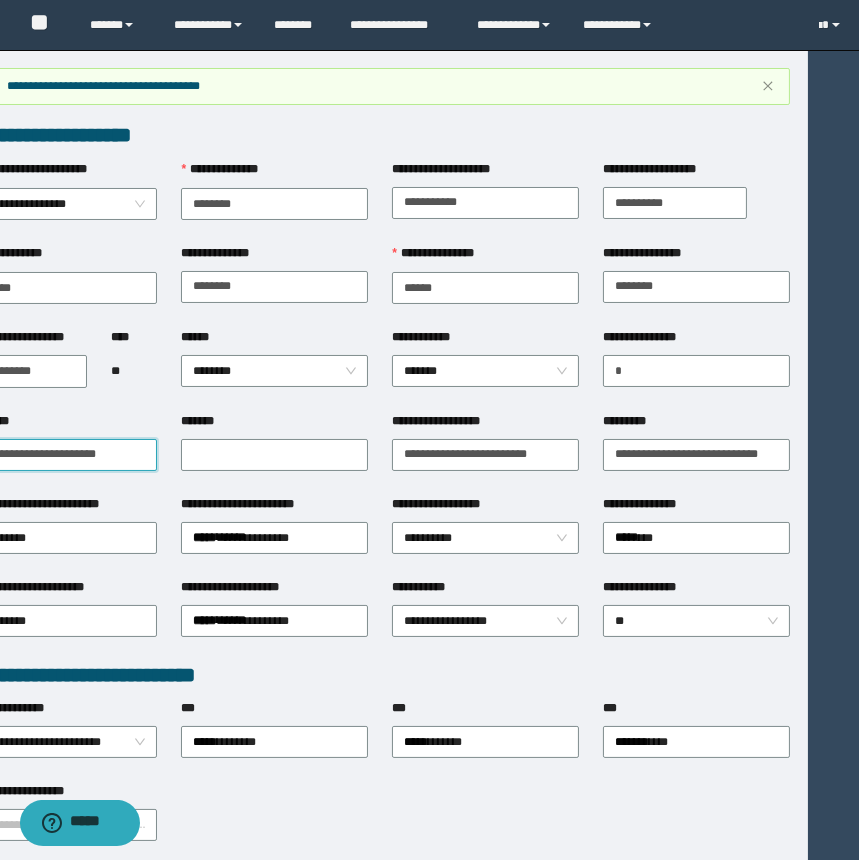 scroll, scrollTop: 0, scrollLeft: 33, axis: horizontal 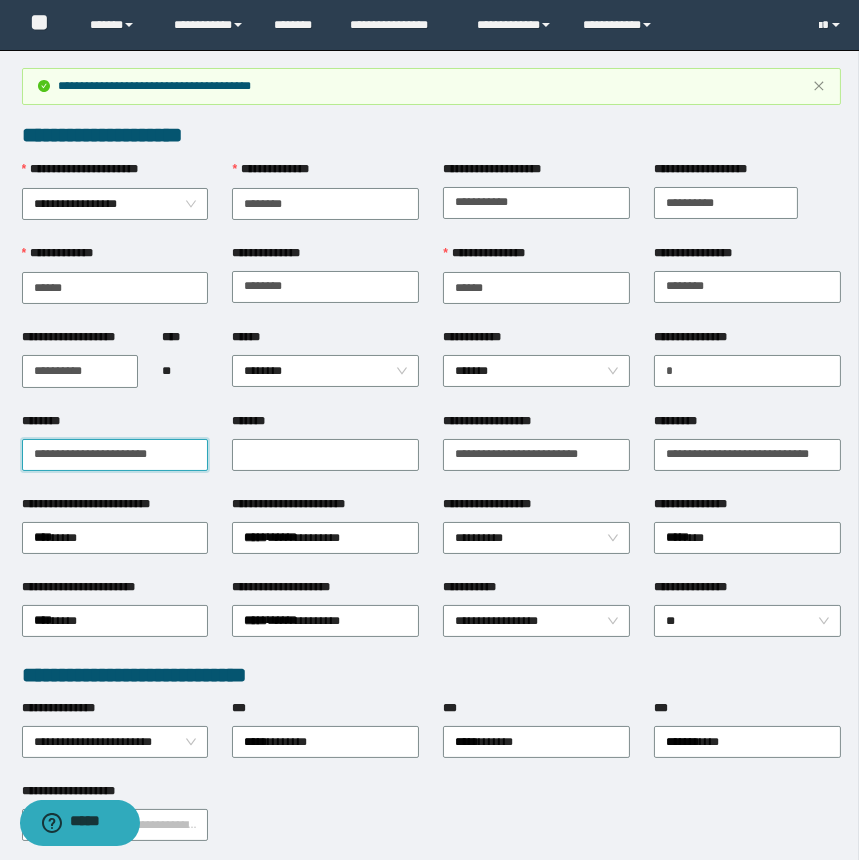 drag, startPoint x: 65, startPoint y: 449, endPoint x: -6, endPoint y: 465, distance: 72.780495 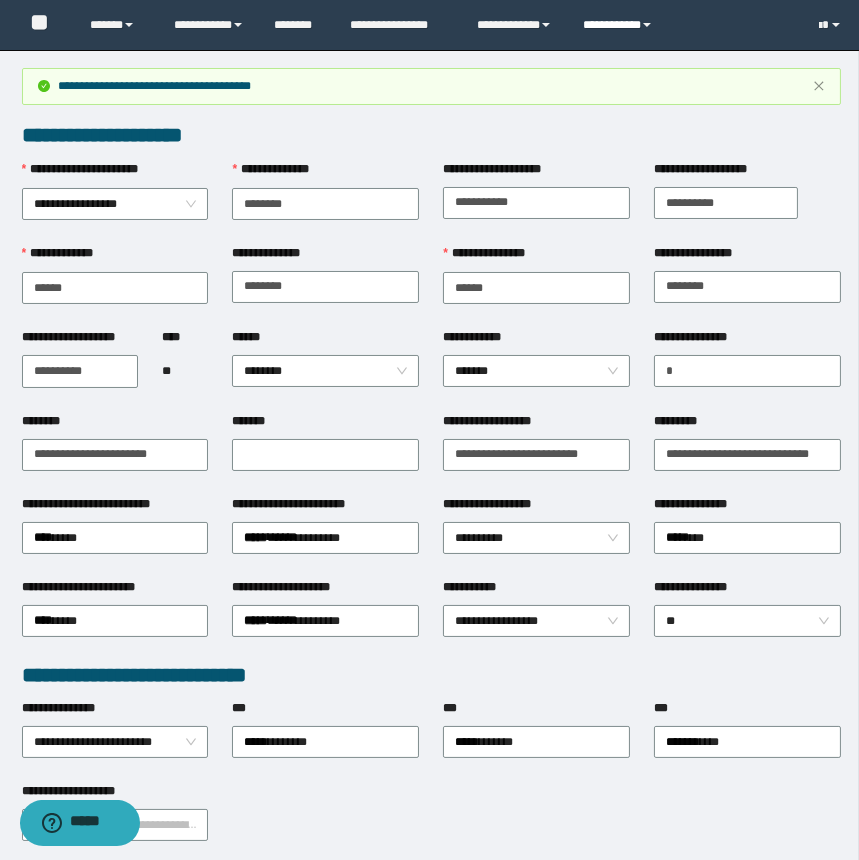 click on "**********" at bounding box center [620, 25] 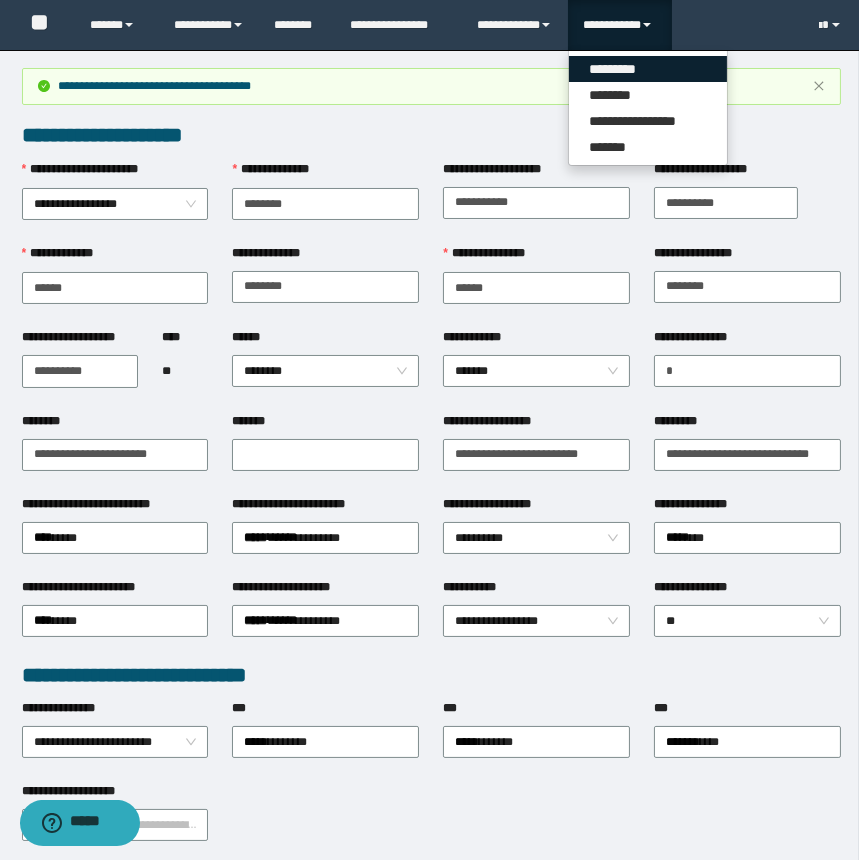 click on "*********" at bounding box center [648, 69] 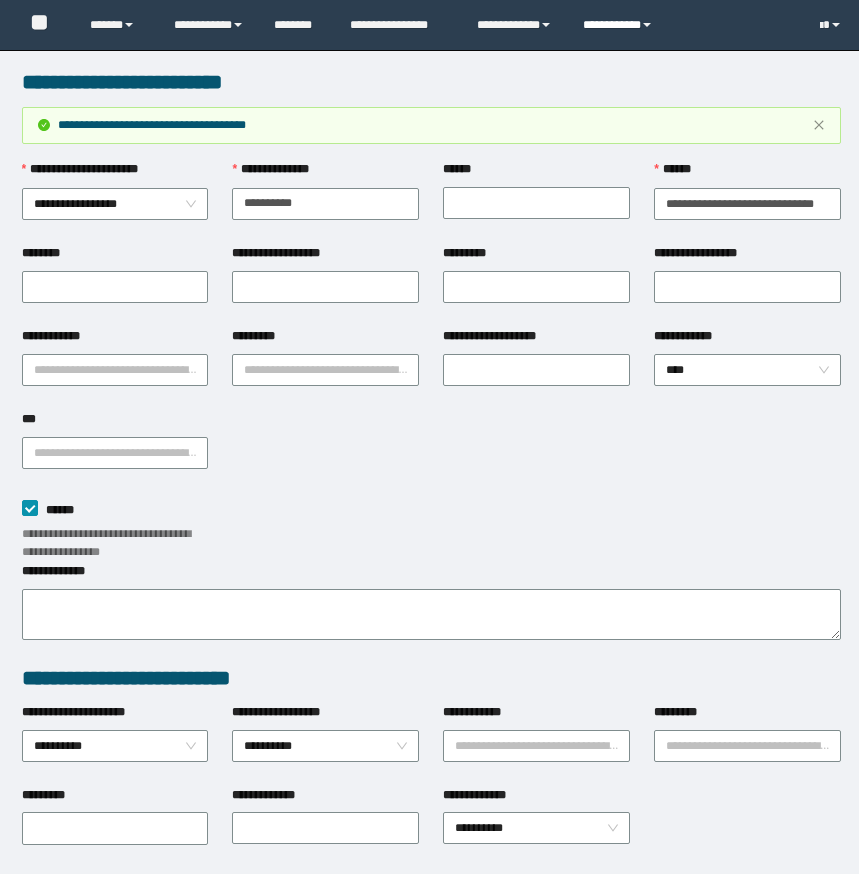 scroll, scrollTop: 409, scrollLeft: 0, axis: vertical 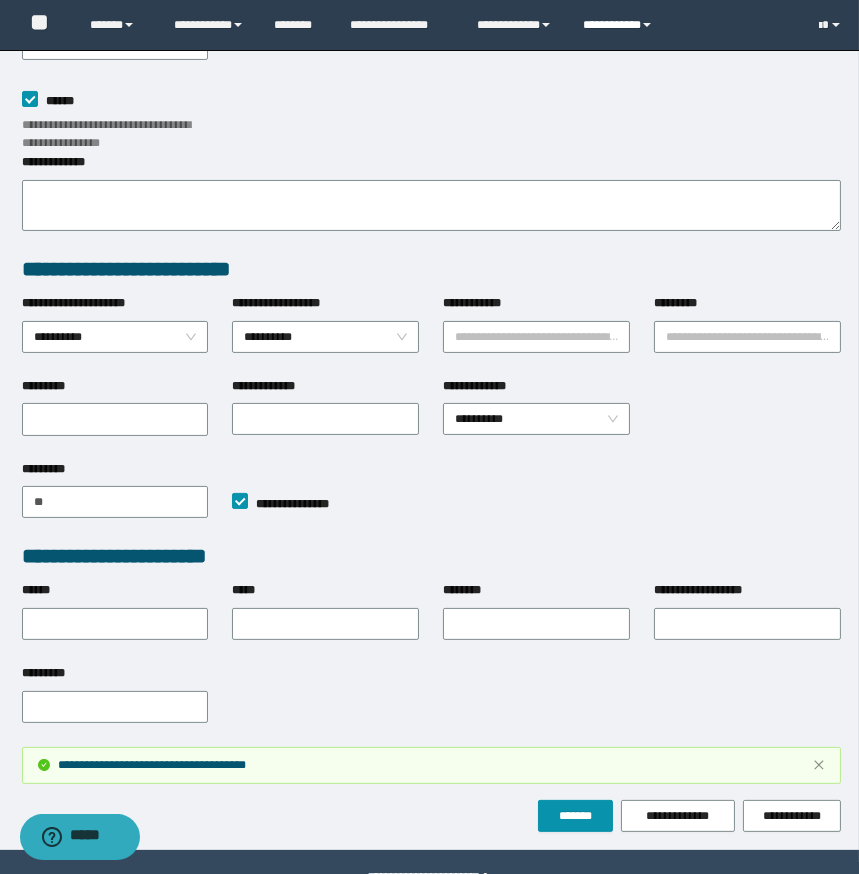 click on "**********" at bounding box center [620, 25] 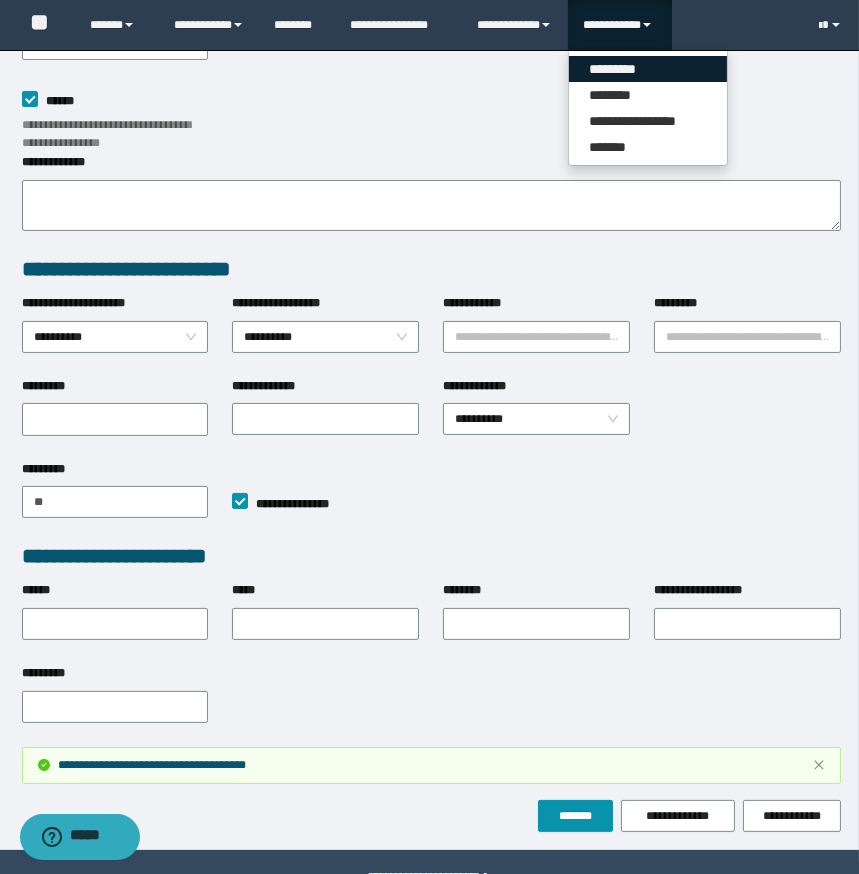 click on "*********" at bounding box center (648, 69) 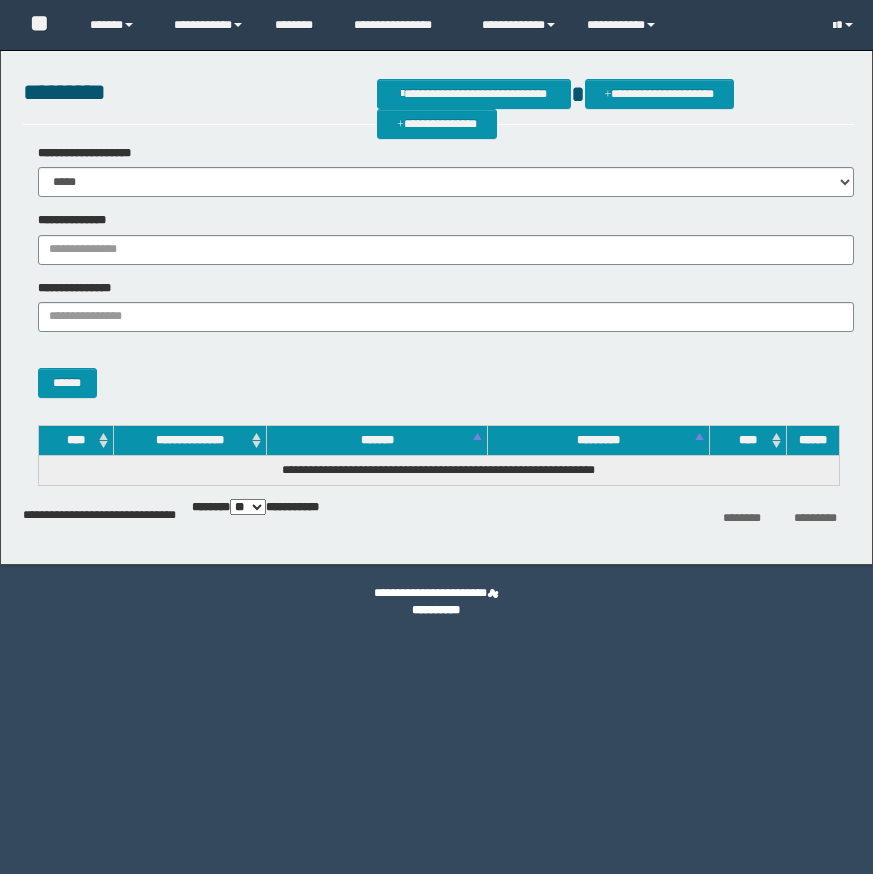 scroll, scrollTop: 0, scrollLeft: 0, axis: both 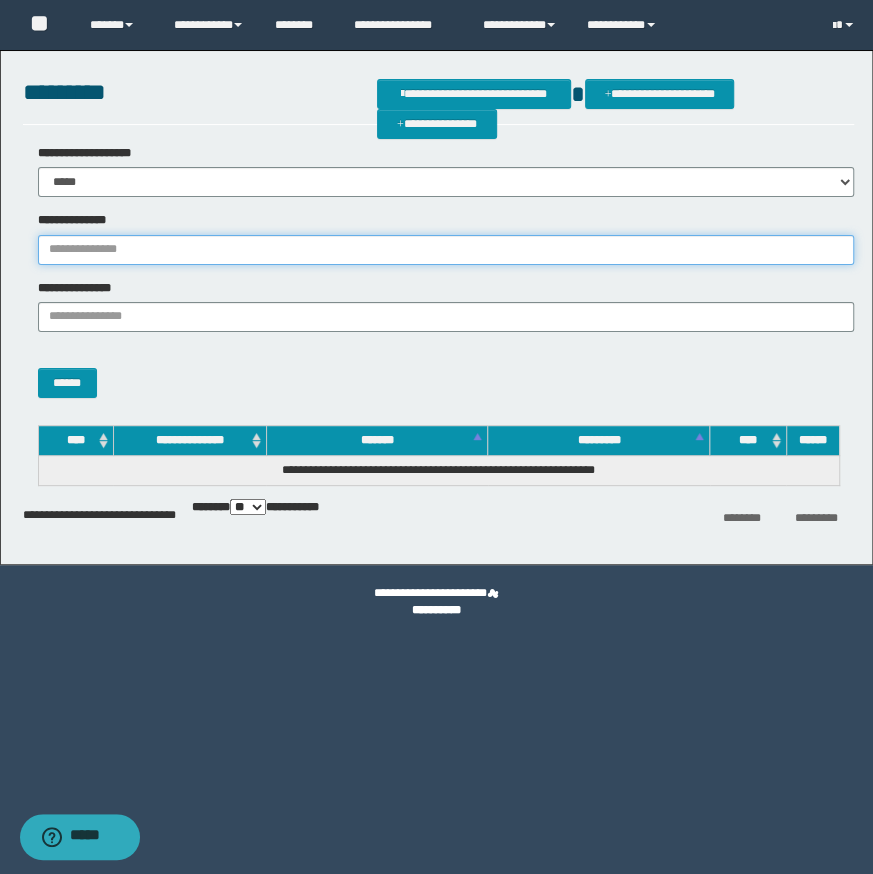 click on "**********" at bounding box center [446, 250] 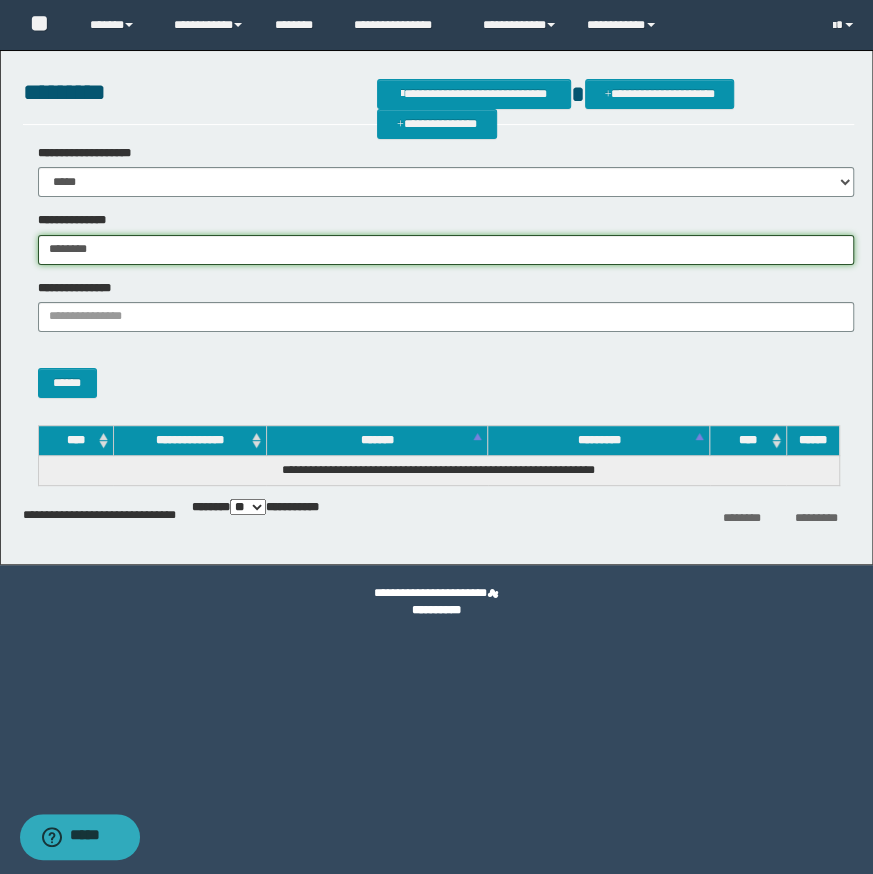 type on "********" 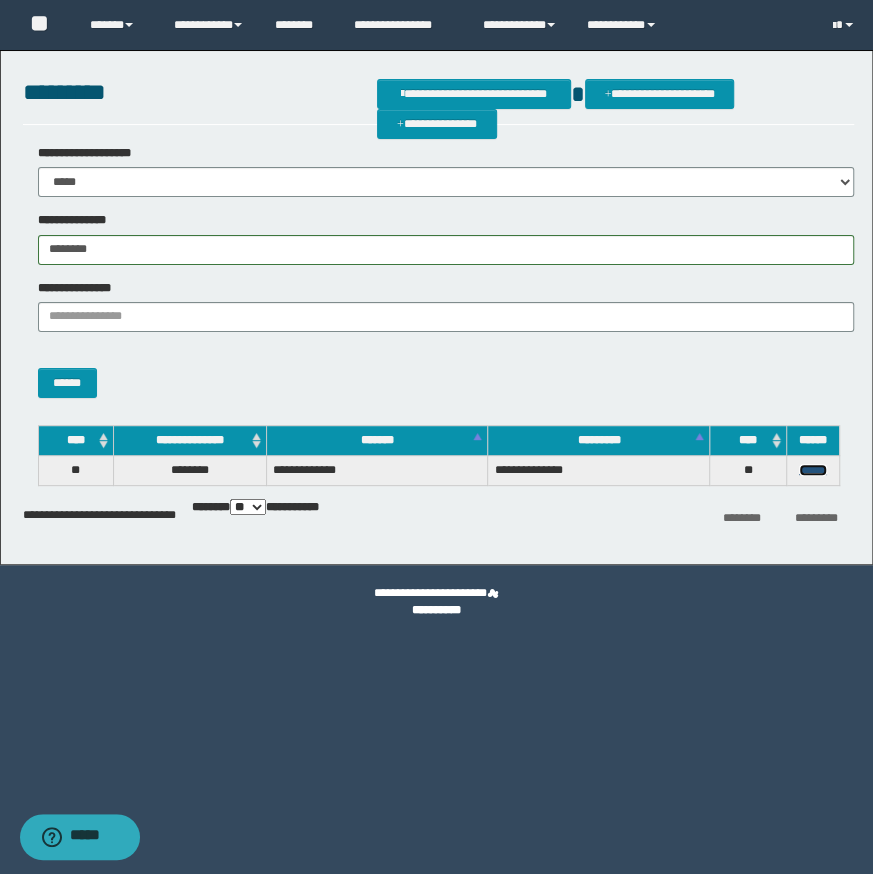 click on "******" at bounding box center [813, 470] 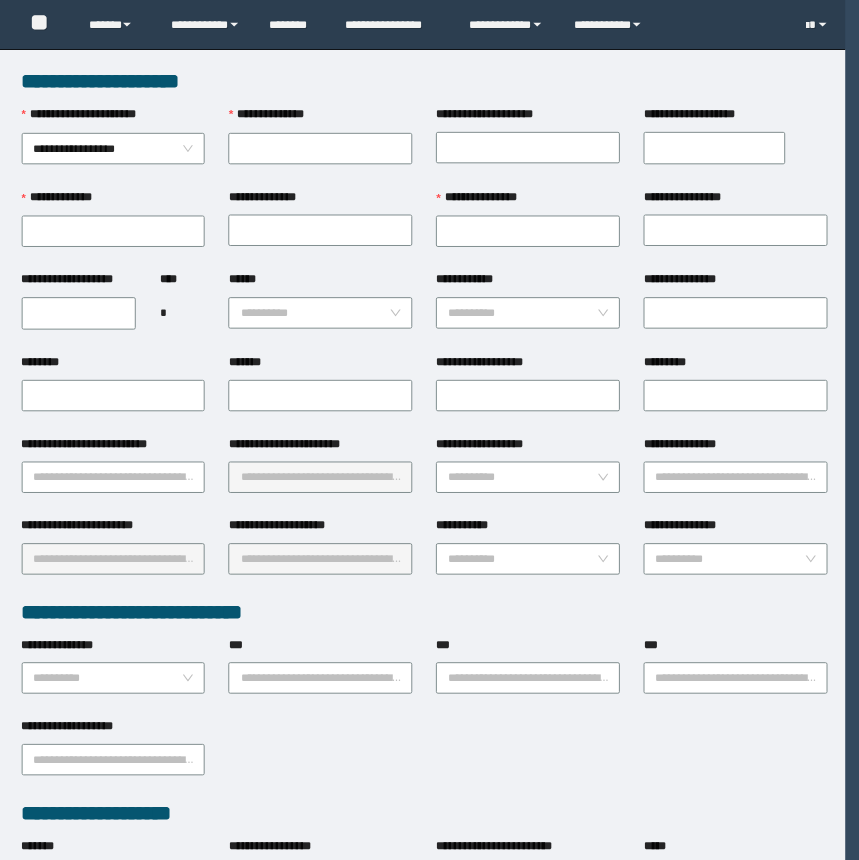 scroll, scrollTop: 0, scrollLeft: 0, axis: both 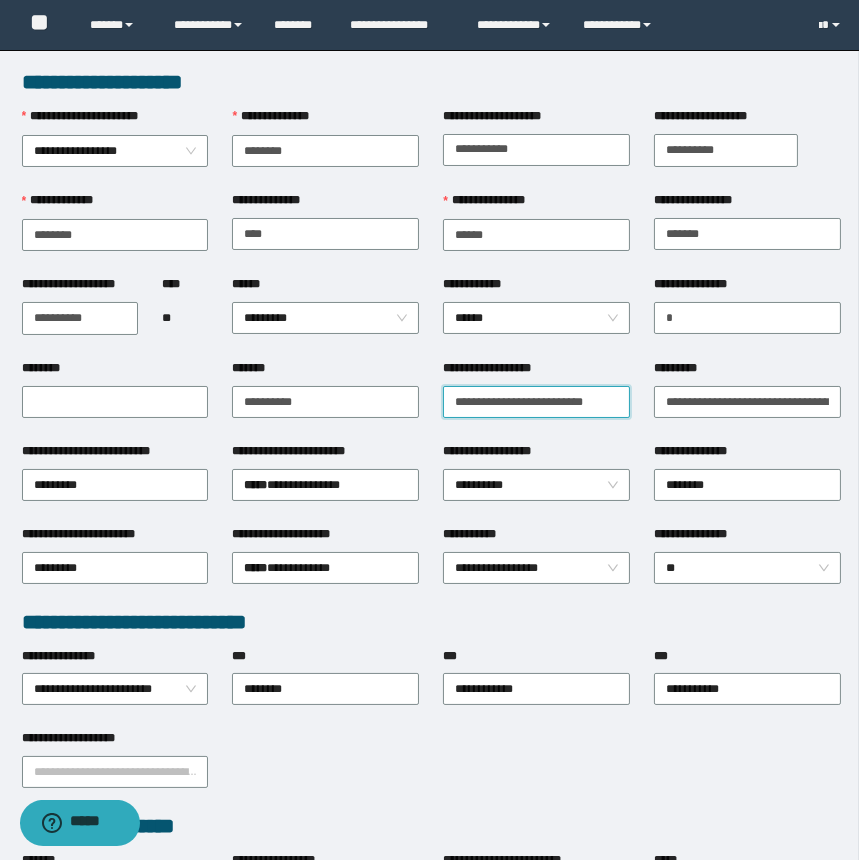 drag, startPoint x: 617, startPoint y: 399, endPoint x: 425, endPoint y: 407, distance: 192.1666 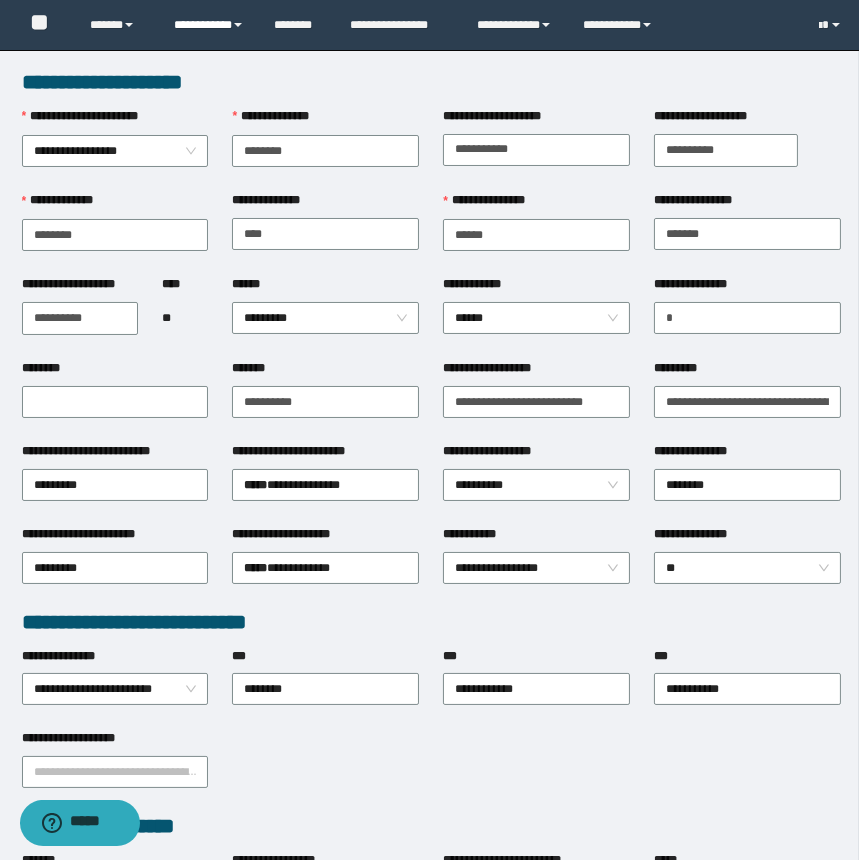 click on "**********" at bounding box center [209, 25] 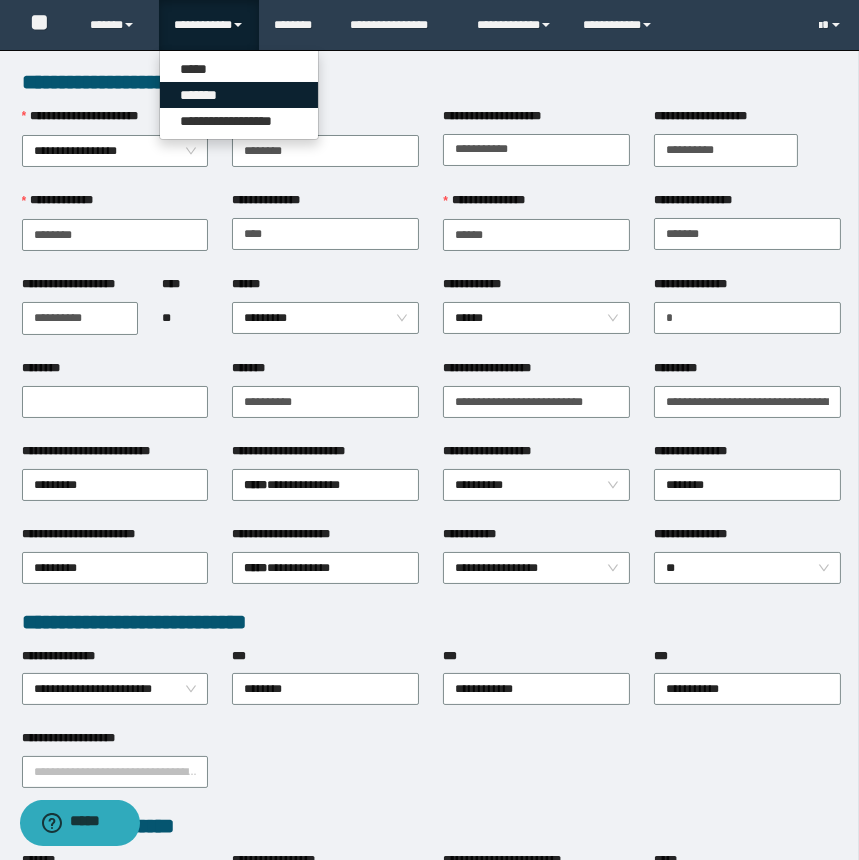click on "*******" at bounding box center (239, 95) 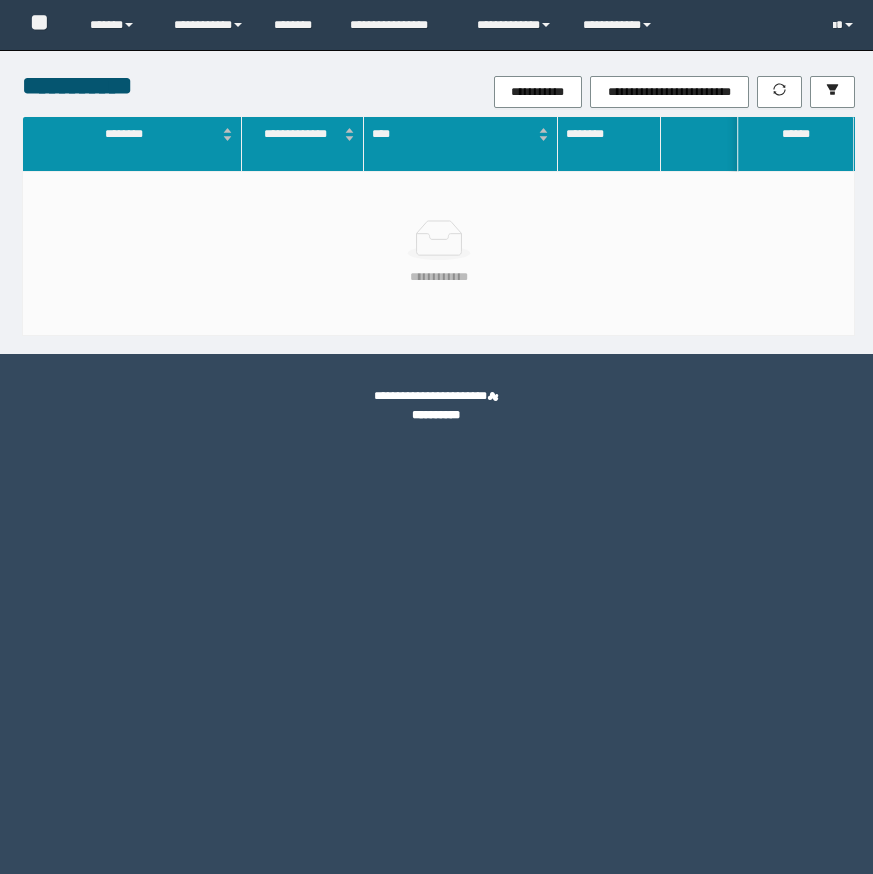 scroll, scrollTop: 0, scrollLeft: 0, axis: both 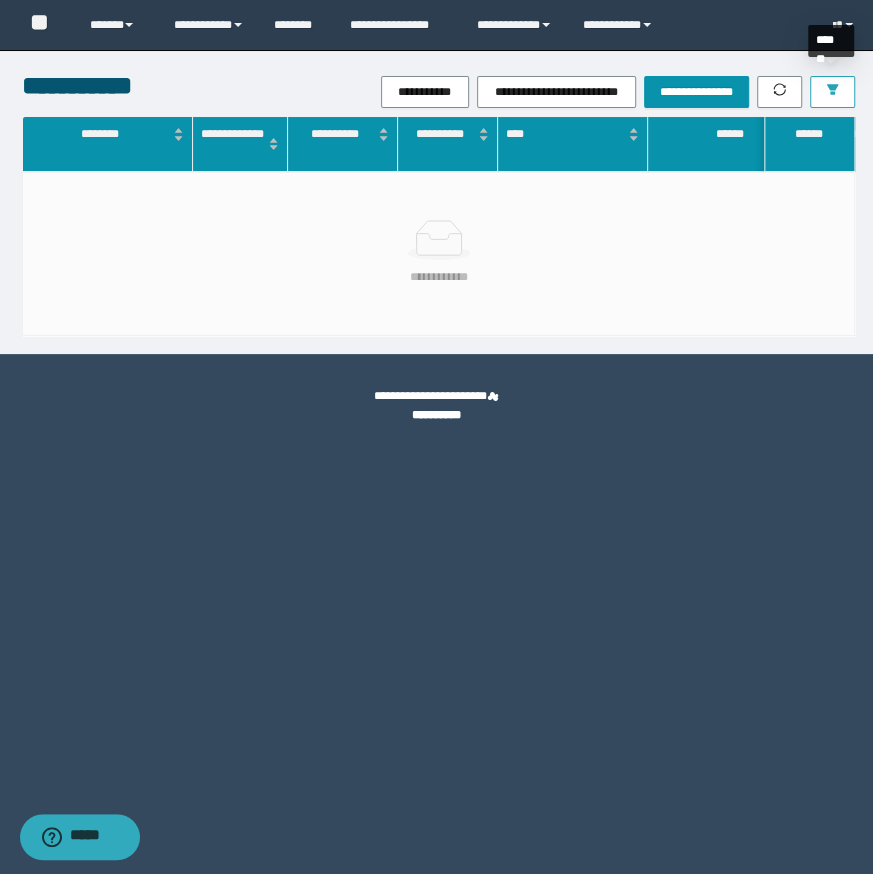 click at bounding box center (832, 92) 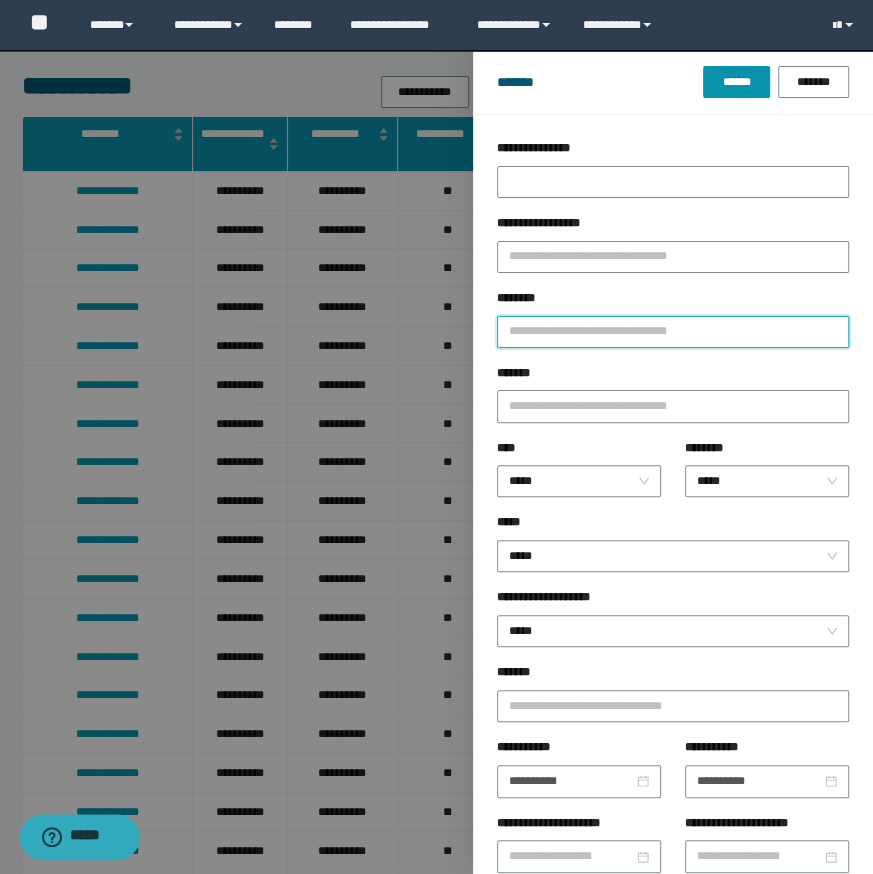 click on "********" at bounding box center [673, 332] 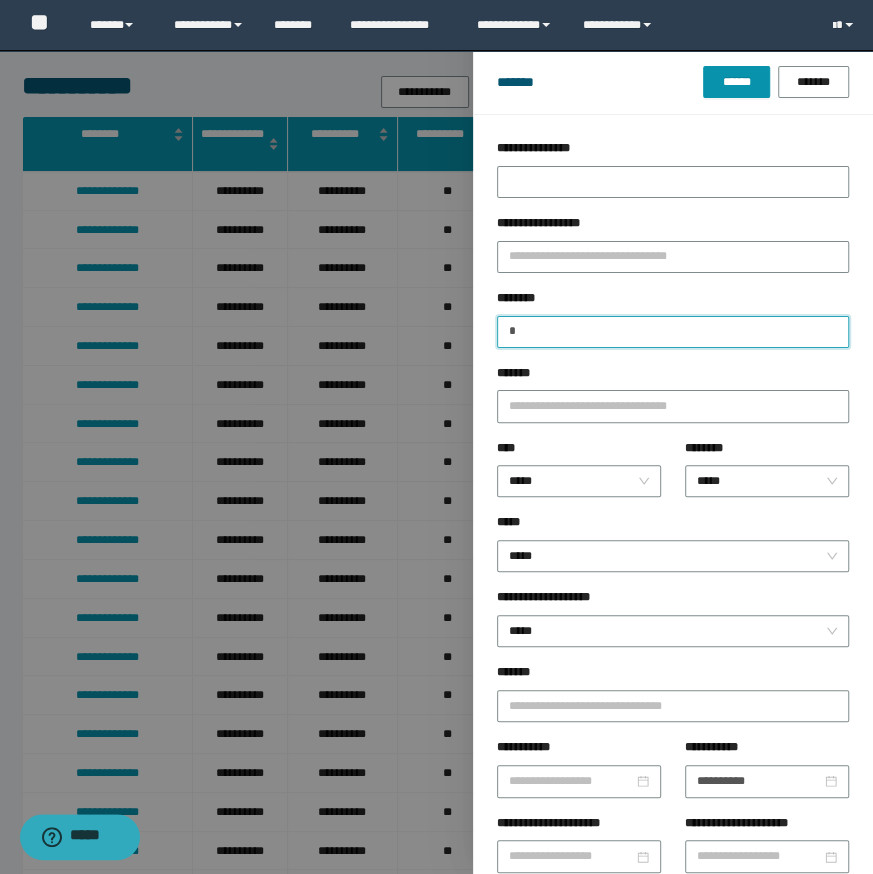type 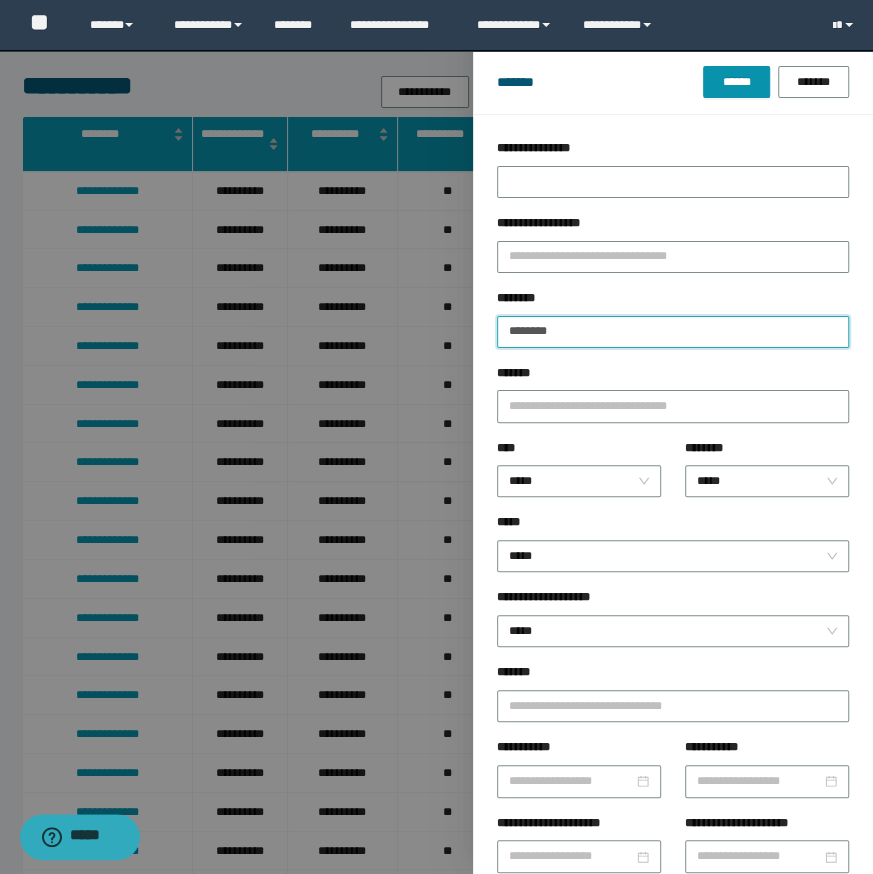 click on "********" at bounding box center [673, 332] 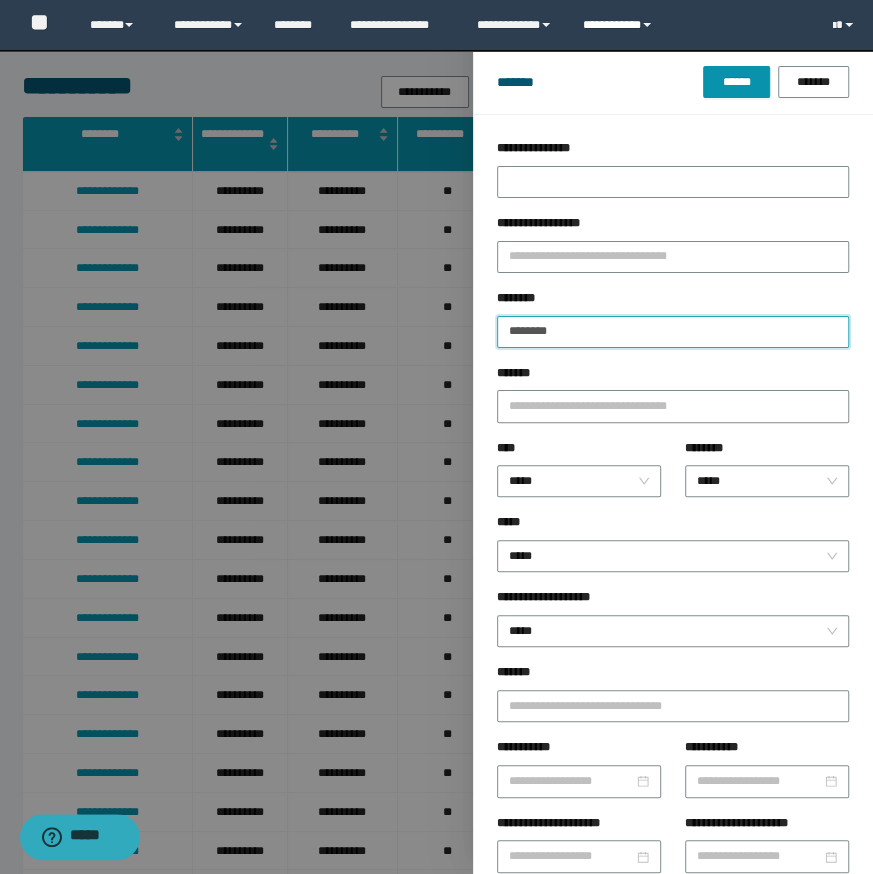 type on "********" 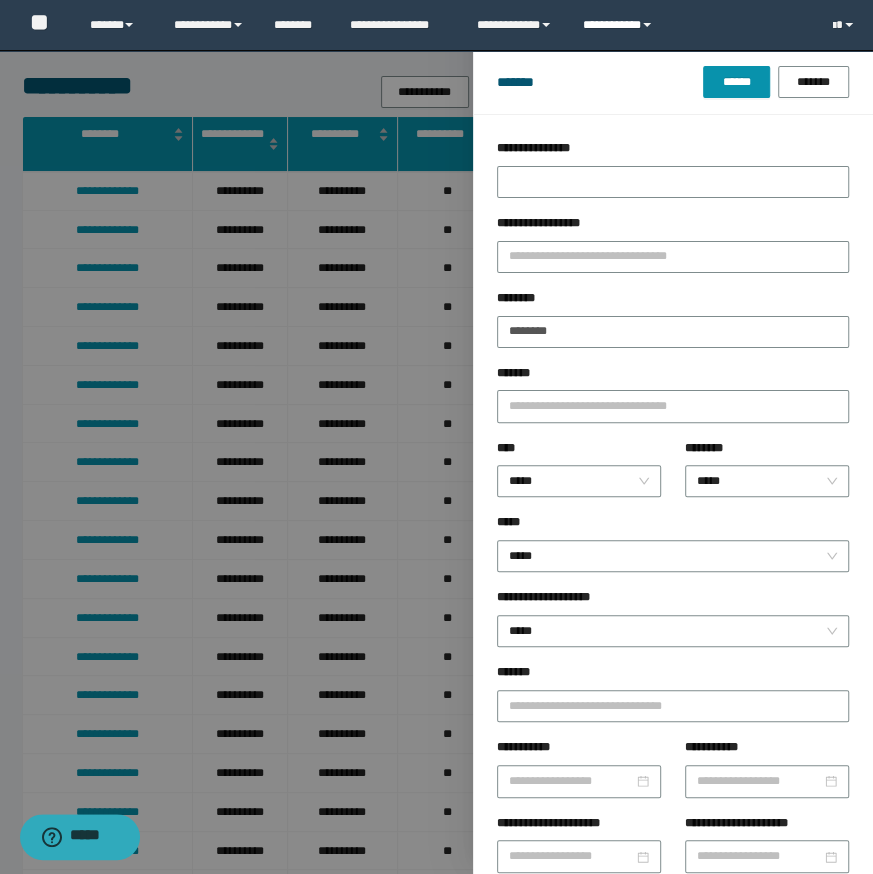 click on "**********" at bounding box center (620, 25) 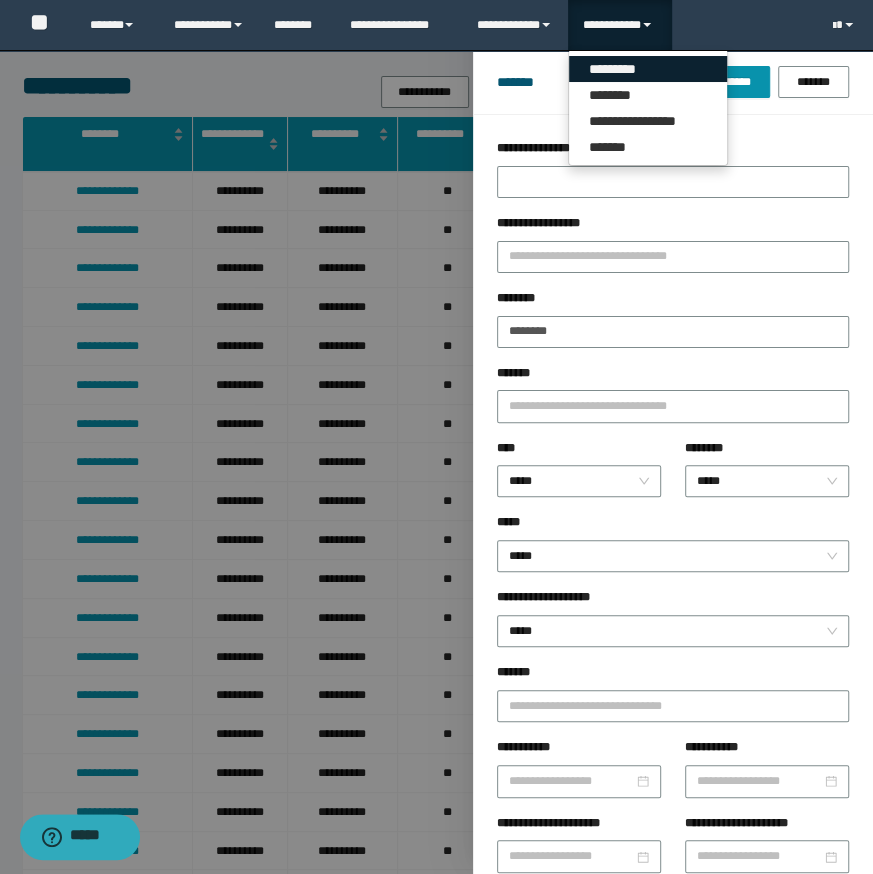 click on "*********" at bounding box center [648, 69] 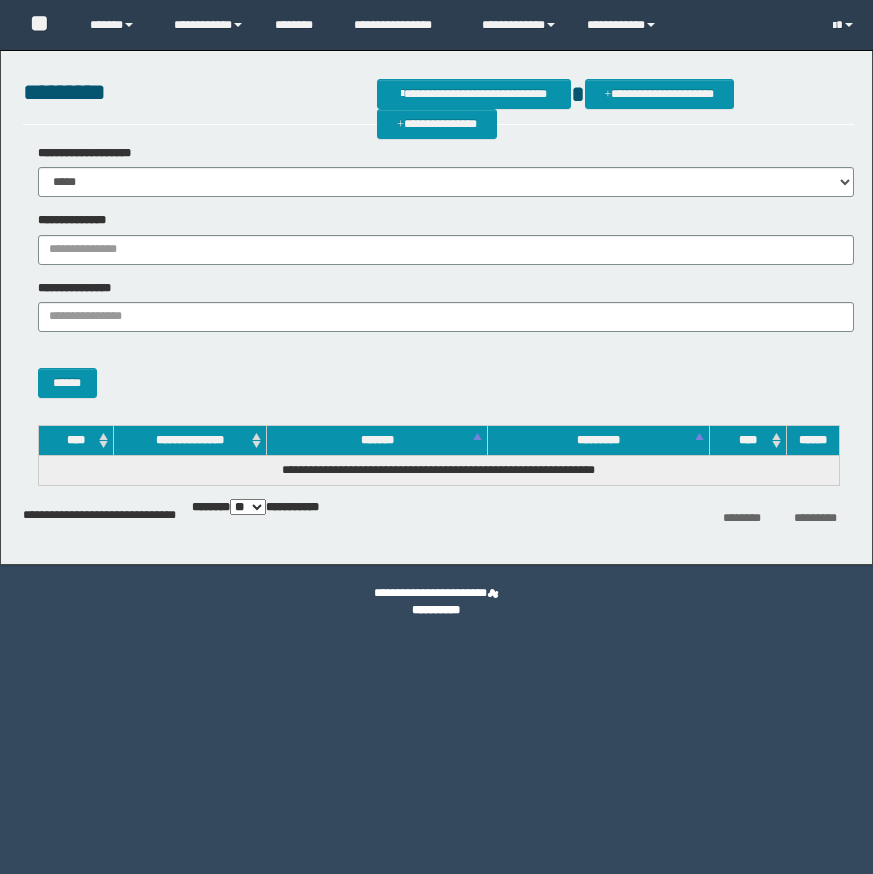 scroll, scrollTop: 0, scrollLeft: 0, axis: both 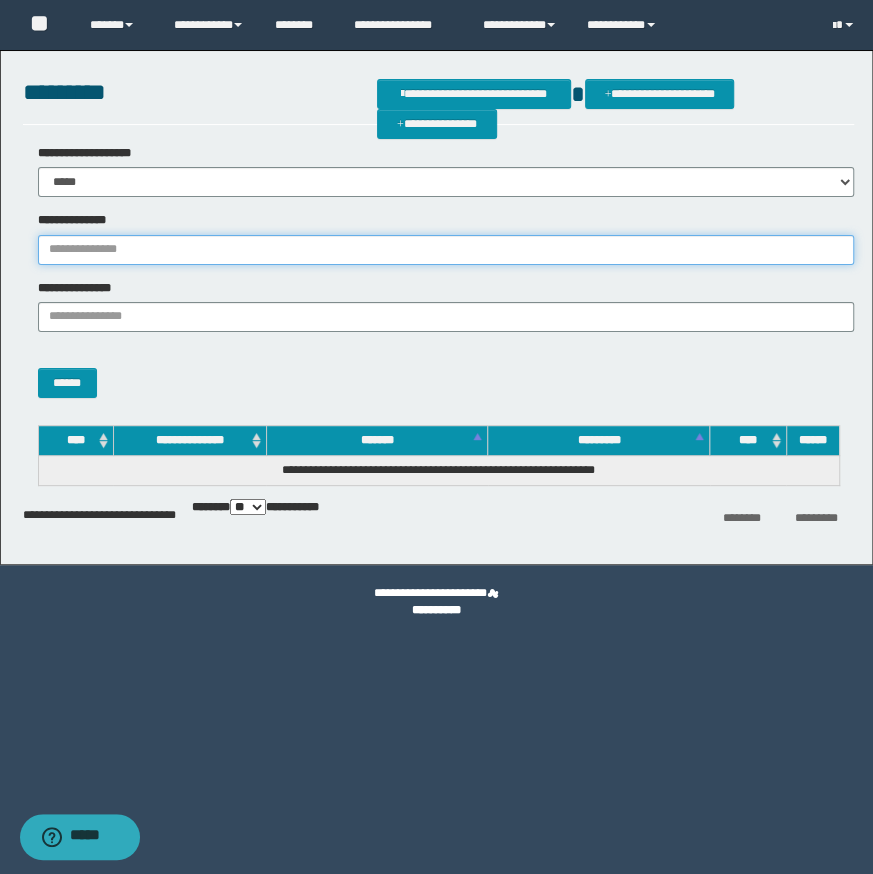 click on "**********" at bounding box center [446, 250] 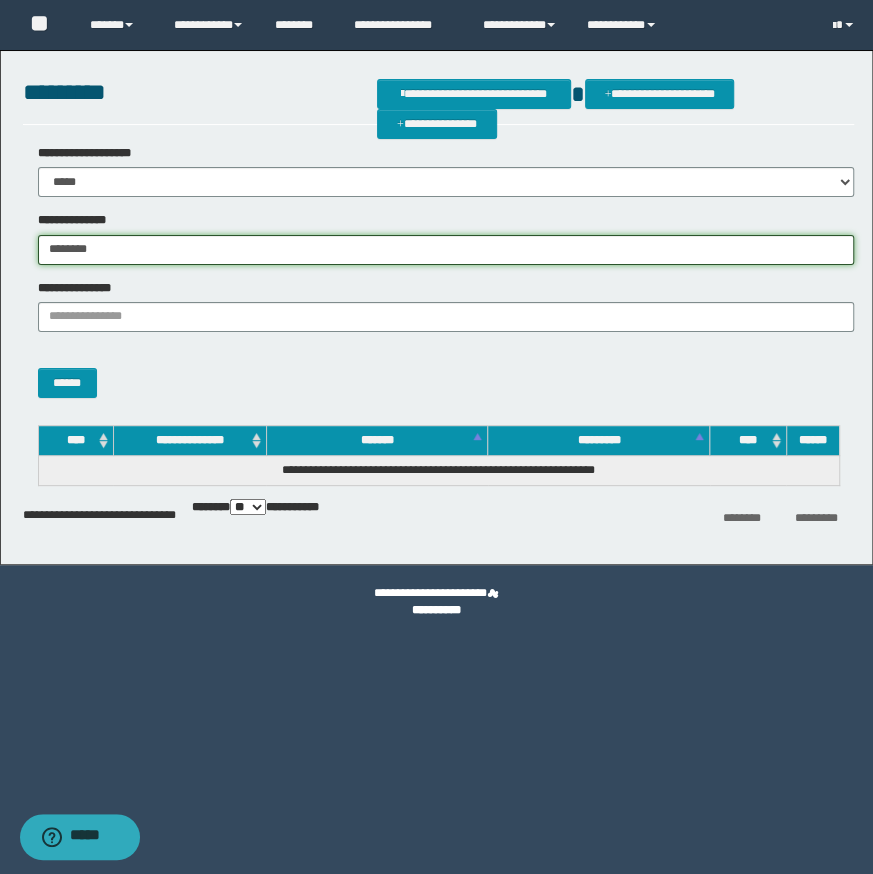 type on "********" 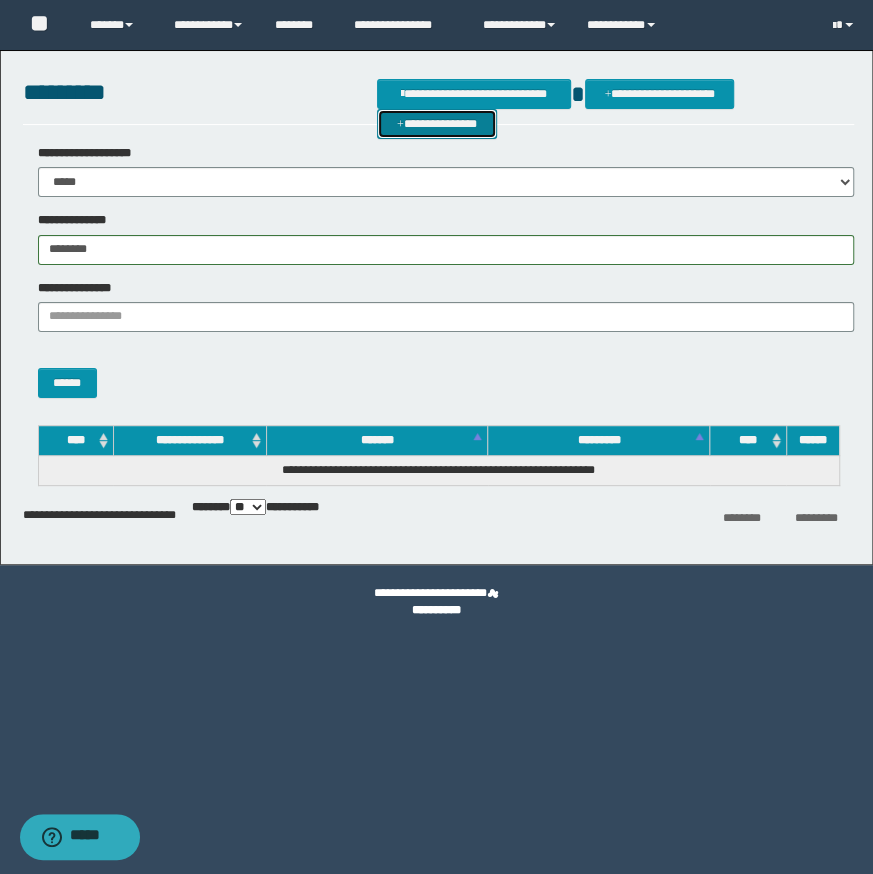 click on "**********" at bounding box center (437, 124) 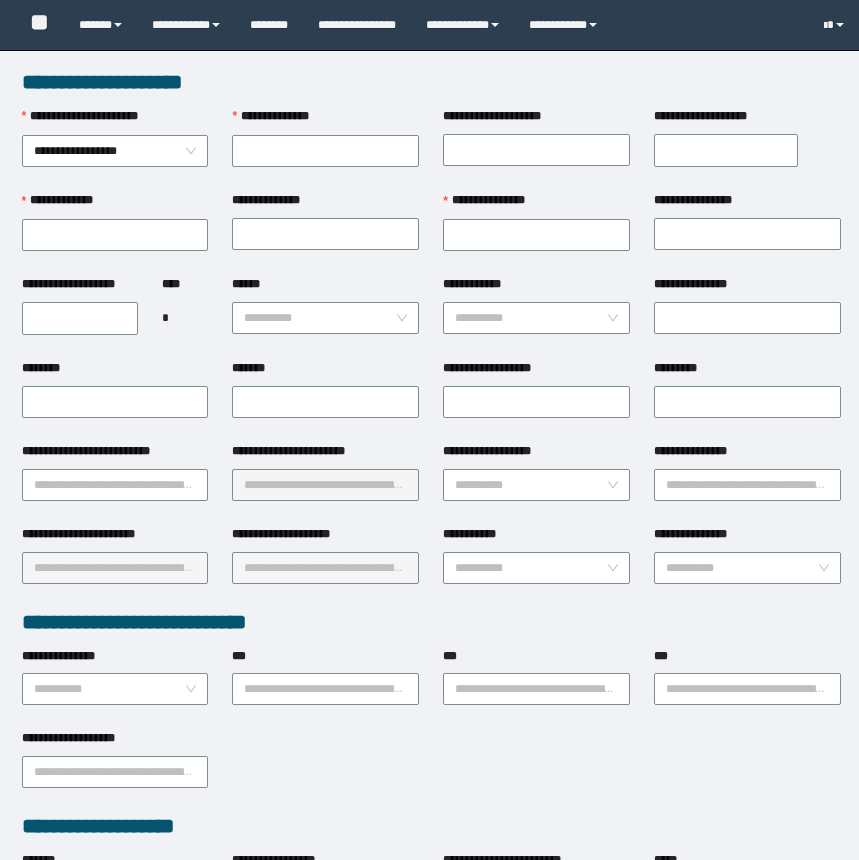 scroll, scrollTop: 0, scrollLeft: 0, axis: both 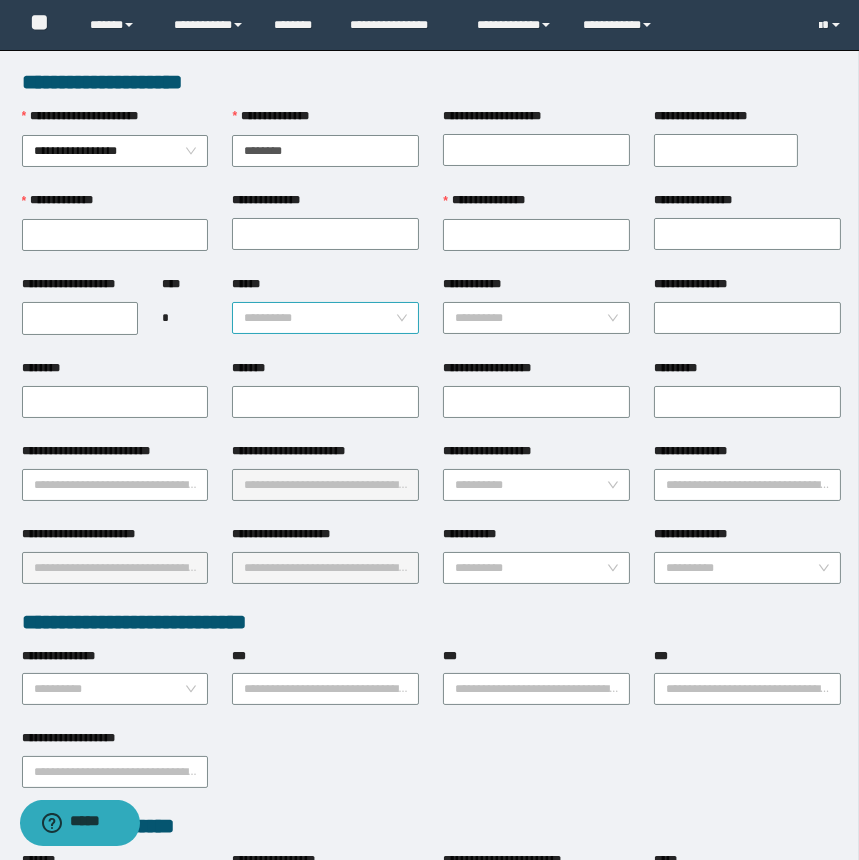 type on "********" 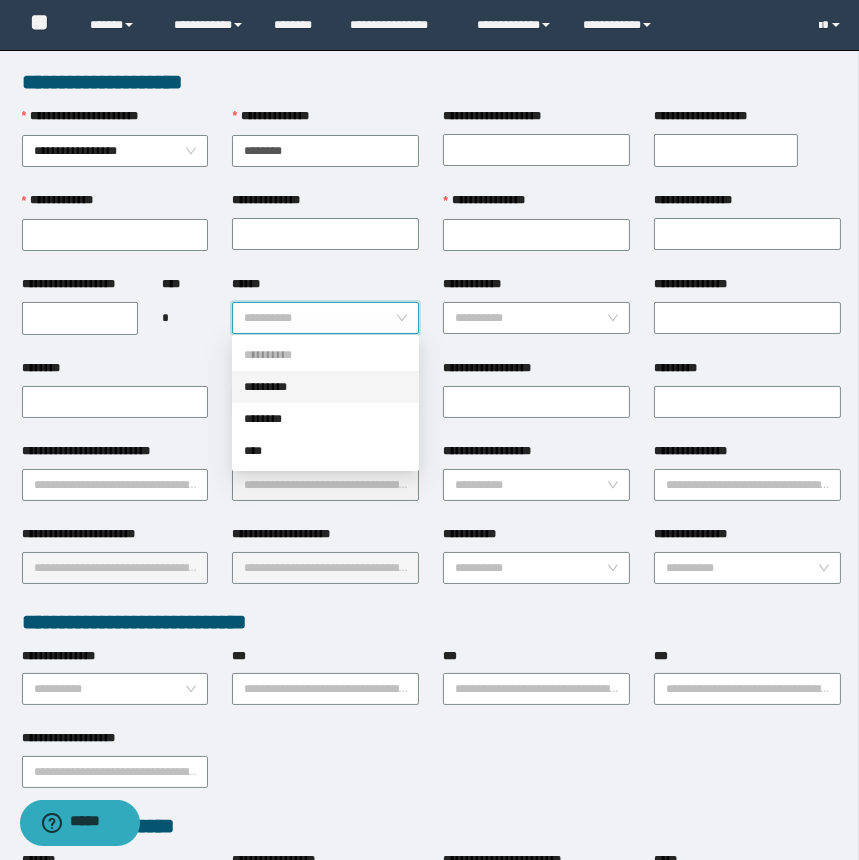 click on "*********" at bounding box center (325, 387) 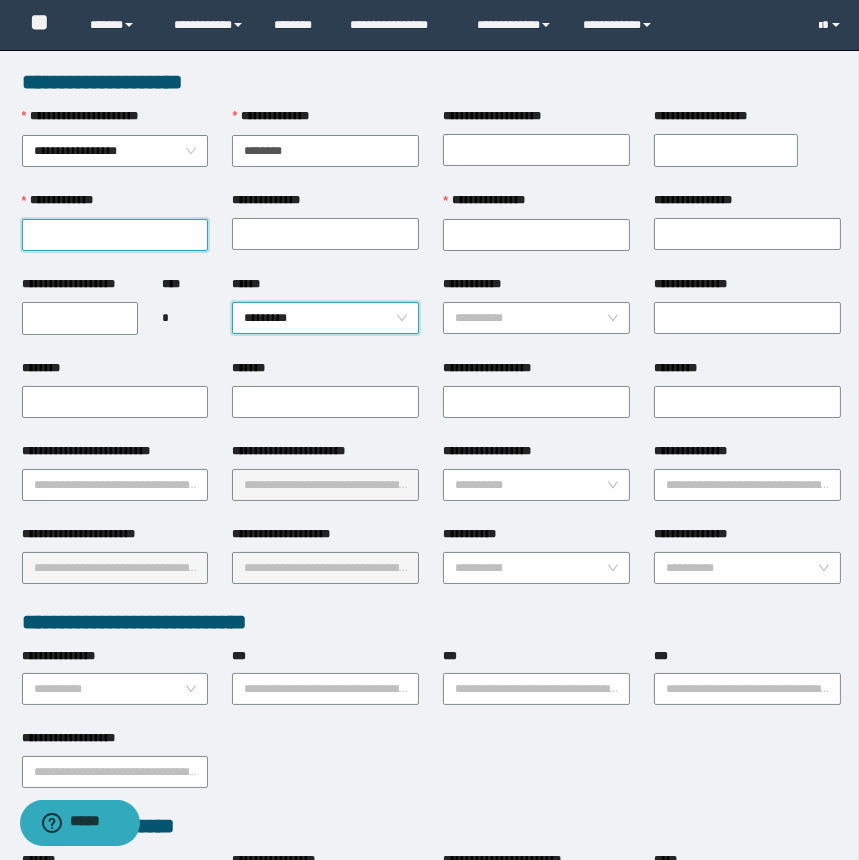 click on "**********" at bounding box center [115, 235] 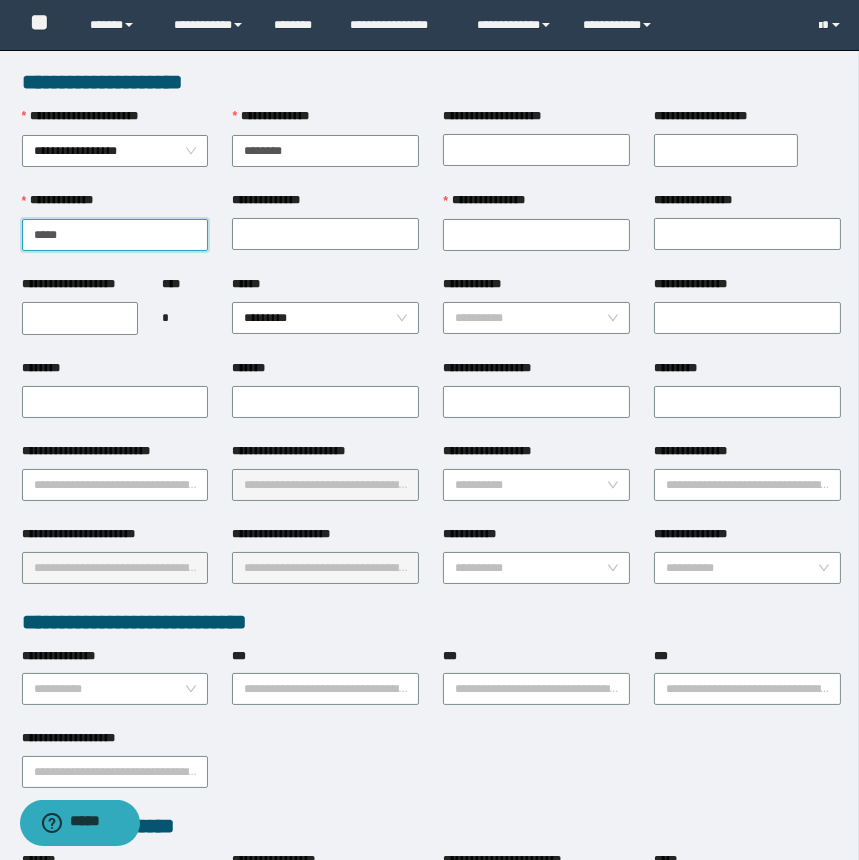 type on "****" 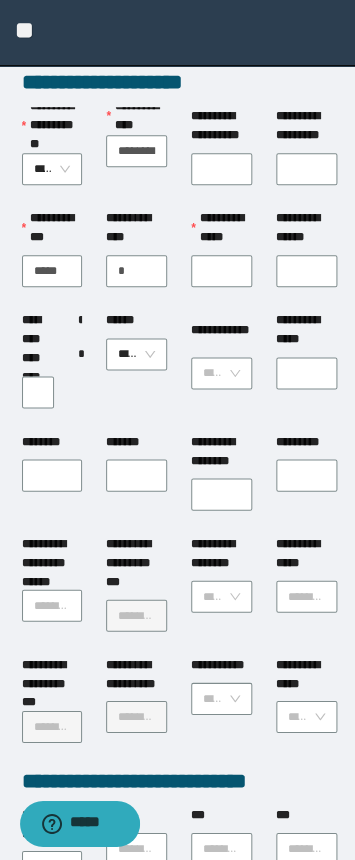 click on "**" at bounding box center (177, 33) 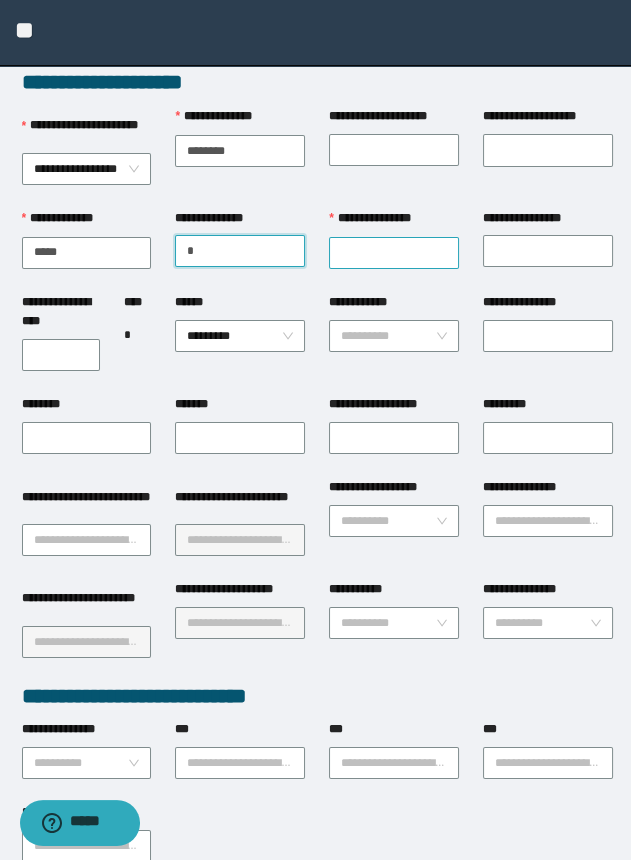 drag, startPoint x: 227, startPoint y: 254, endPoint x: 374, endPoint y: 256, distance: 147.01361 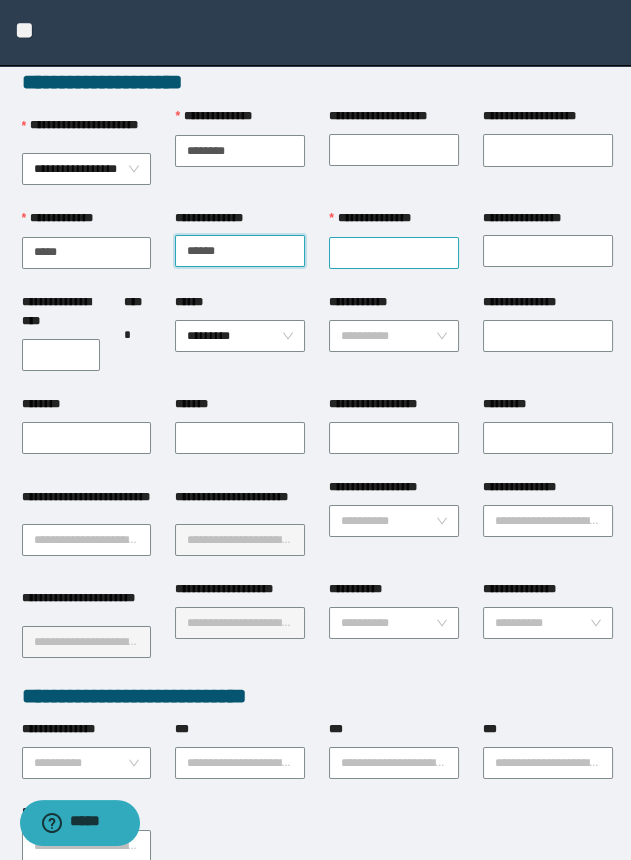 type on "******" 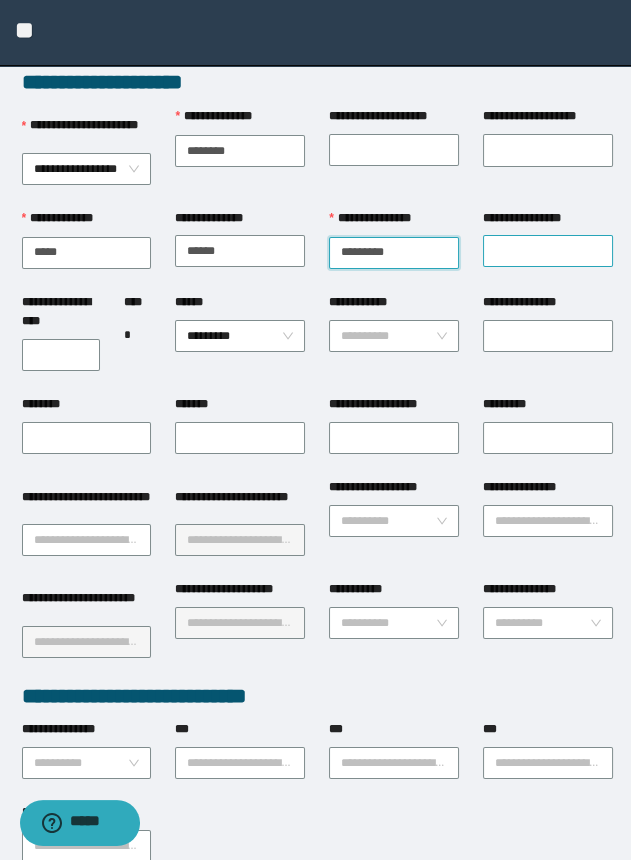 type on "*********" 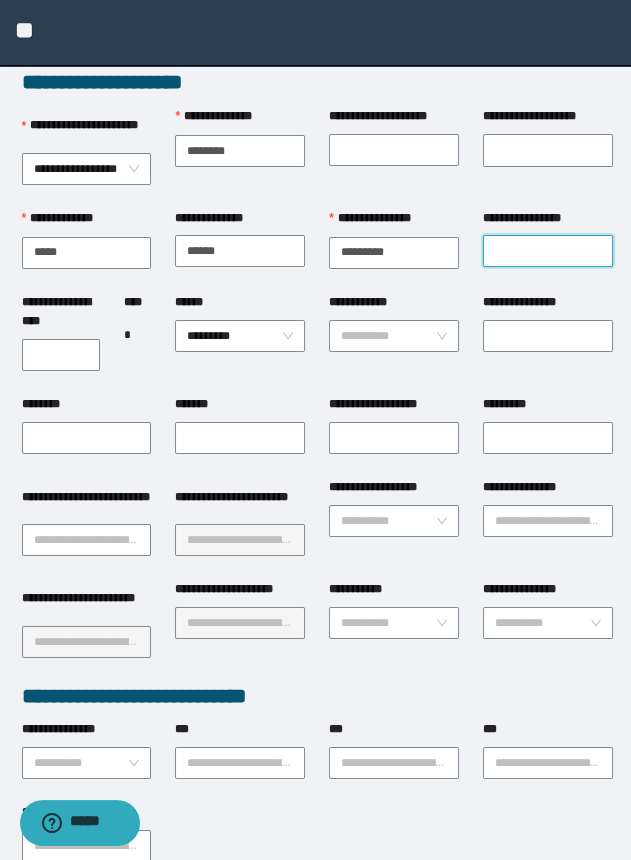 click on "**********" at bounding box center [548, 251] 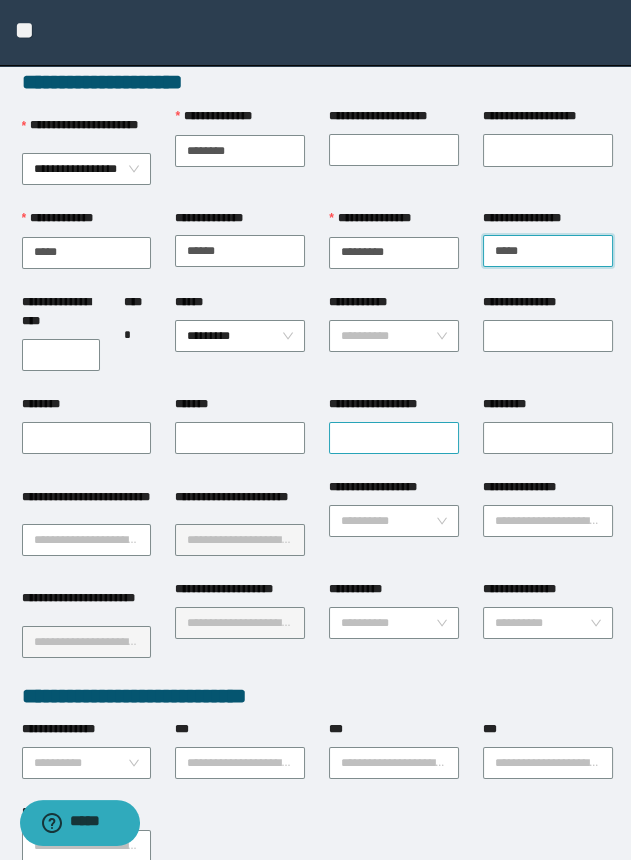 type on "*****" 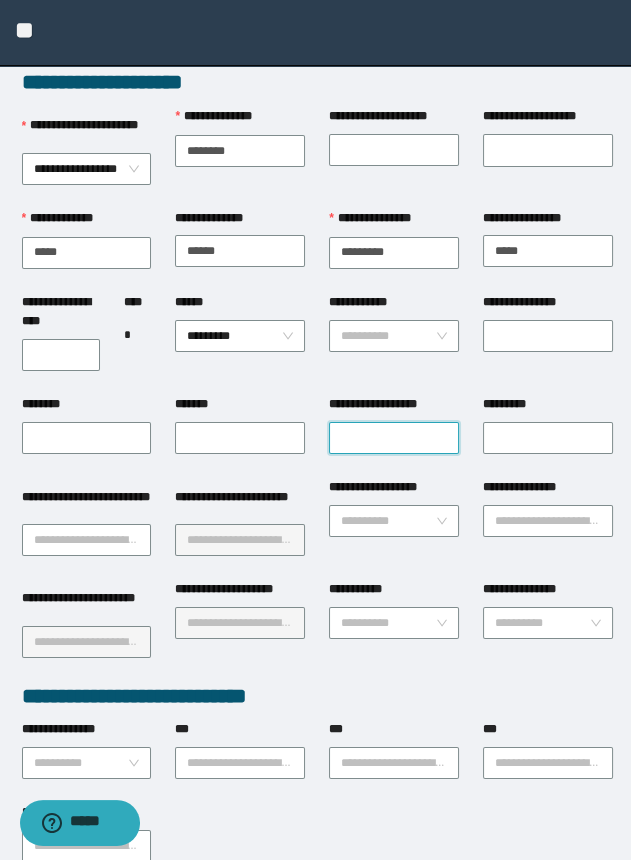 click on "**********" at bounding box center [394, 438] 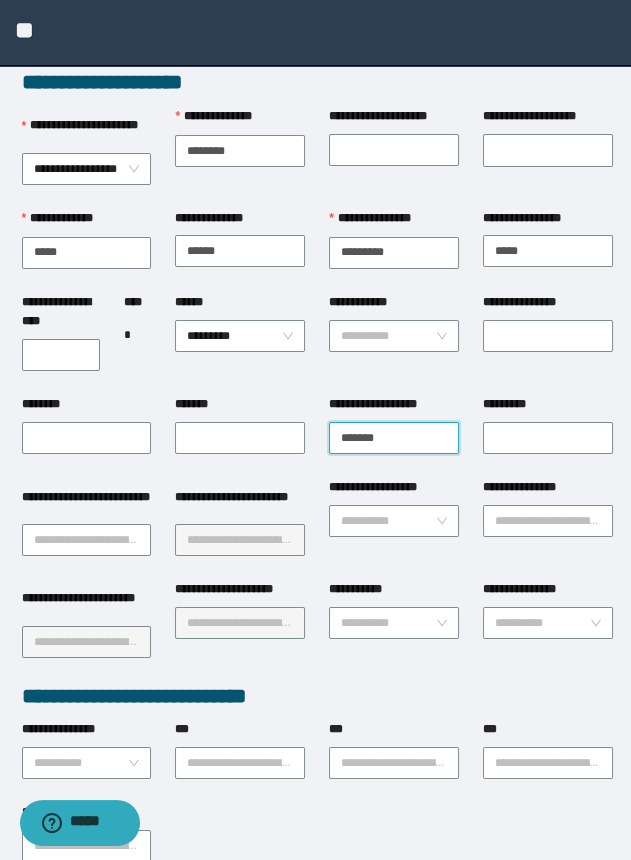 type on "*******" 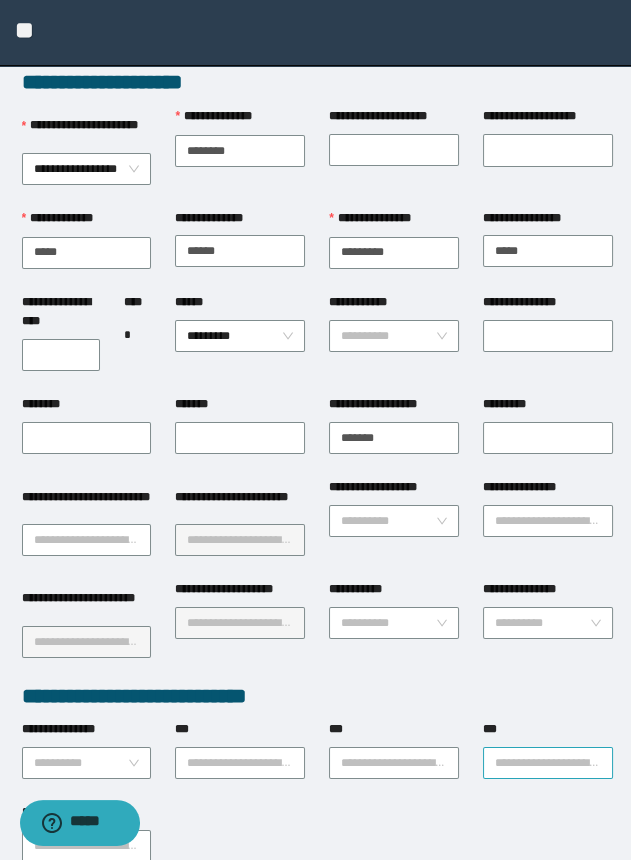 click on "***" at bounding box center [548, 763] 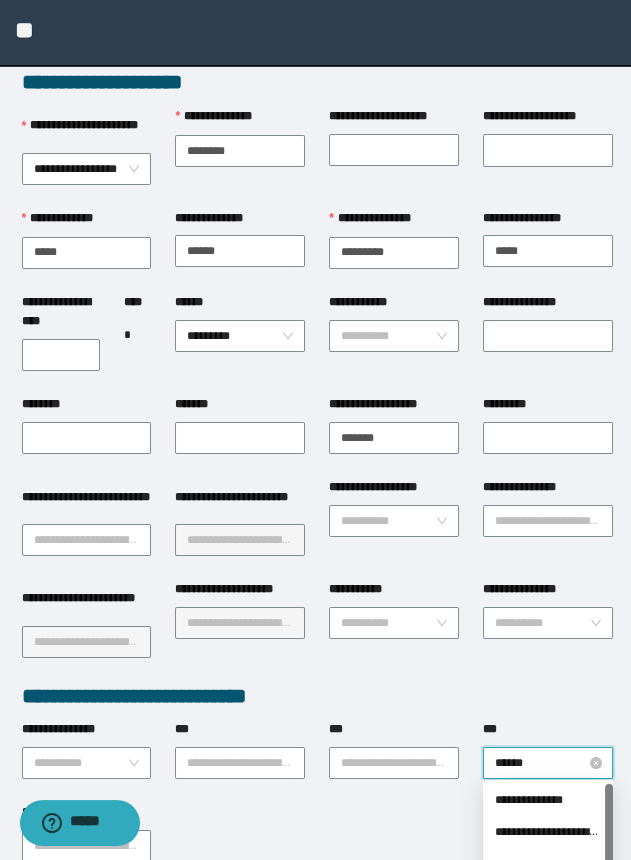 type on "*******" 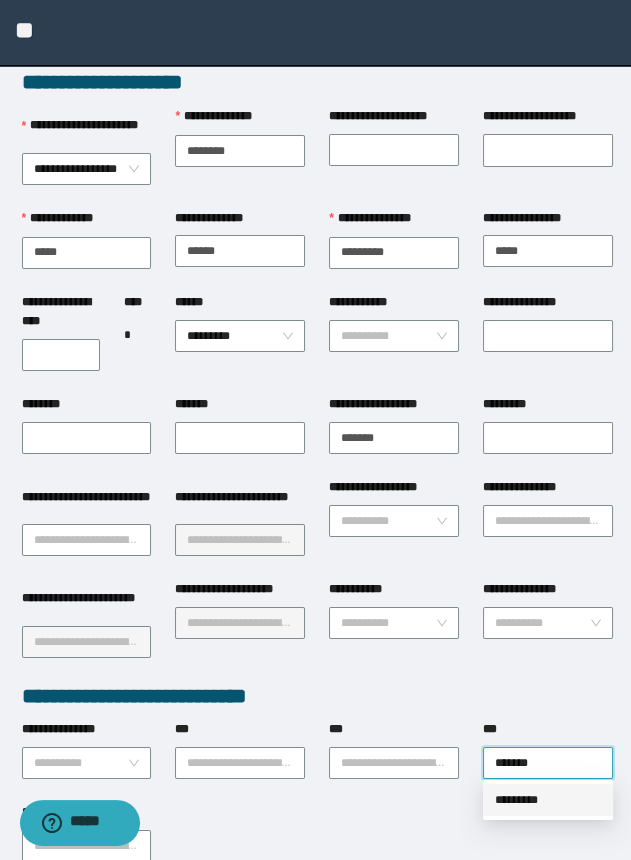 click on "*********" at bounding box center (548, 800) 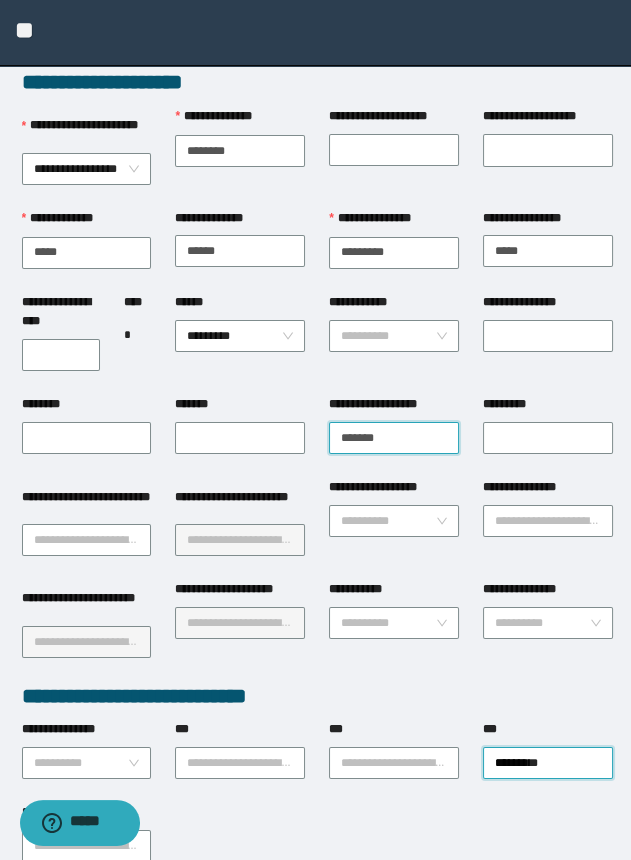 click on "*******" at bounding box center [394, 438] 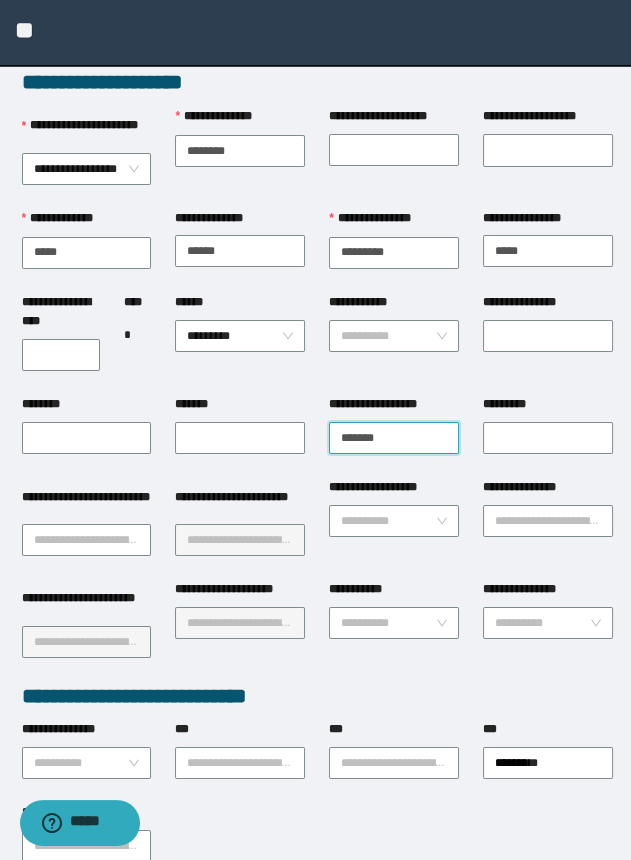 click on "*******" at bounding box center [394, 438] 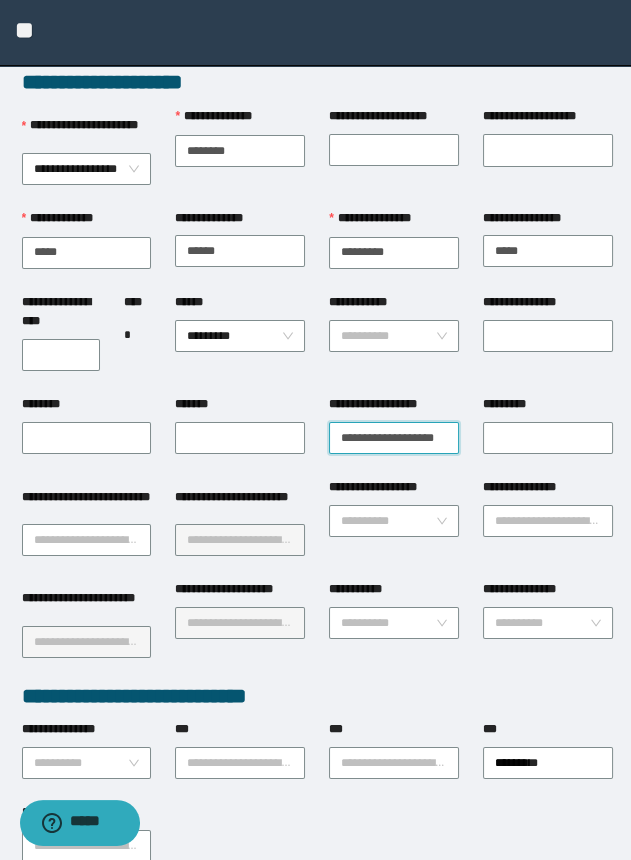 scroll, scrollTop: 0, scrollLeft: 12, axis: horizontal 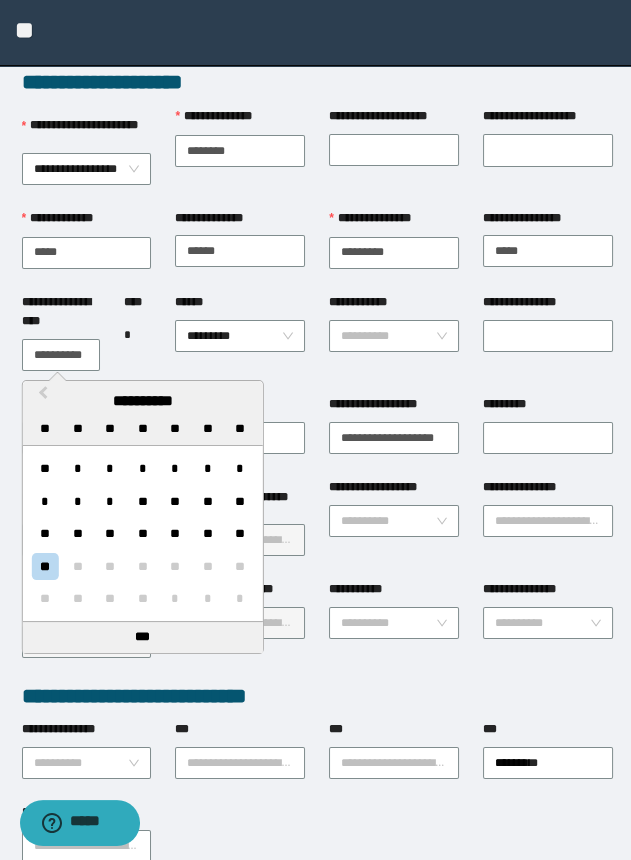 click on "**********" at bounding box center (61, 355) 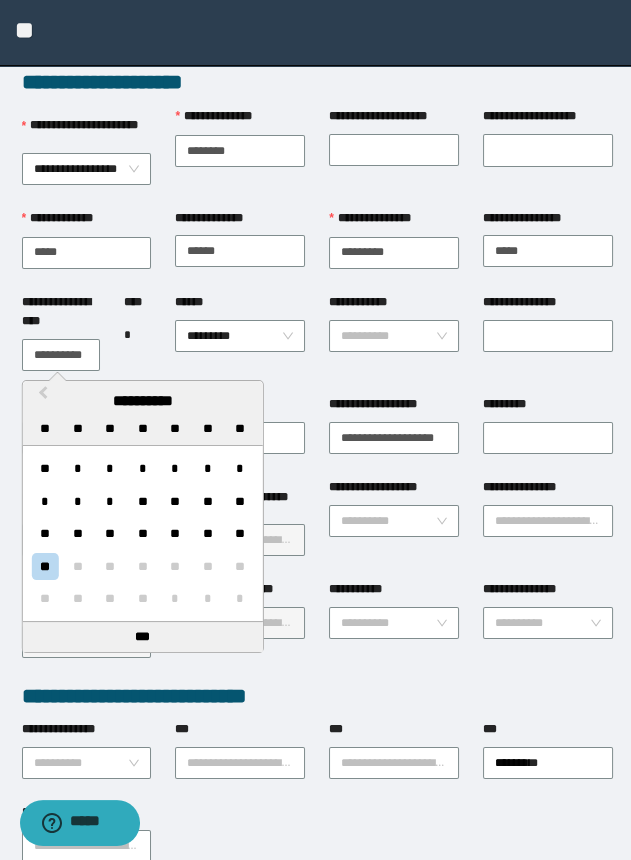 scroll, scrollTop: 0, scrollLeft: 0, axis: both 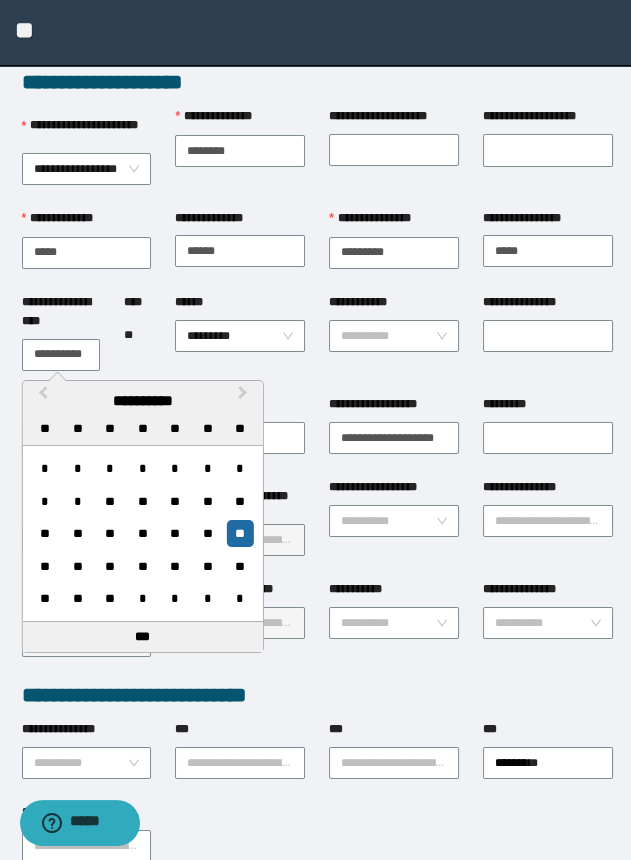 drag, startPoint x: 26, startPoint y: 356, endPoint x: 154, endPoint y: 349, distance: 128.19127 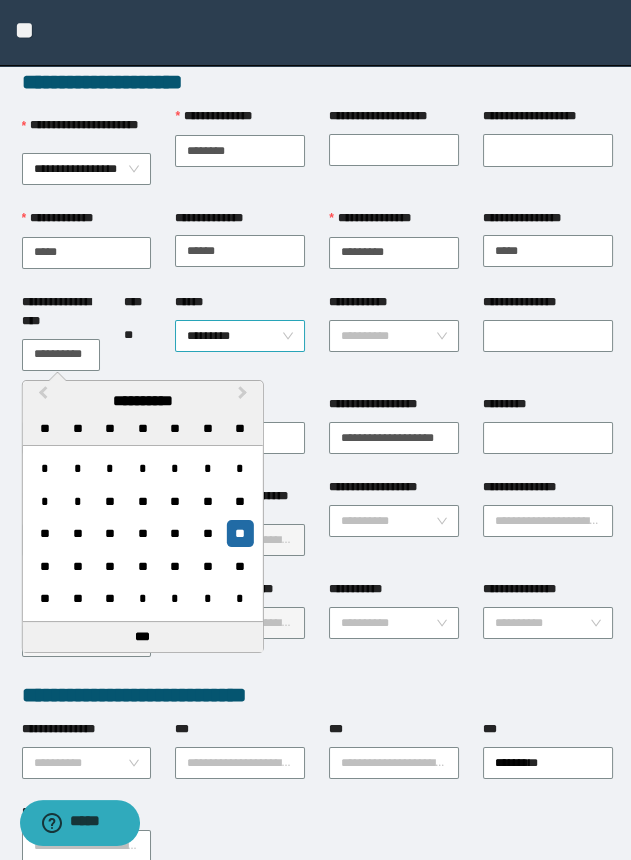scroll, scrollTop: 0, scrollLeft: 5, axis: horizontal 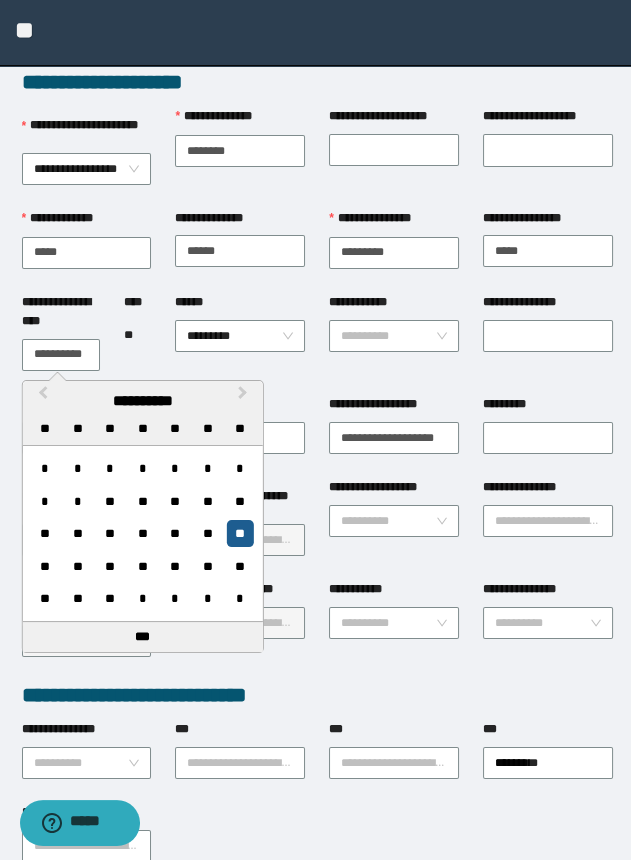 type on "**********" 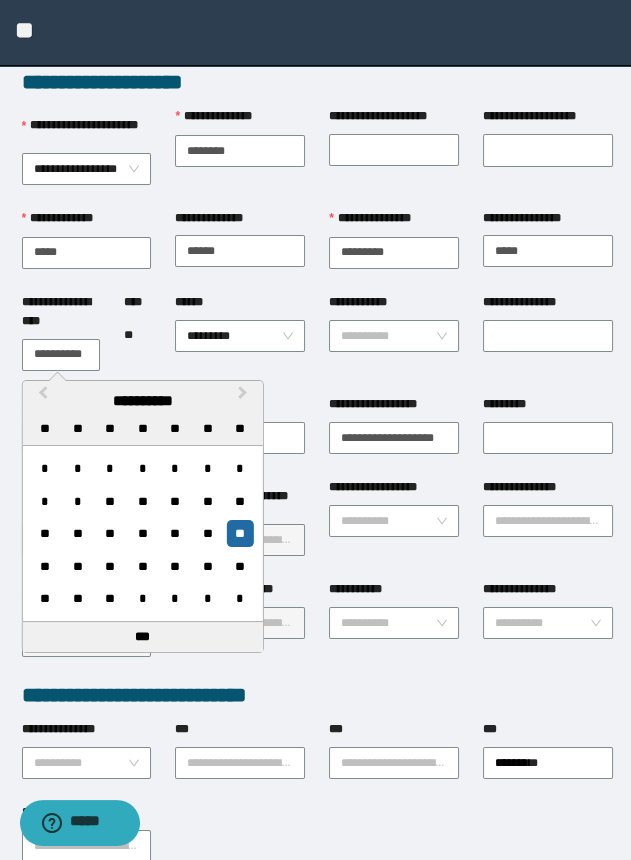 scroll, scrollTop: 0, scrollLeft: 0, axis: both 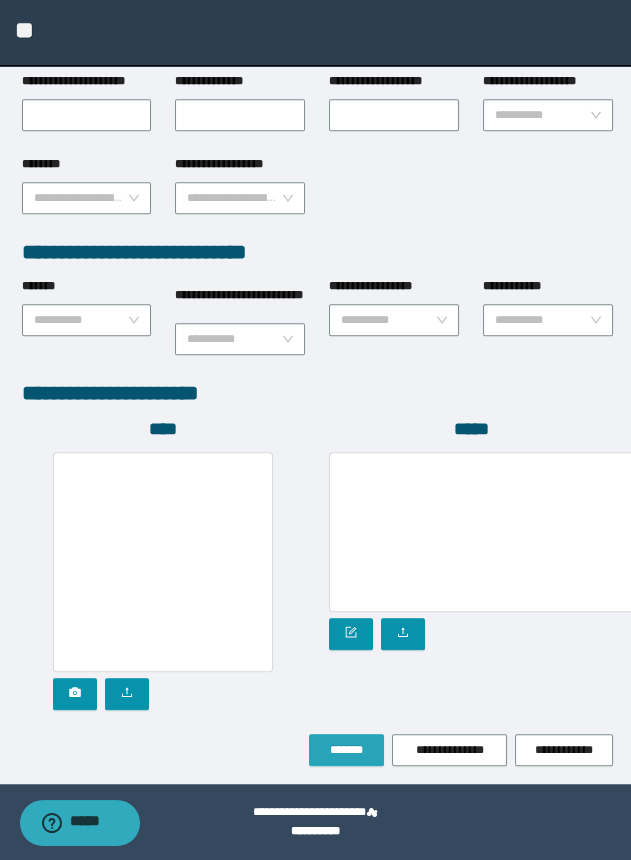 click on "*******" at bounding box center [346, 750] 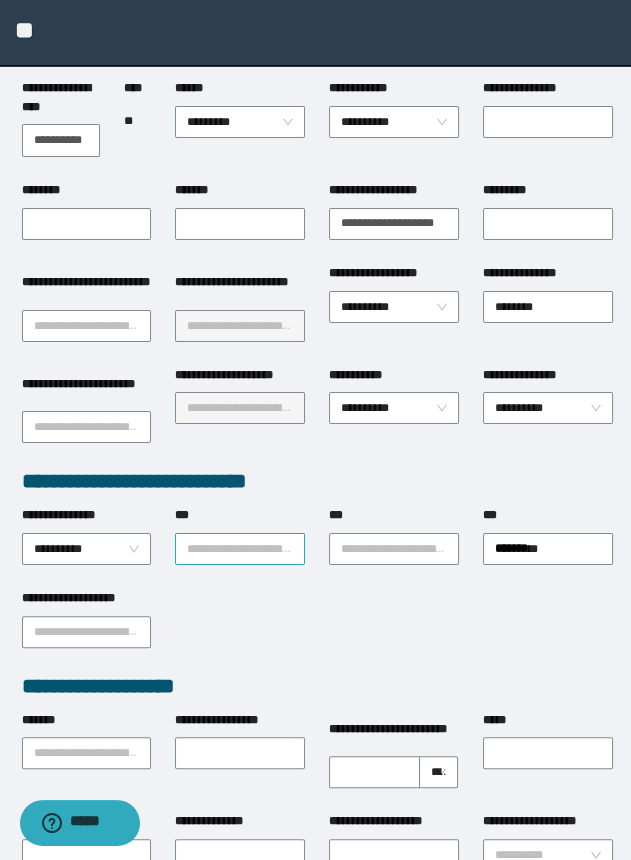 scroll, scrollTop: 0, scrollLeft: 0, axis: both 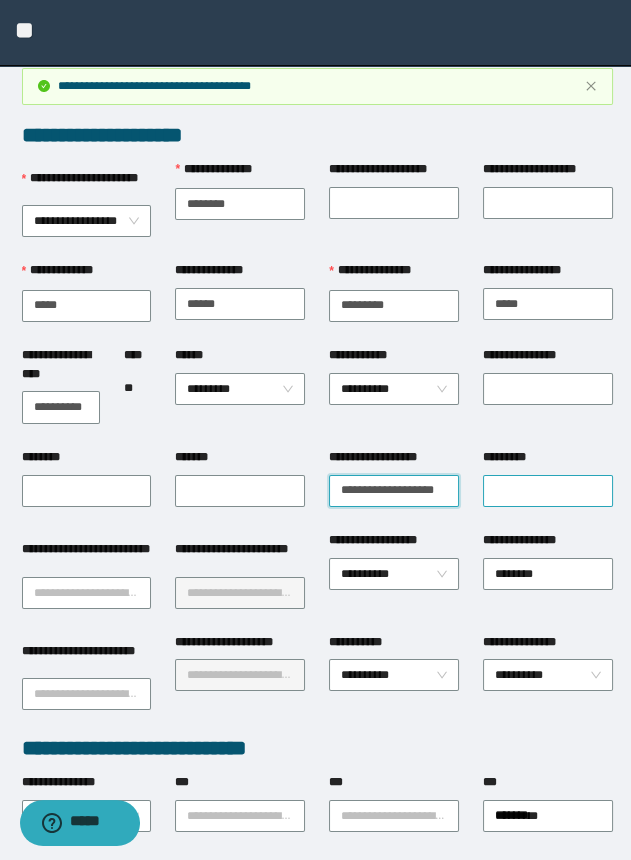 drag, startPoint x: 336, startPoint y: 485, endPoint x: 495, endPoint y: 491, distance: 159.11317 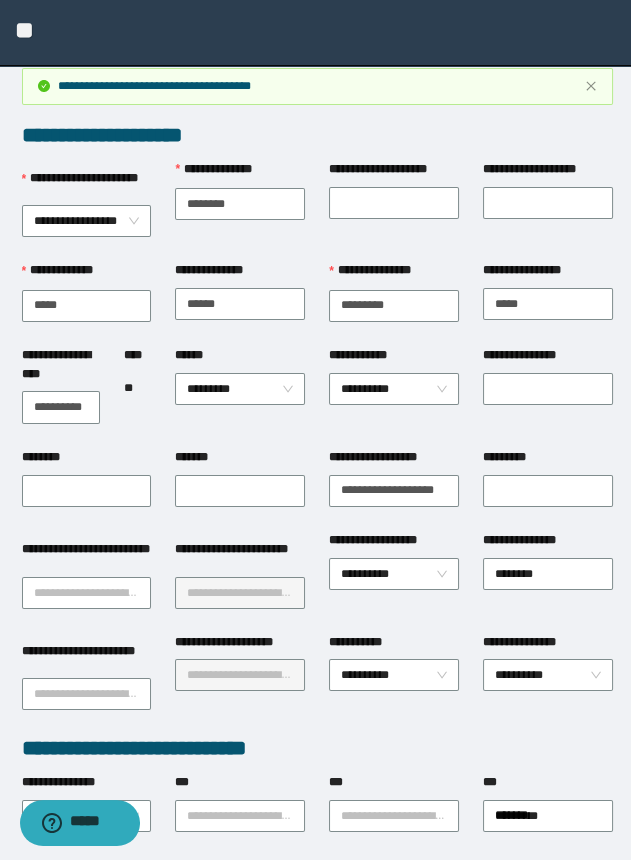 scroll, scrollTop: 0, scrollLeft: 0, axis: both 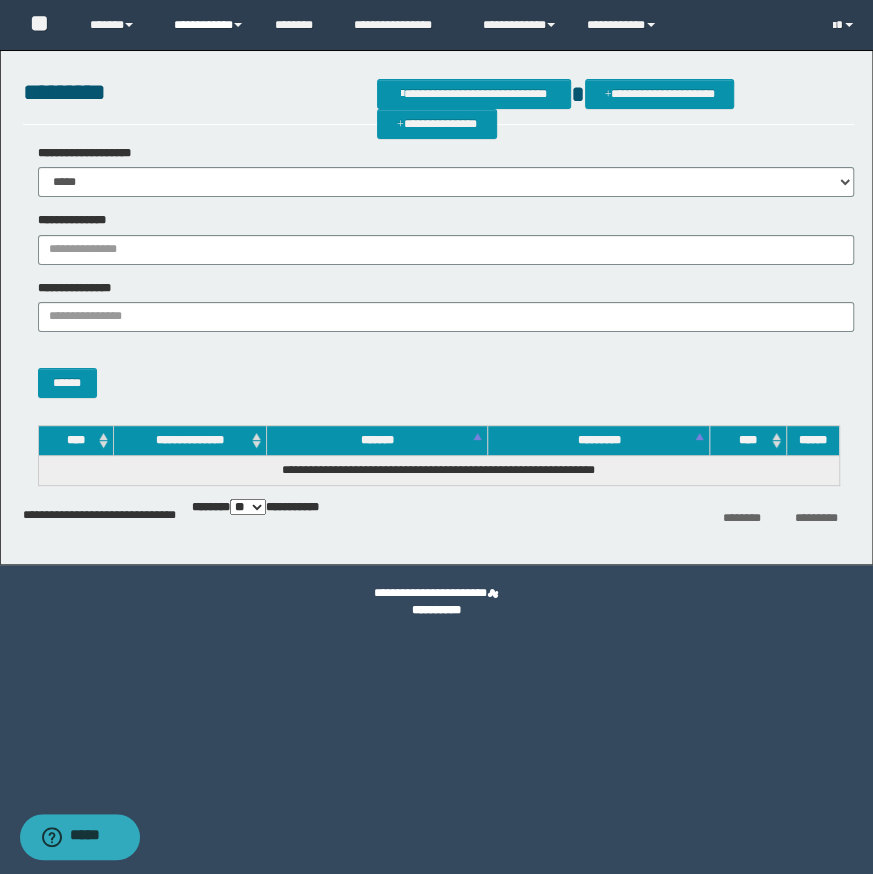 click on "**********" at bounding box center (209, 25) 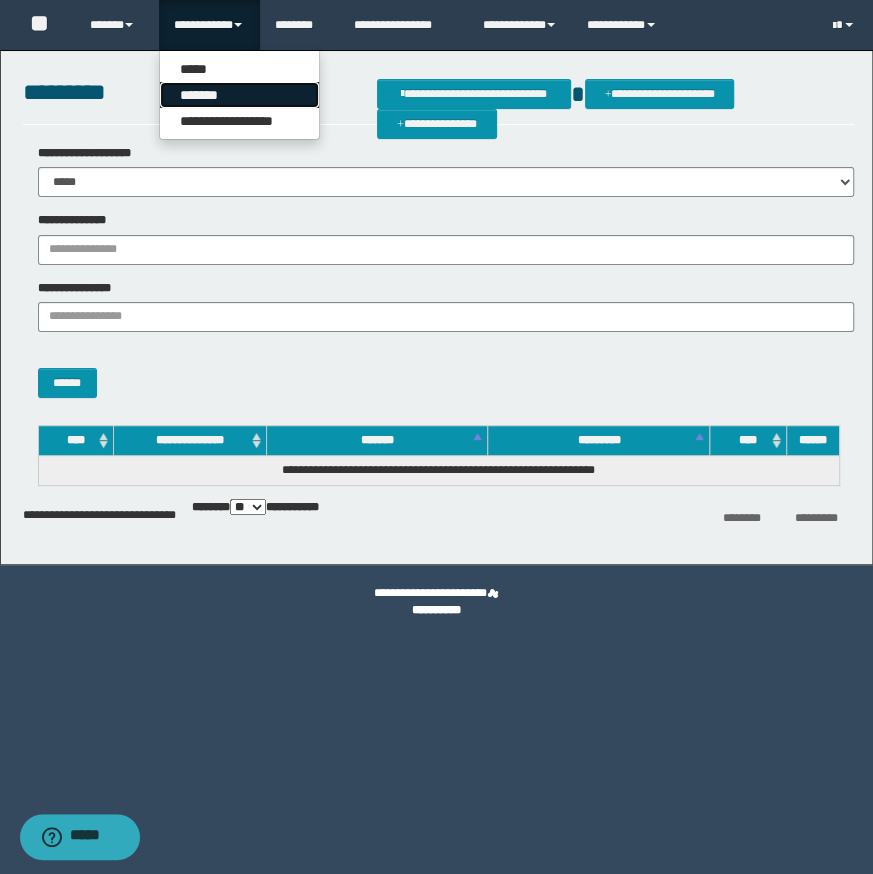 click on "*******" at bounding box center (239, 95) 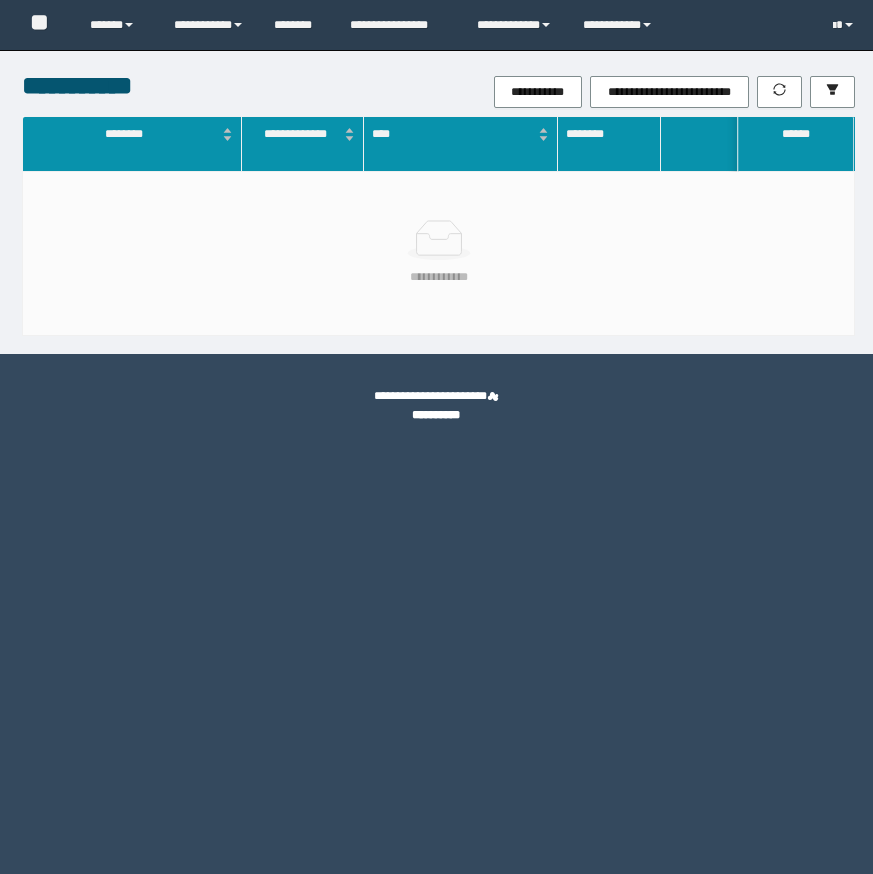 scroll, scrollTop: 0, scrollLeft: 0, axis: both 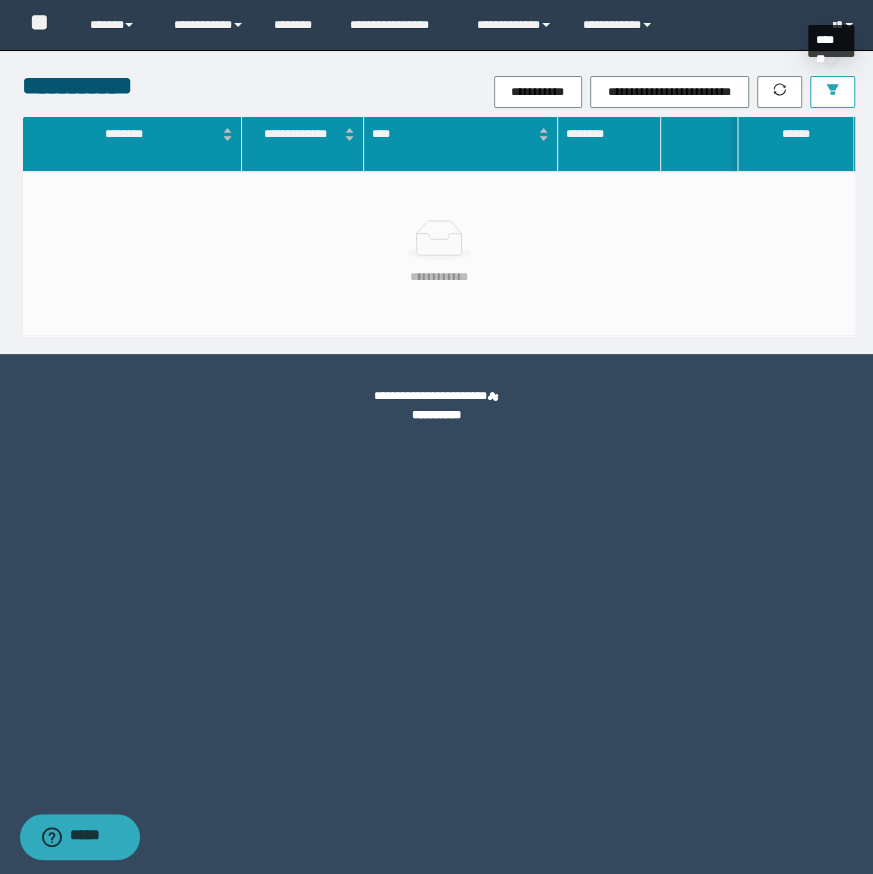 click 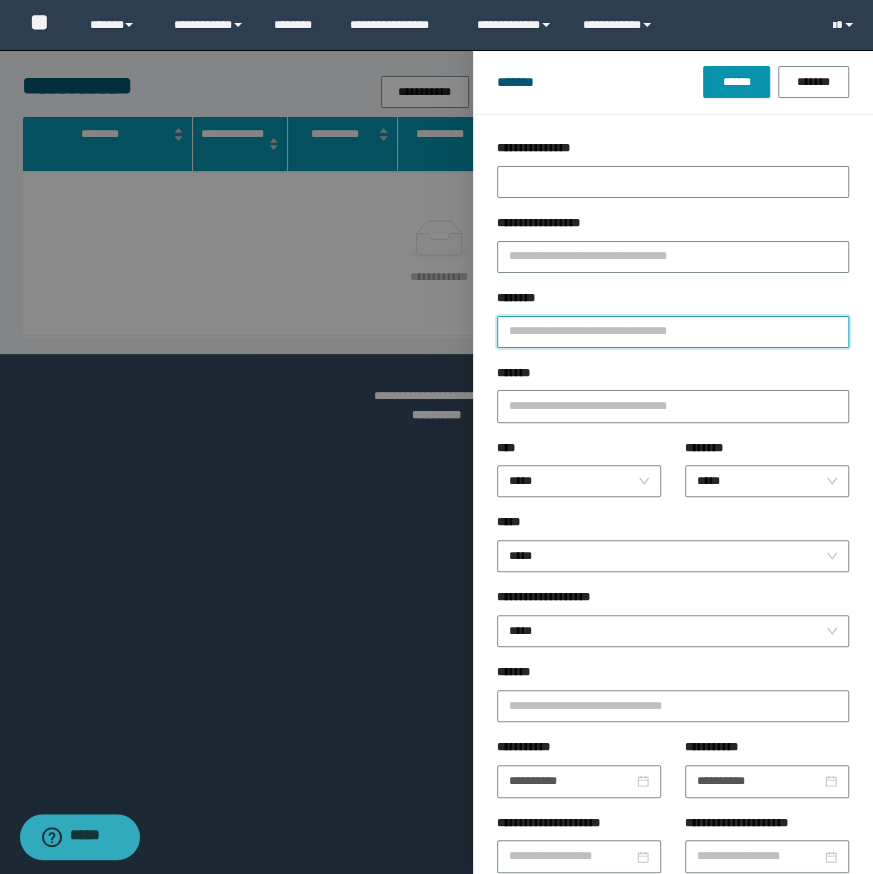 click on "********" at bounding box center [673, 332] 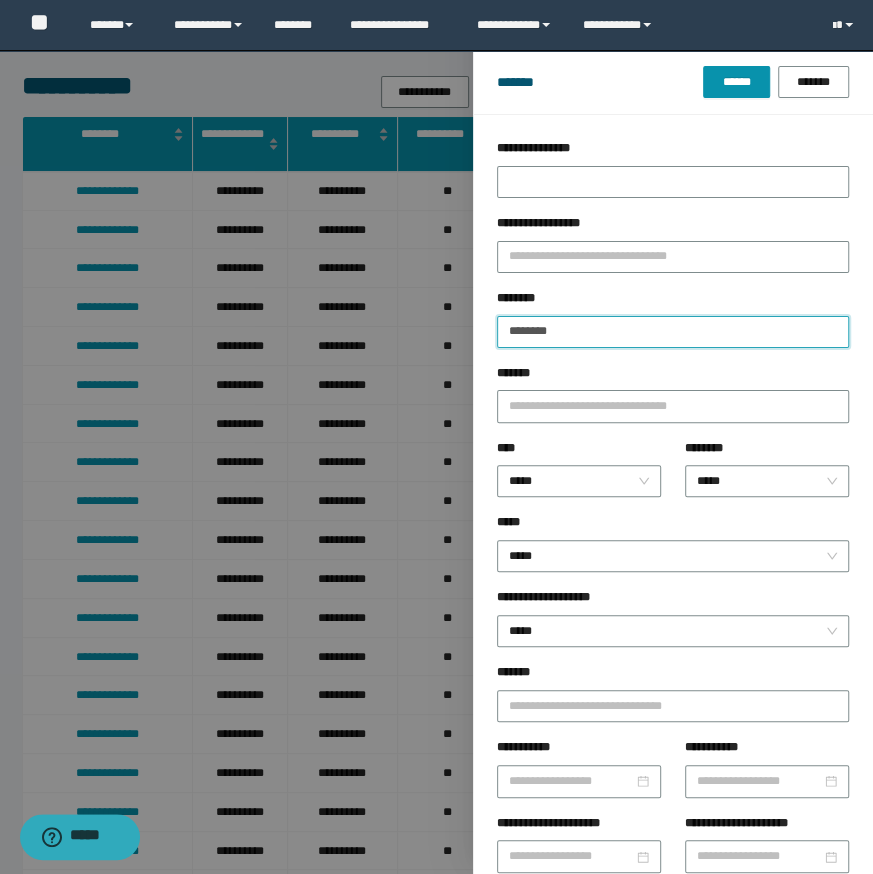 type on "********" 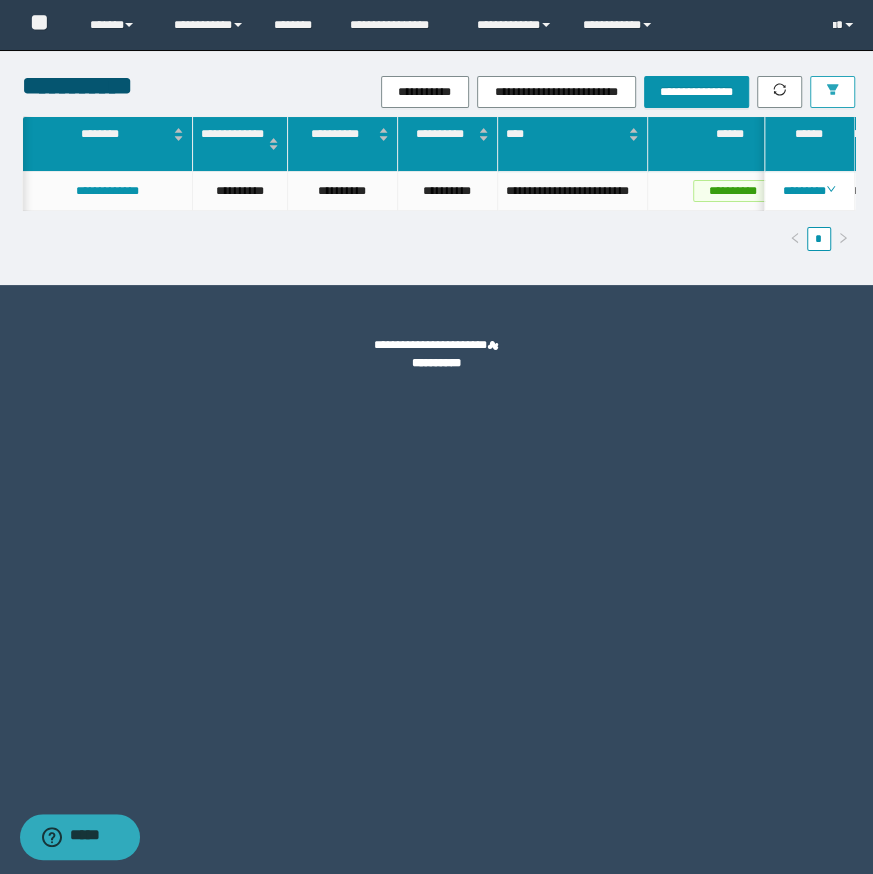 scroll, scrollTop: 0, scrollLeft: 73, axis: horizontal 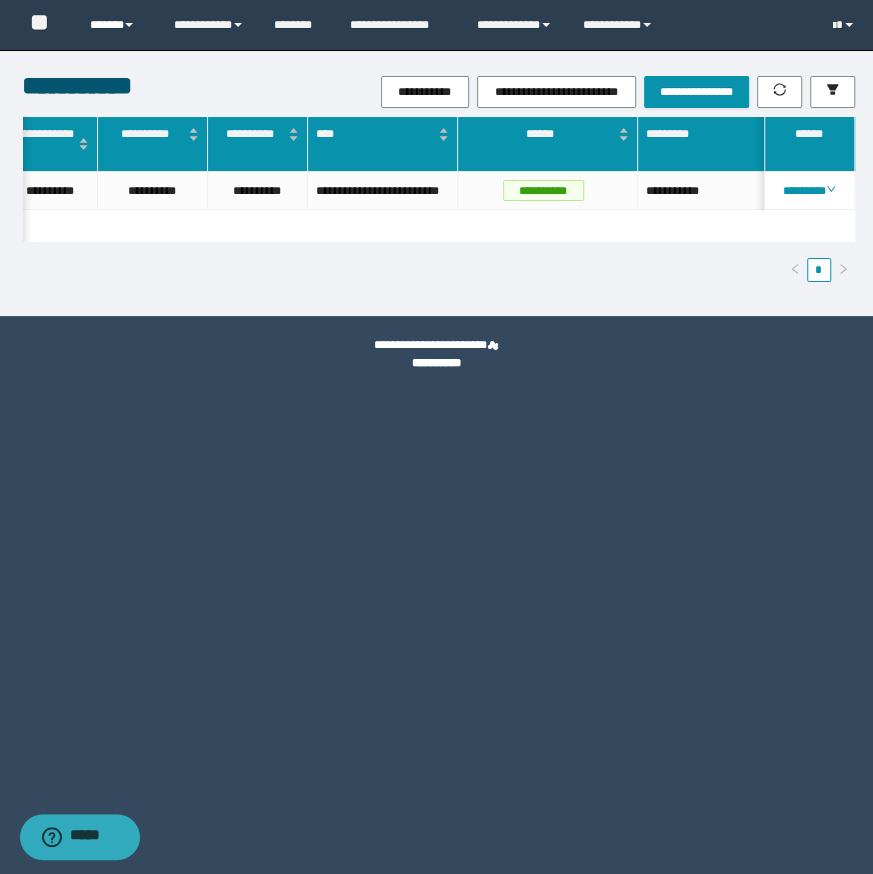 click on "******" at bounding box center (117, 25) 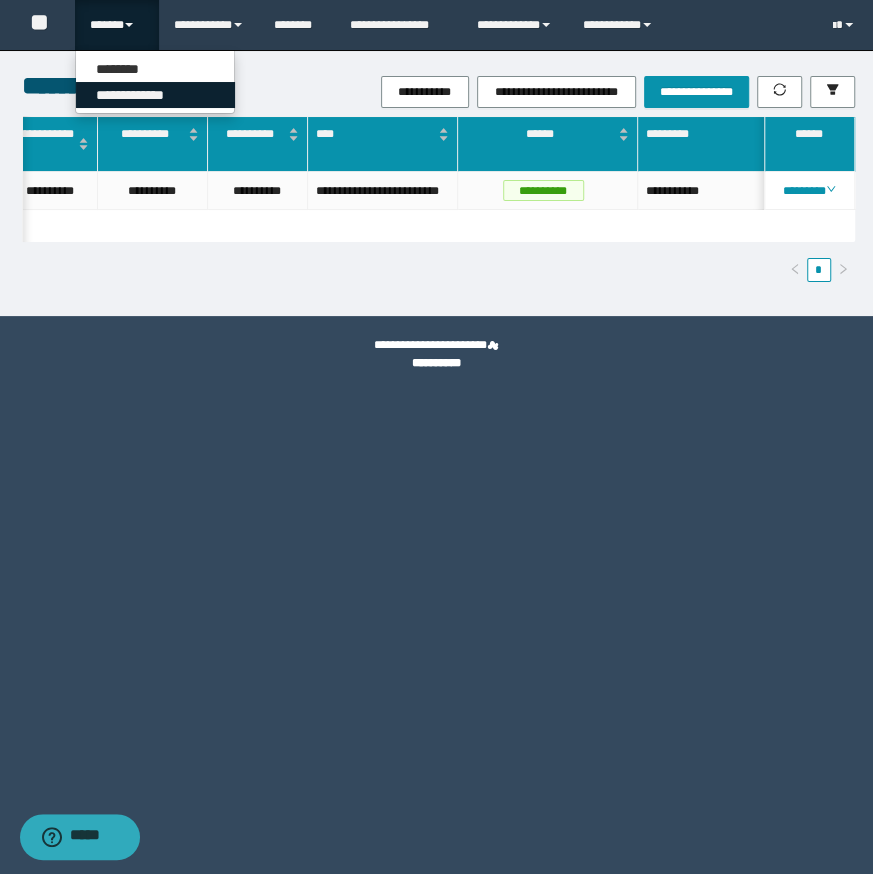 click on "**********" at bounding box center (155, 95) 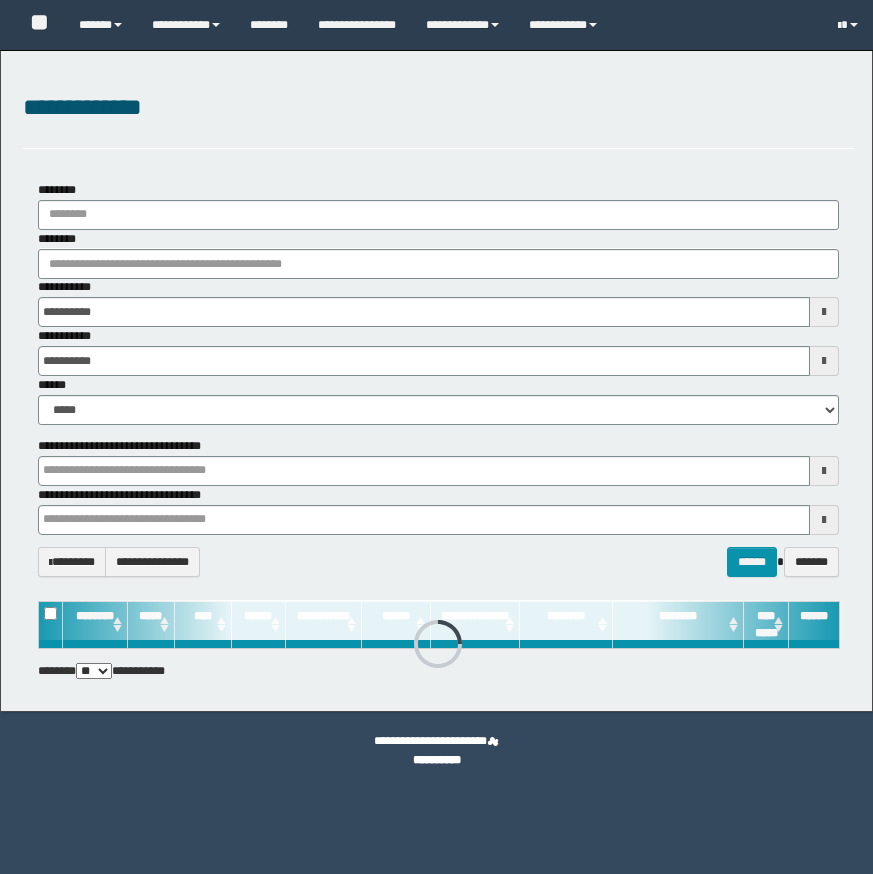 scroll, scrollTop: 0, scrollLeft: 0, axis: both 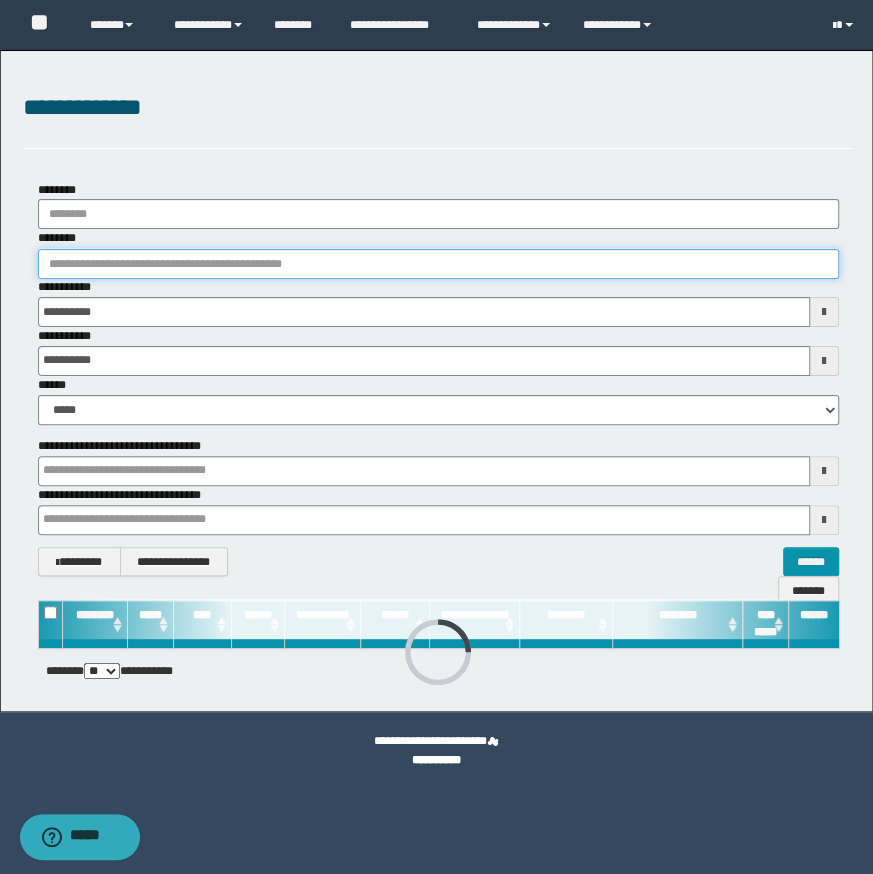 click on "********" at bounding box center (438, 264) 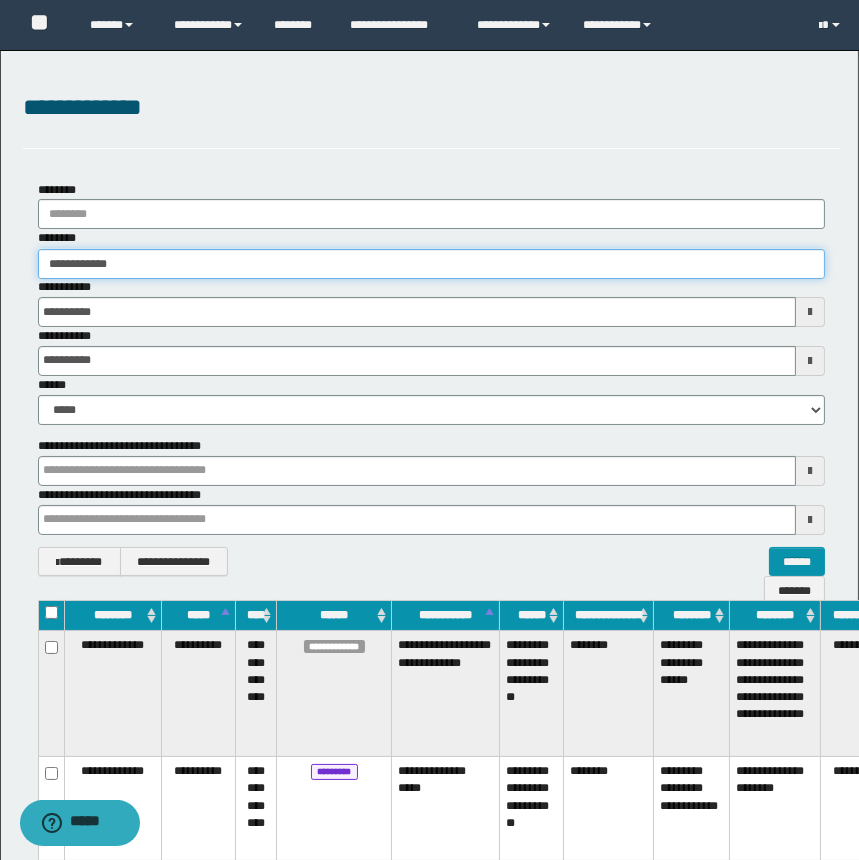 type on "**********" 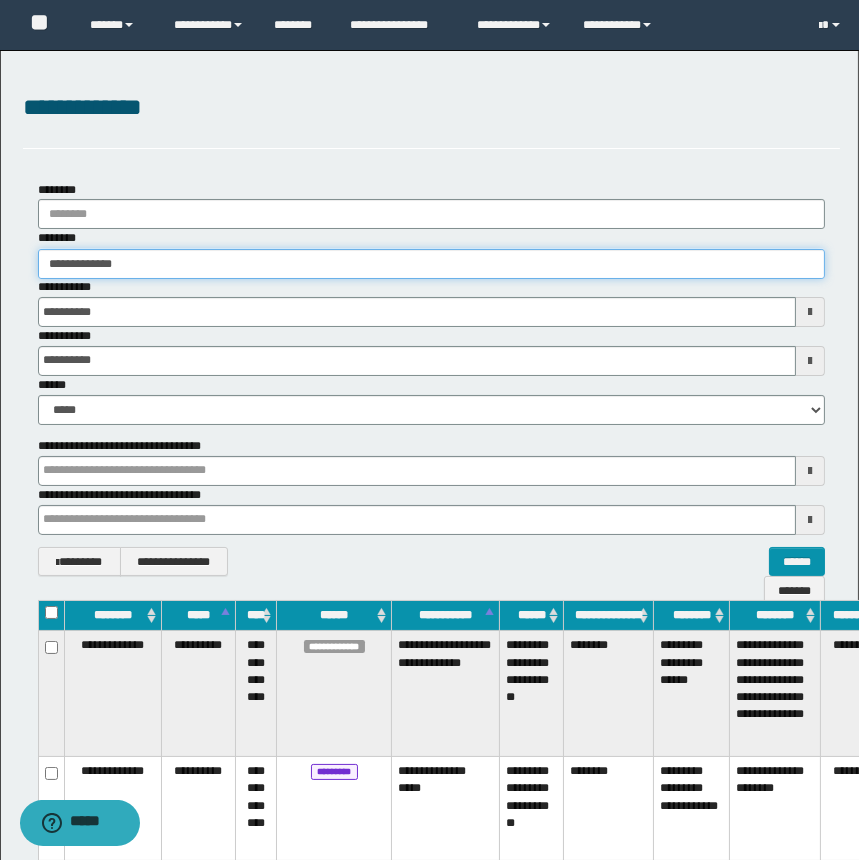 type on "**********" 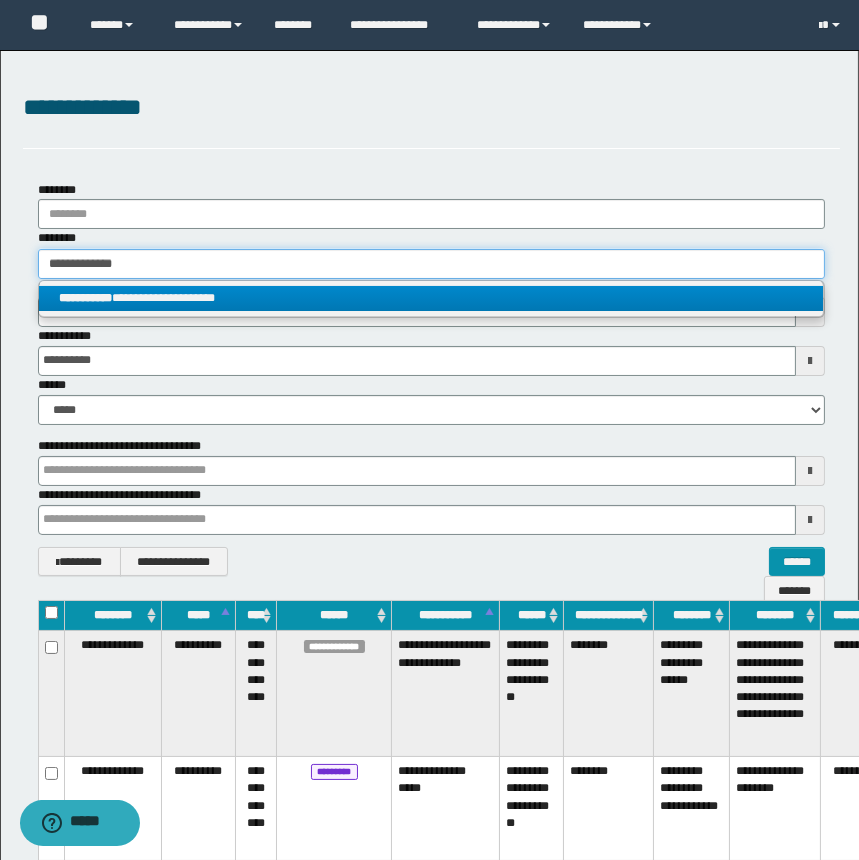 type on "**********" 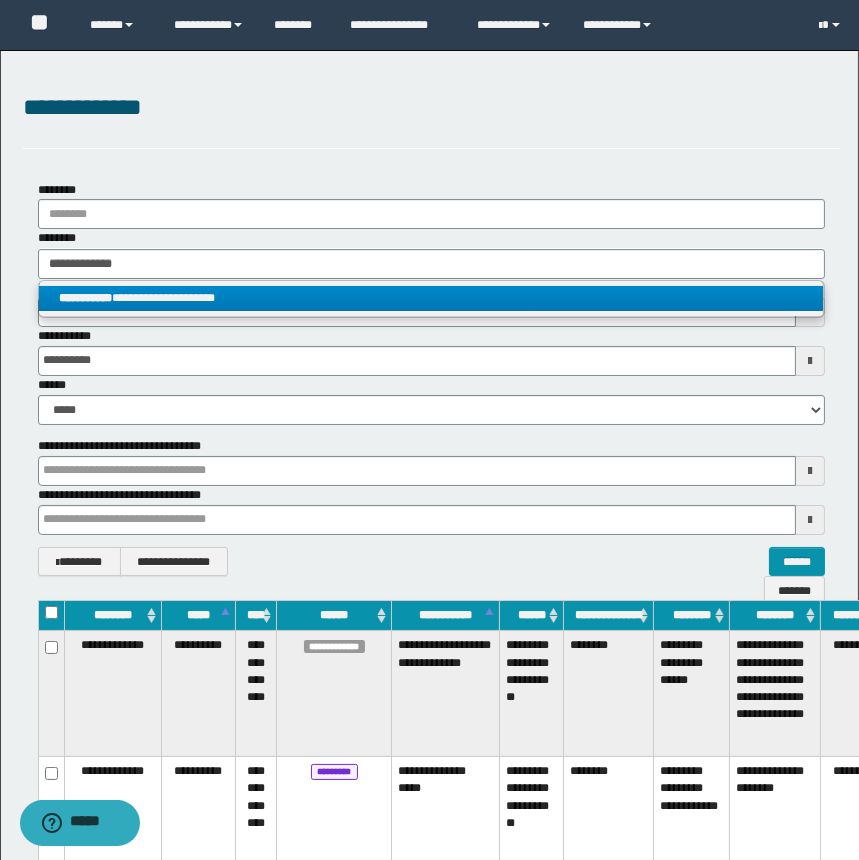 click on "**********" at bounding box center [431, 298] 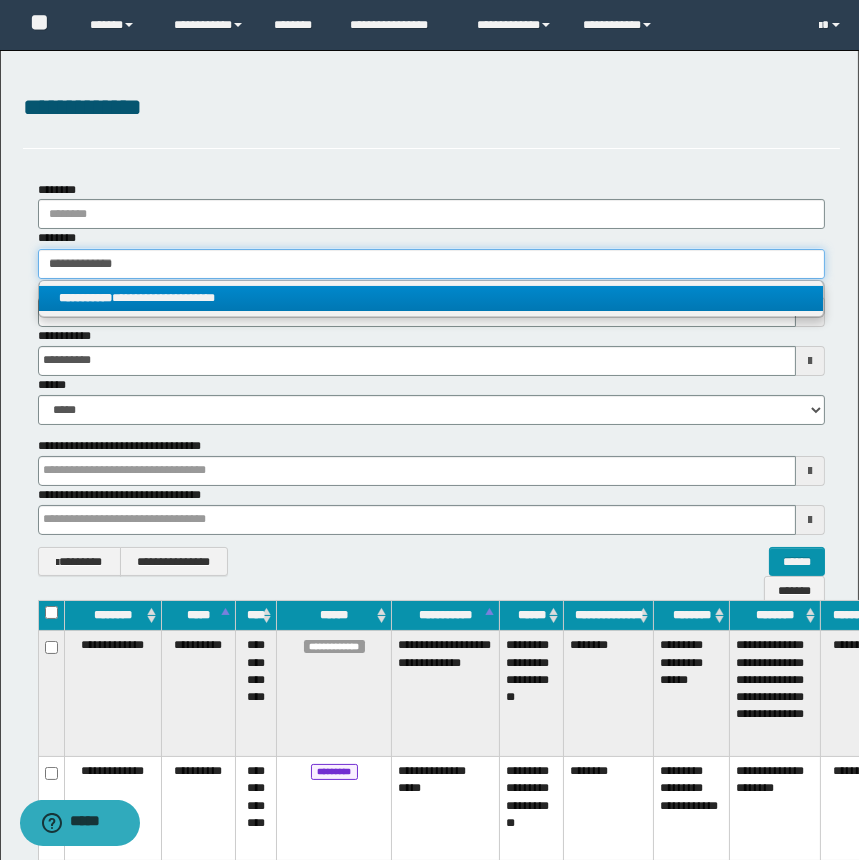 type 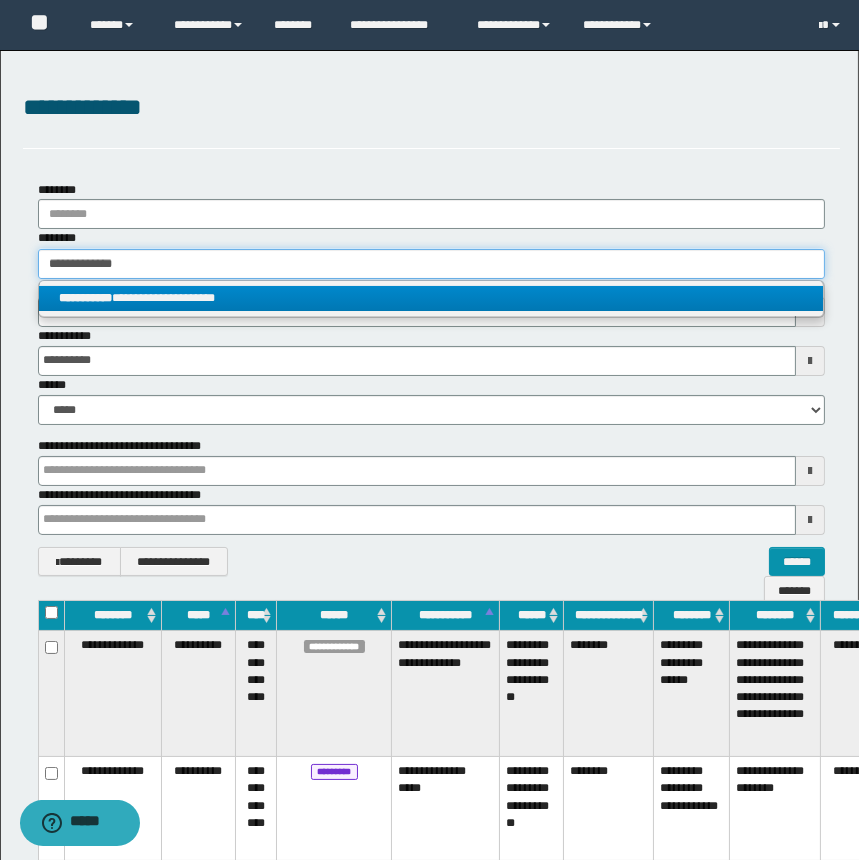type on "**********" 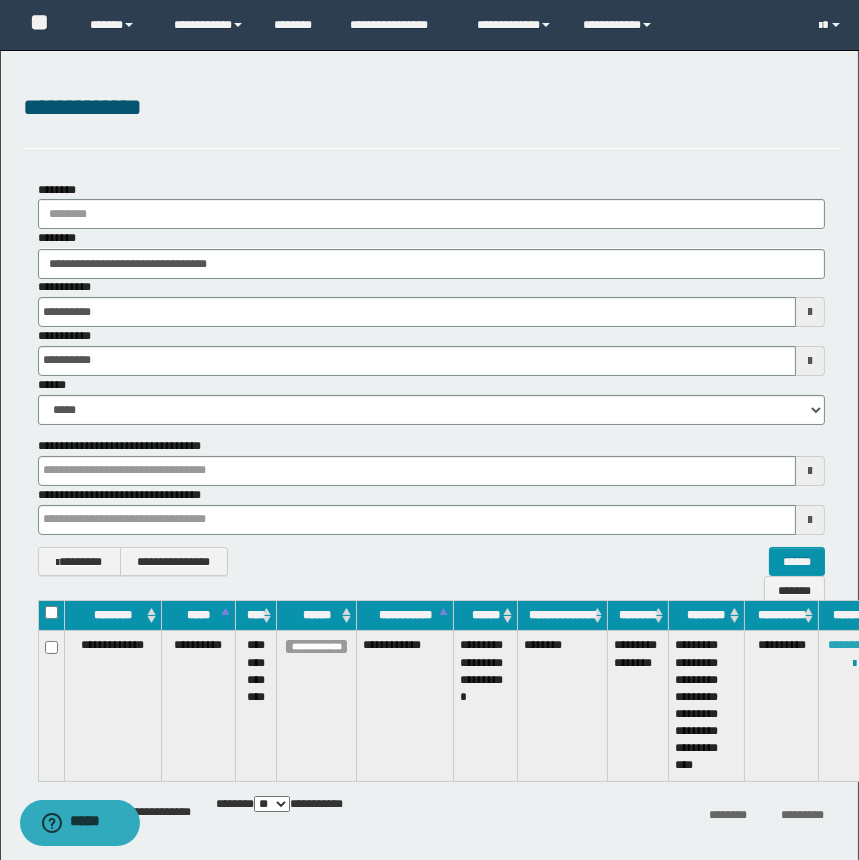 click on "********" at bounding box center (847, 645) 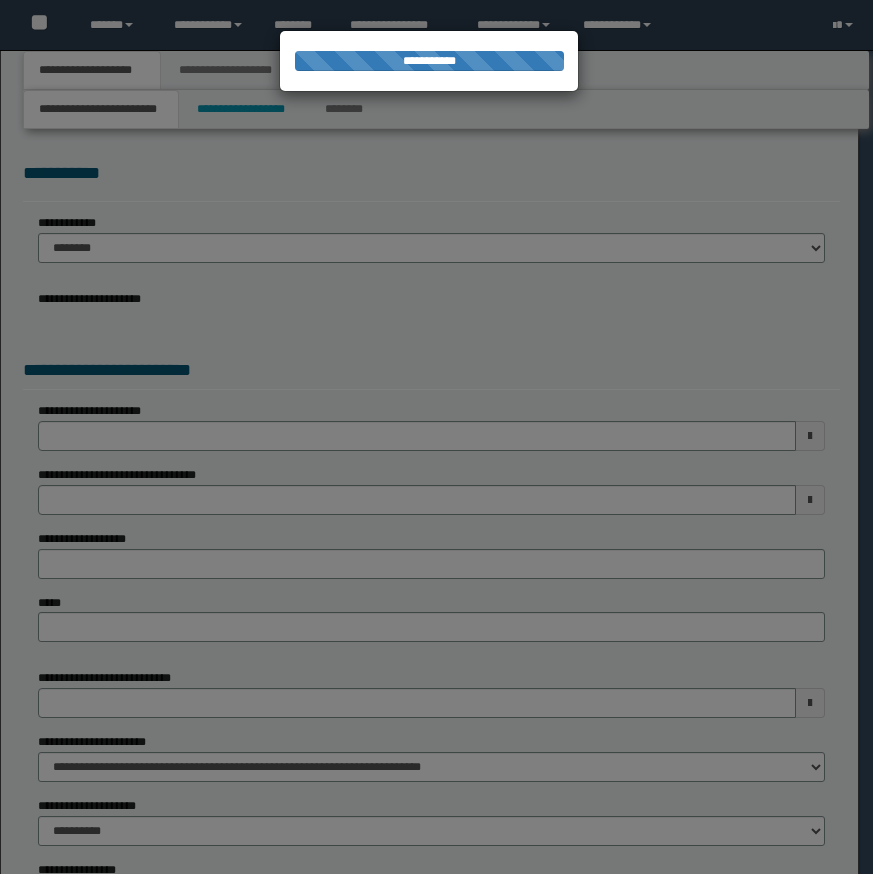 scroll, scrollTop: 0, scrollLeft: 0, axis: both 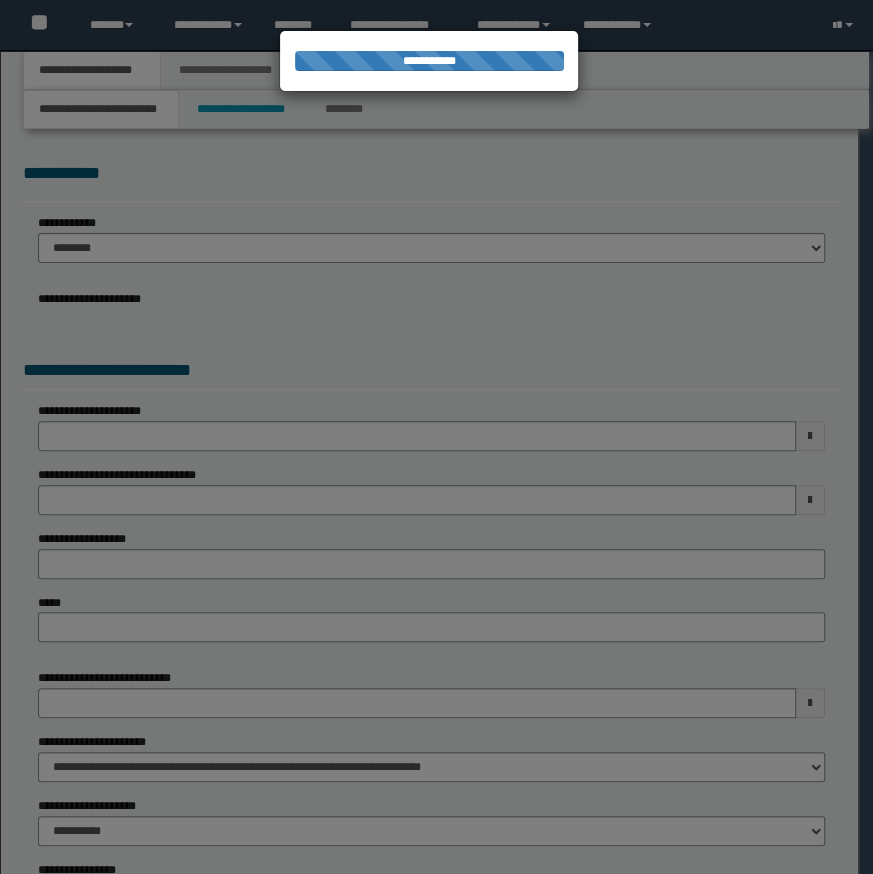 type on "**********" 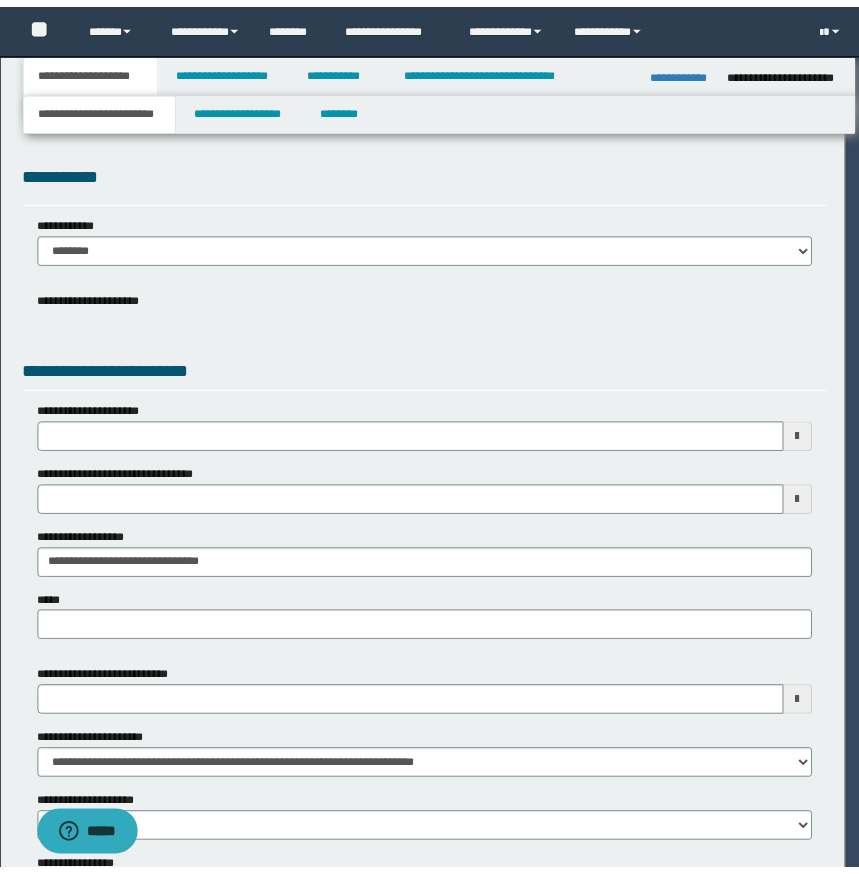 scroll, scrollTop: 0, scrollLeft: 0, axis: both 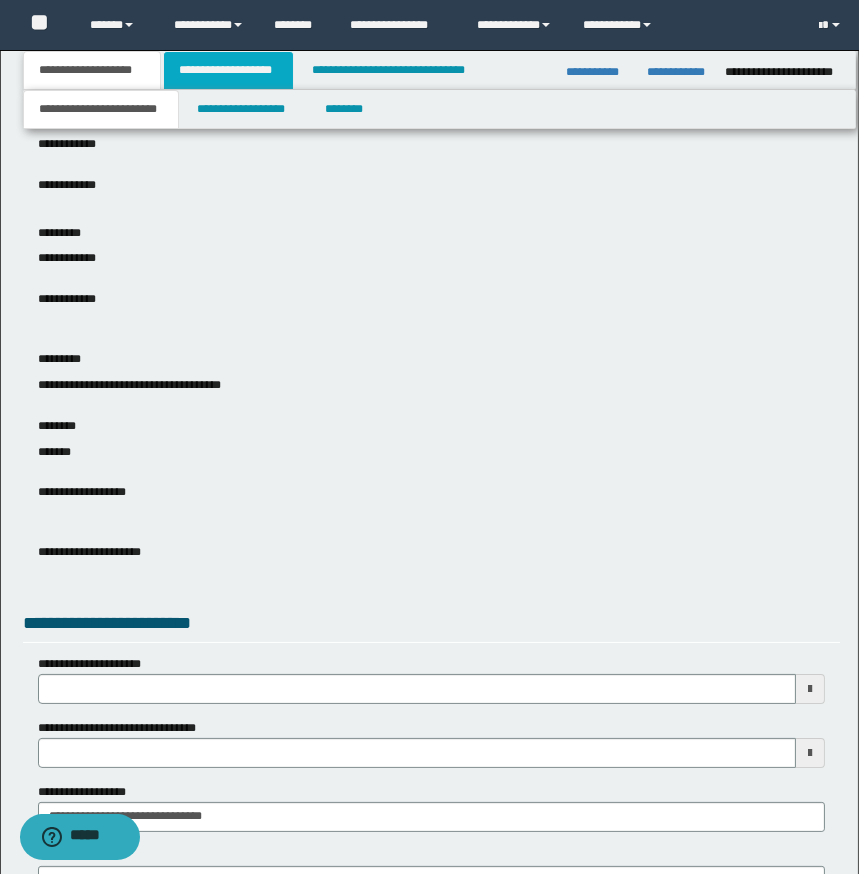 click on "**********" at bounding box center [228, 70] 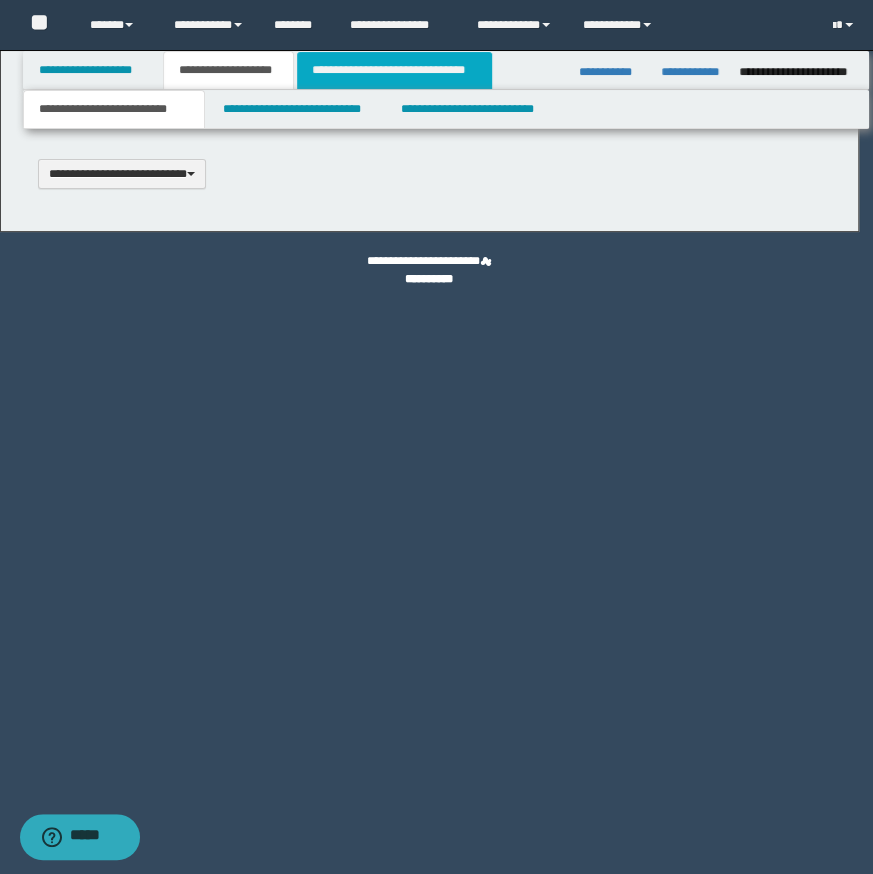 type 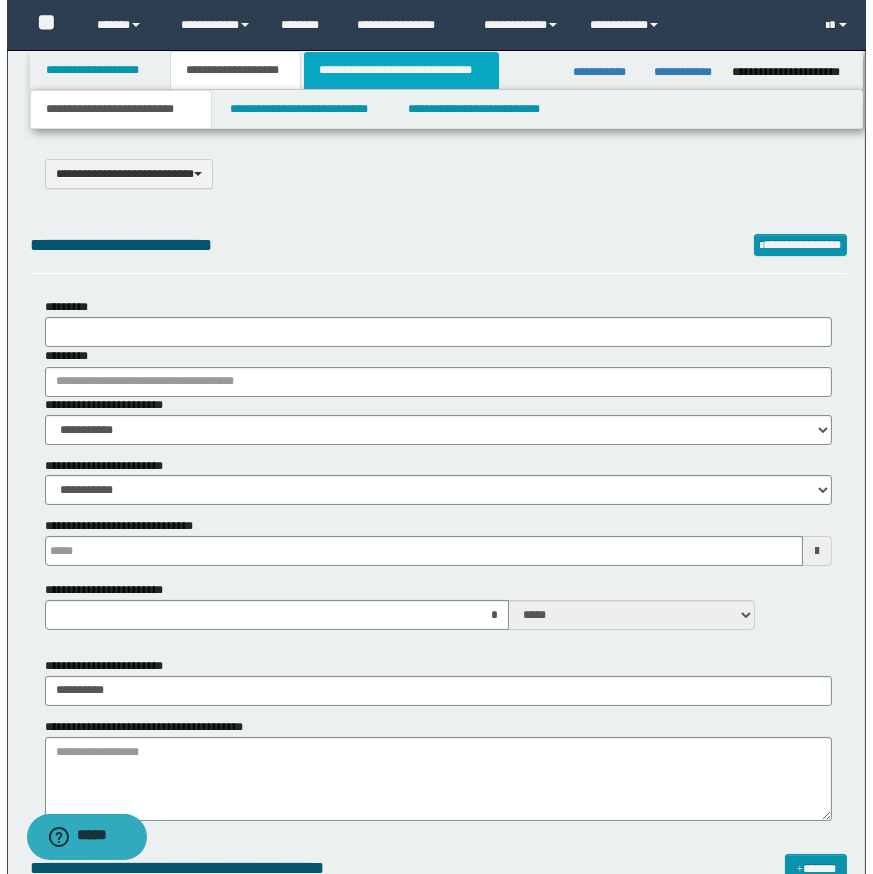 scroll, scrollTop: 0, scrollLeft: 0, axis: both 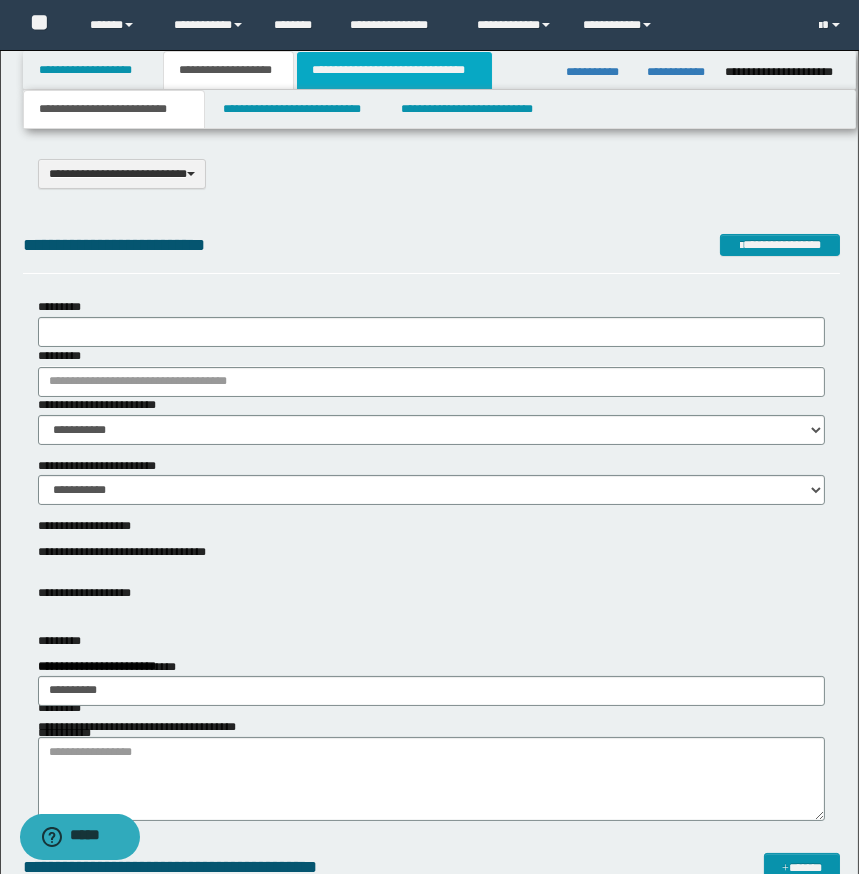 click on "**********" at bounding box center (394, 70) 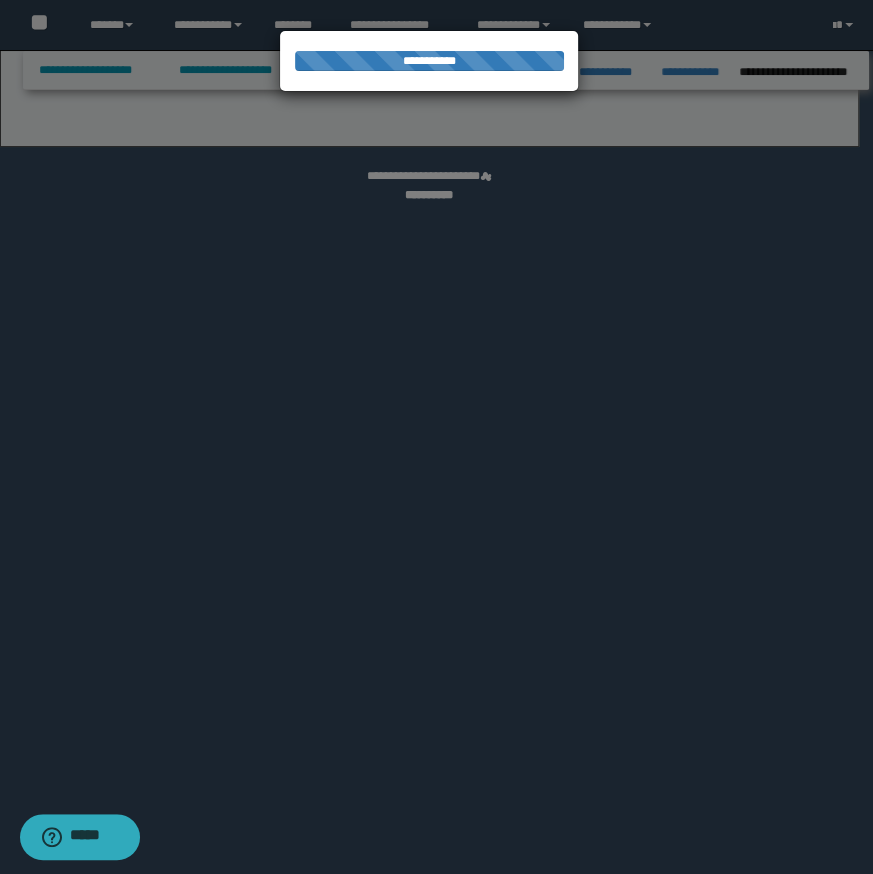 select on "*" 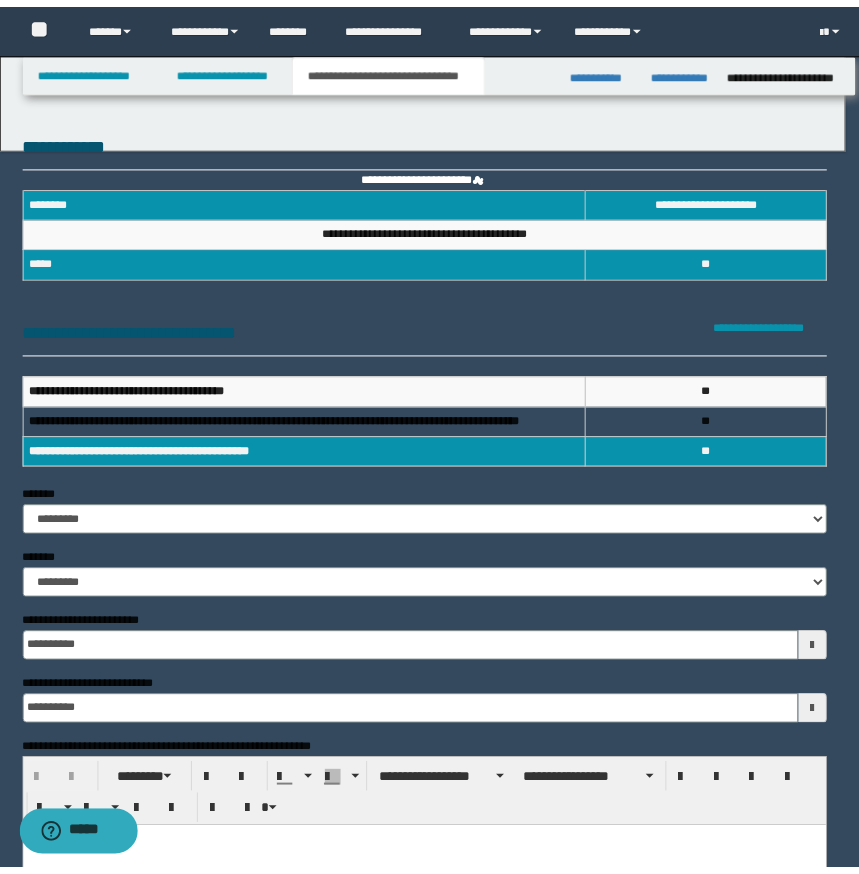 scroll, scrollTop: 0, scrollLeft: 0, axis: both 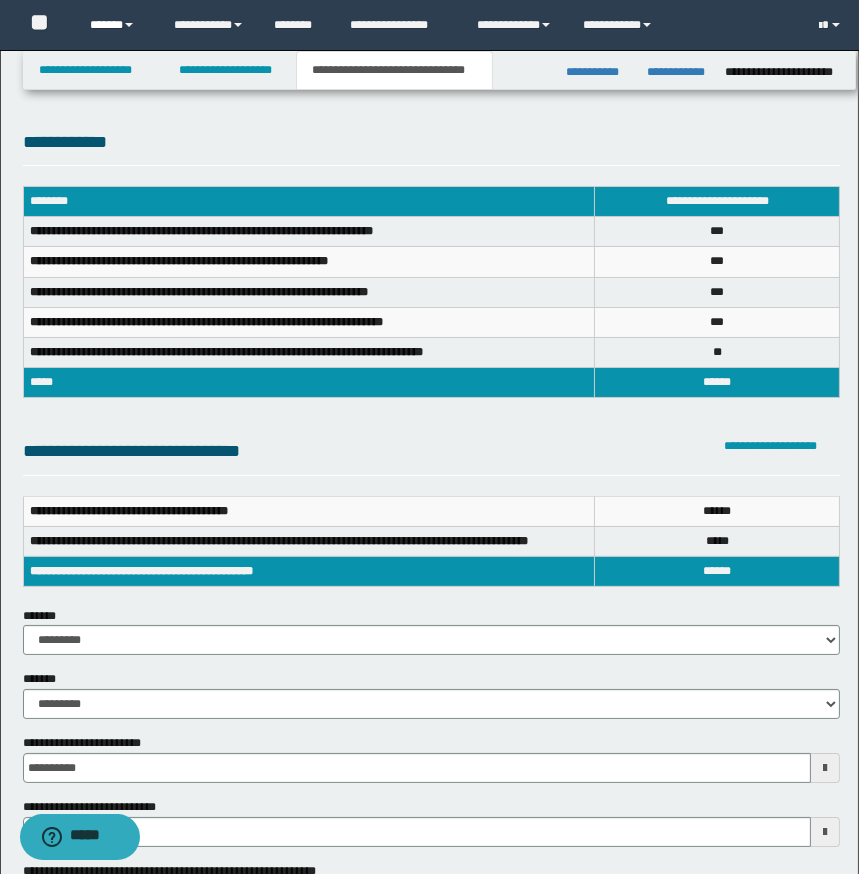 click on "******" at bounding box center [117, 25] 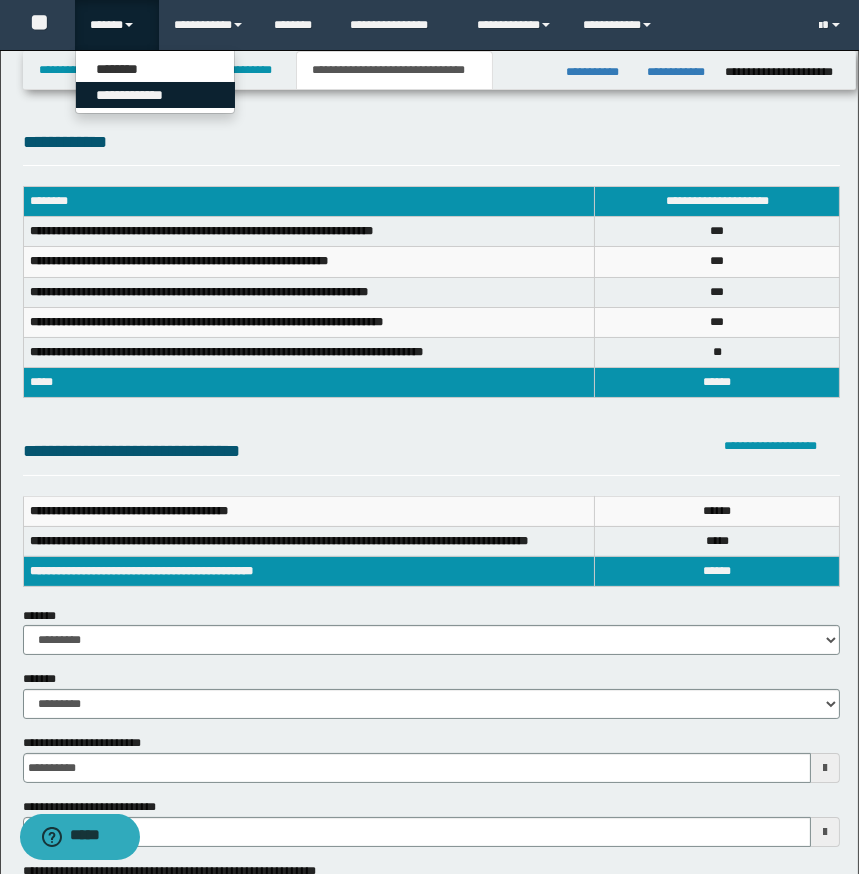 click on "**********" at bounding box center [155, 95] 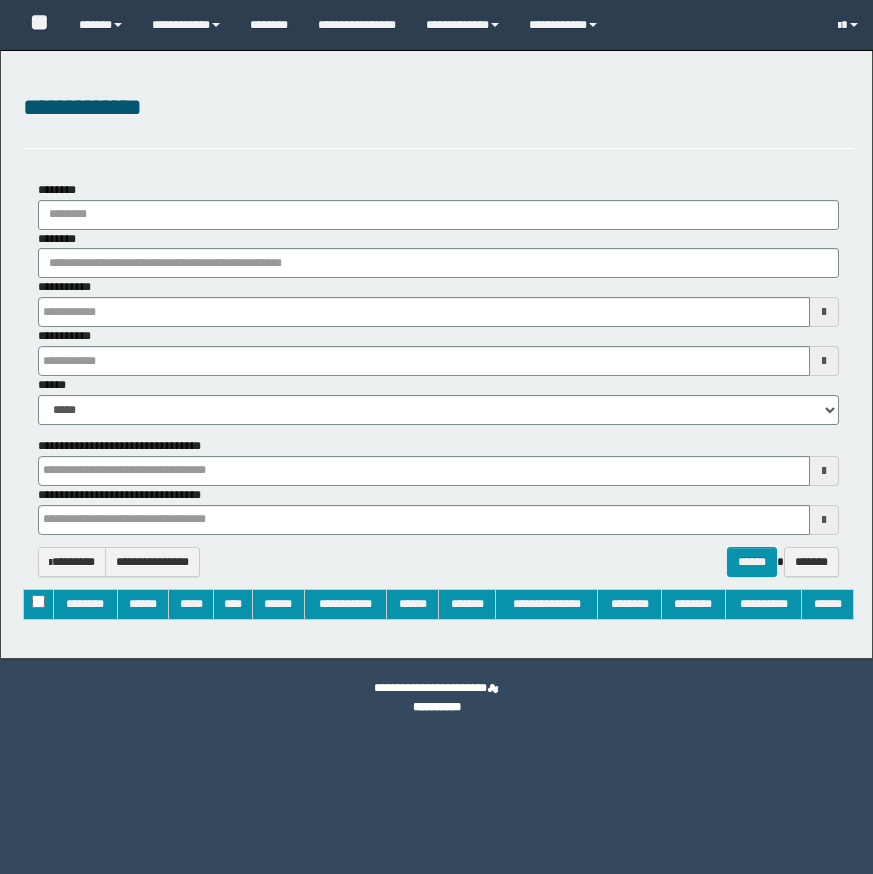 type on "**********" 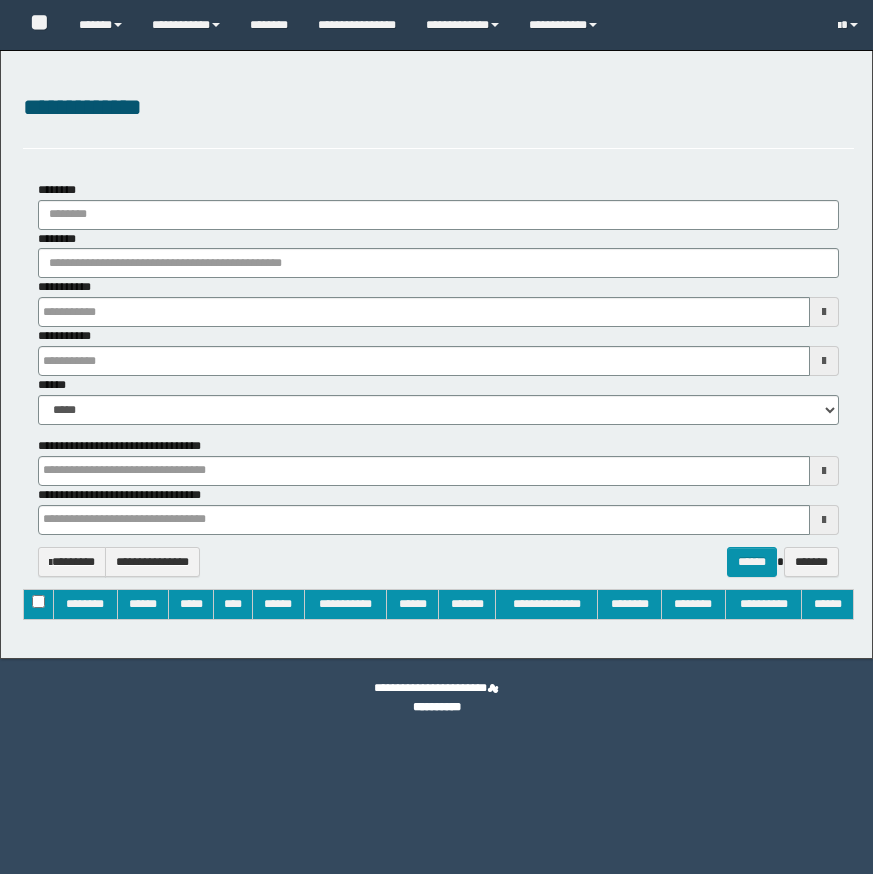 type on "**********" 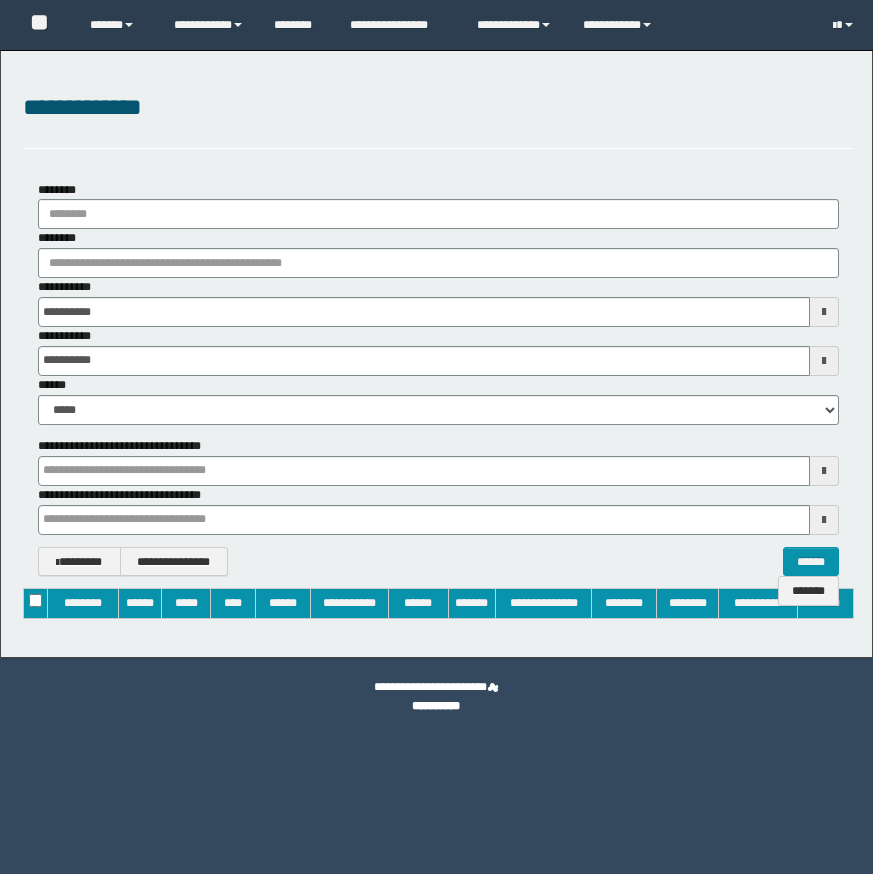 scroll, scrollTop: 0, scrollLeft: 0, axis: both 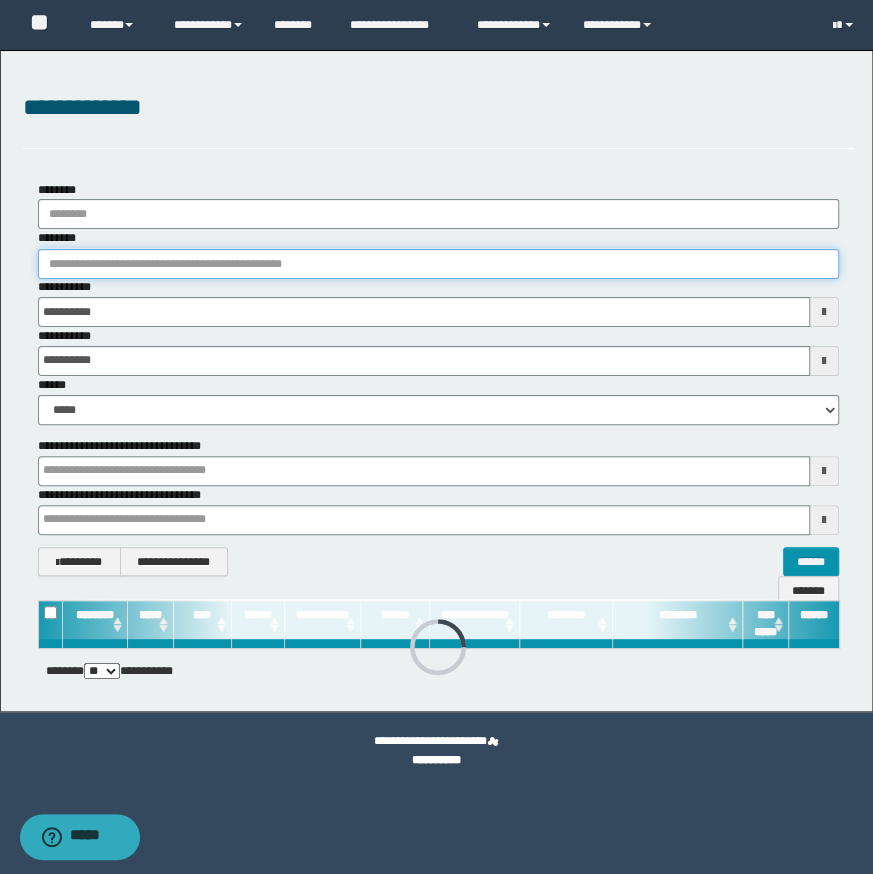click on "********" at bounding box center [438, 264] 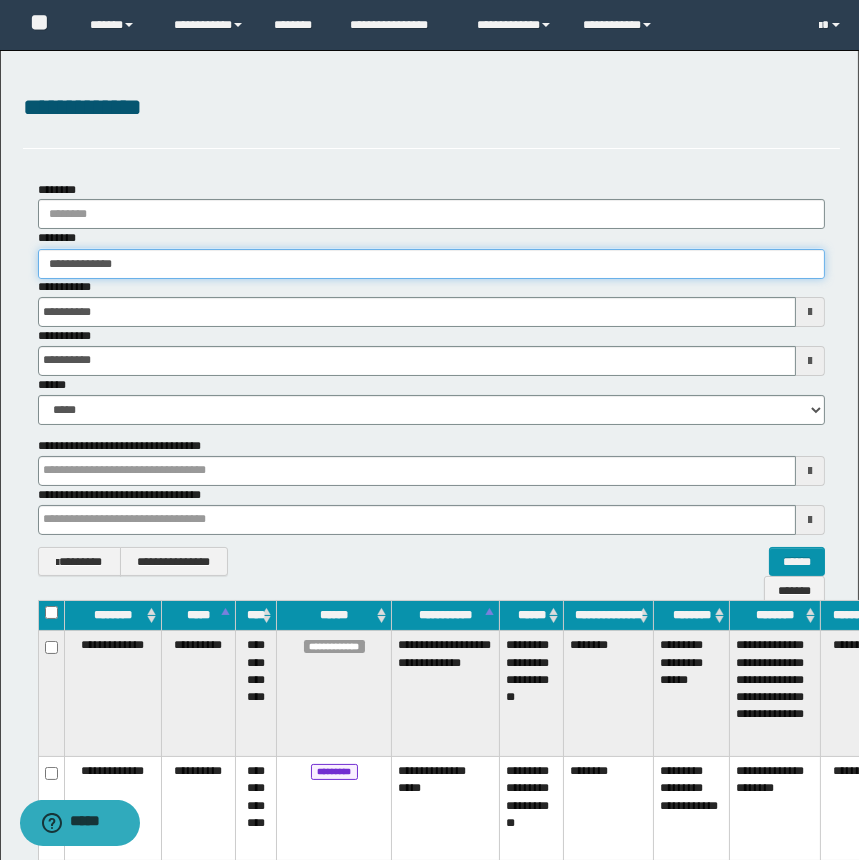 type on "**********" 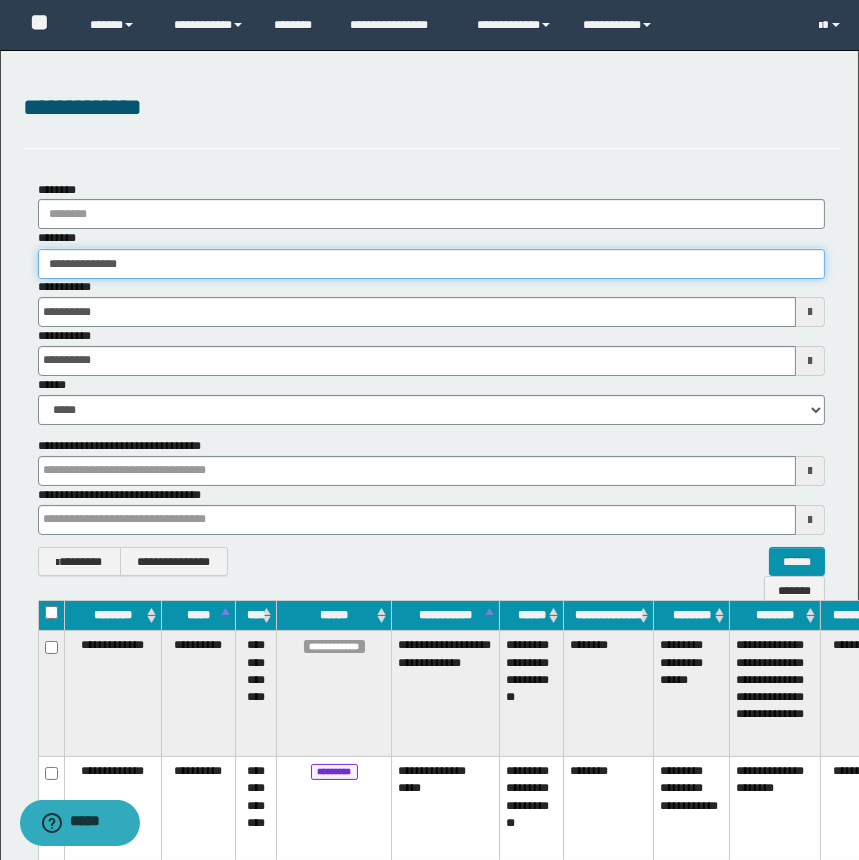 type on "**********" 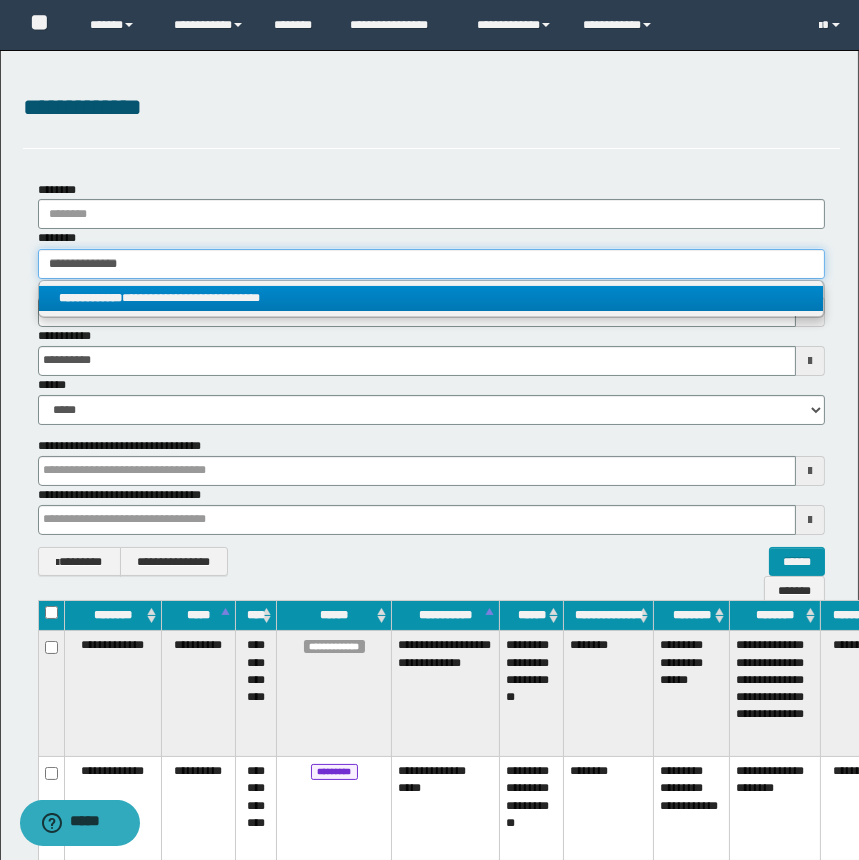 type on "**********" 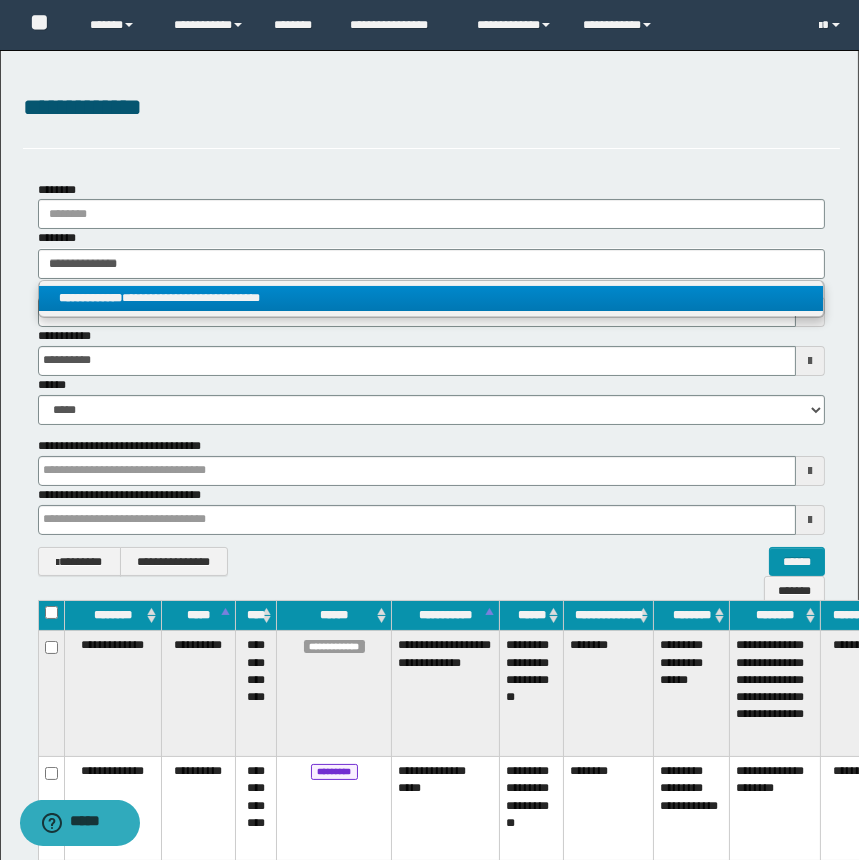 click on "**********" at bounding box center (431, 298) 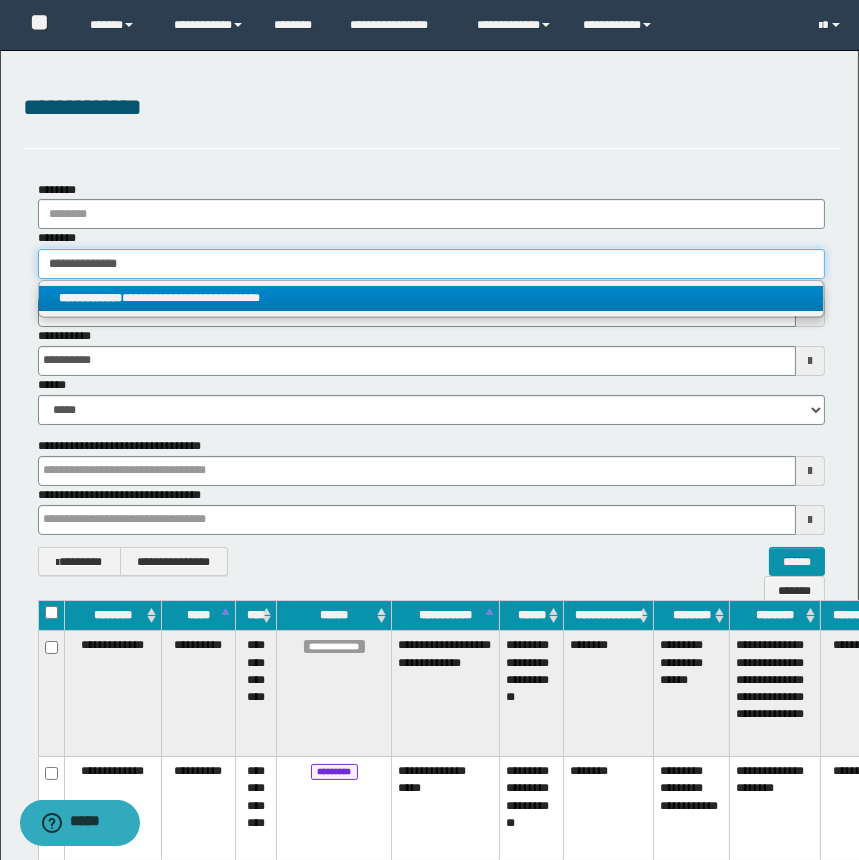 type 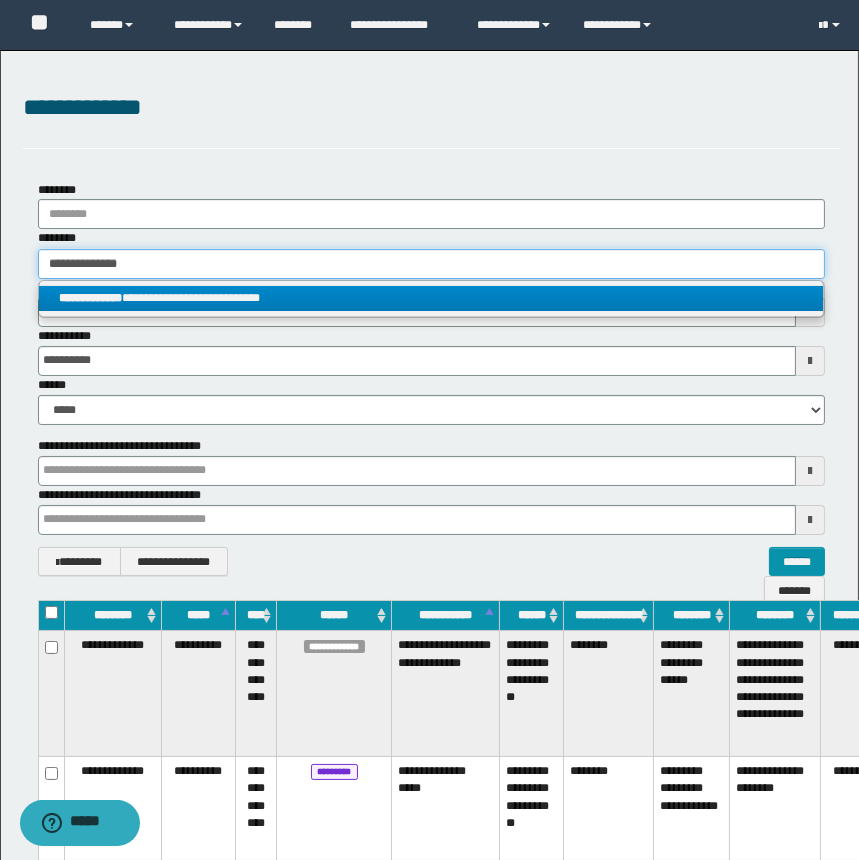 type 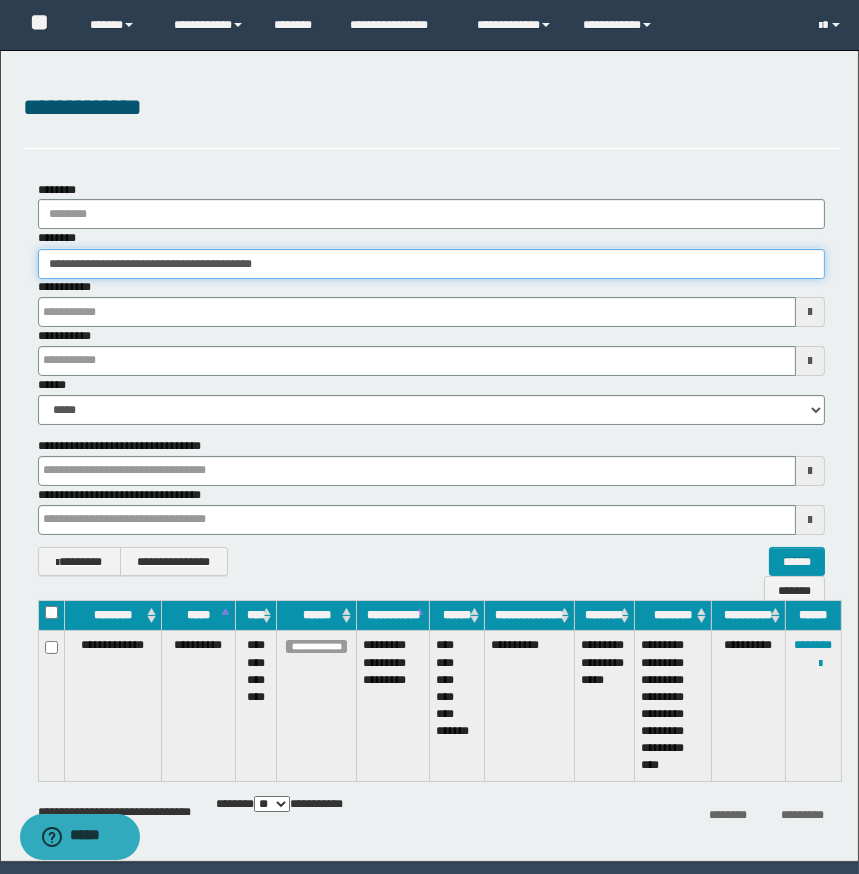 type 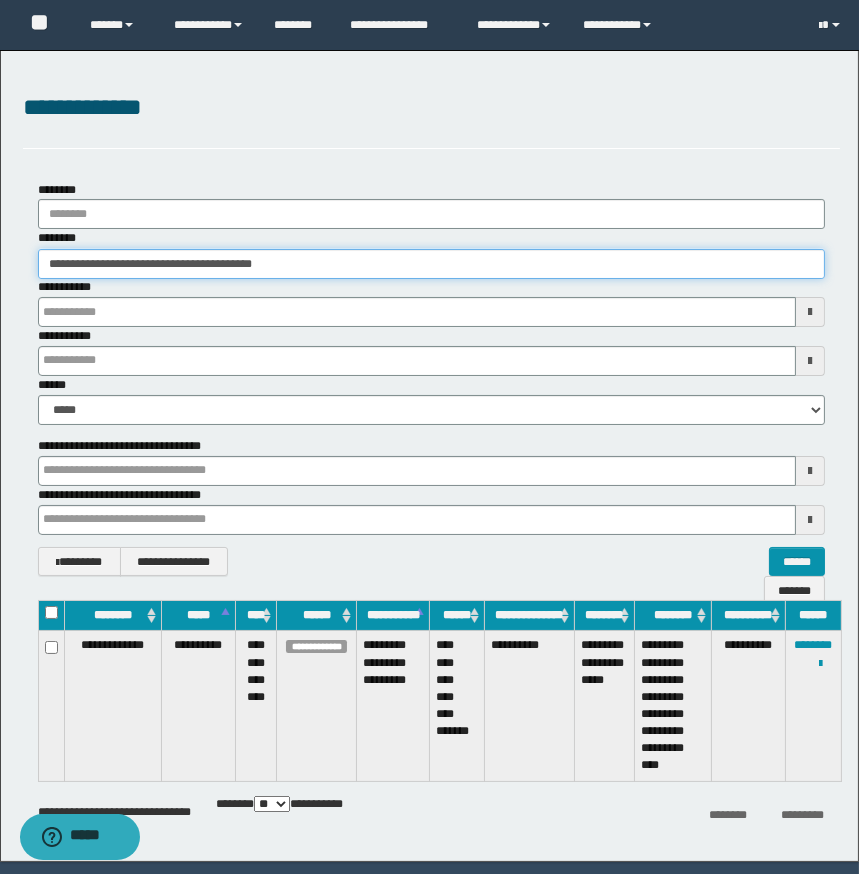 type 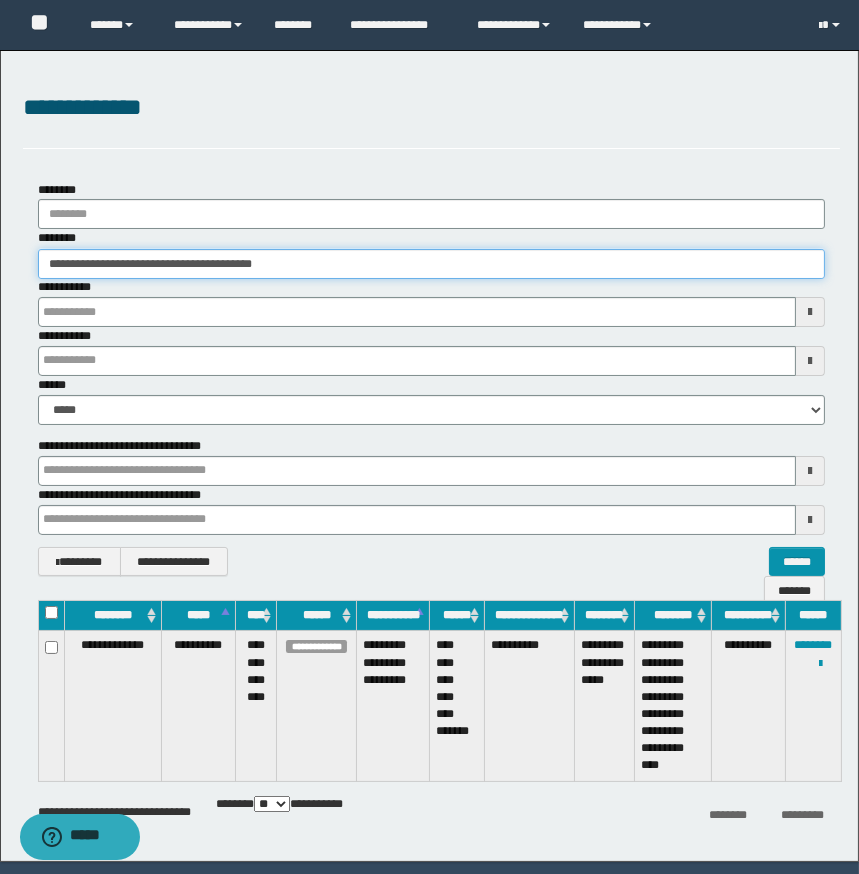 type 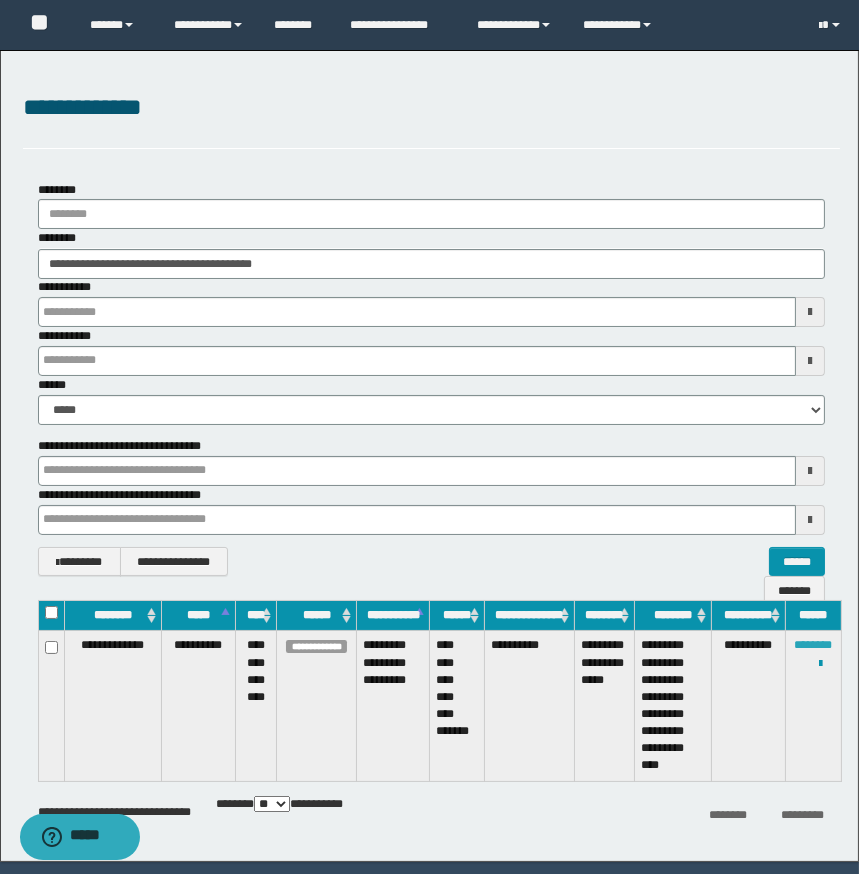 click on "********" at bounding box center [813, 645] 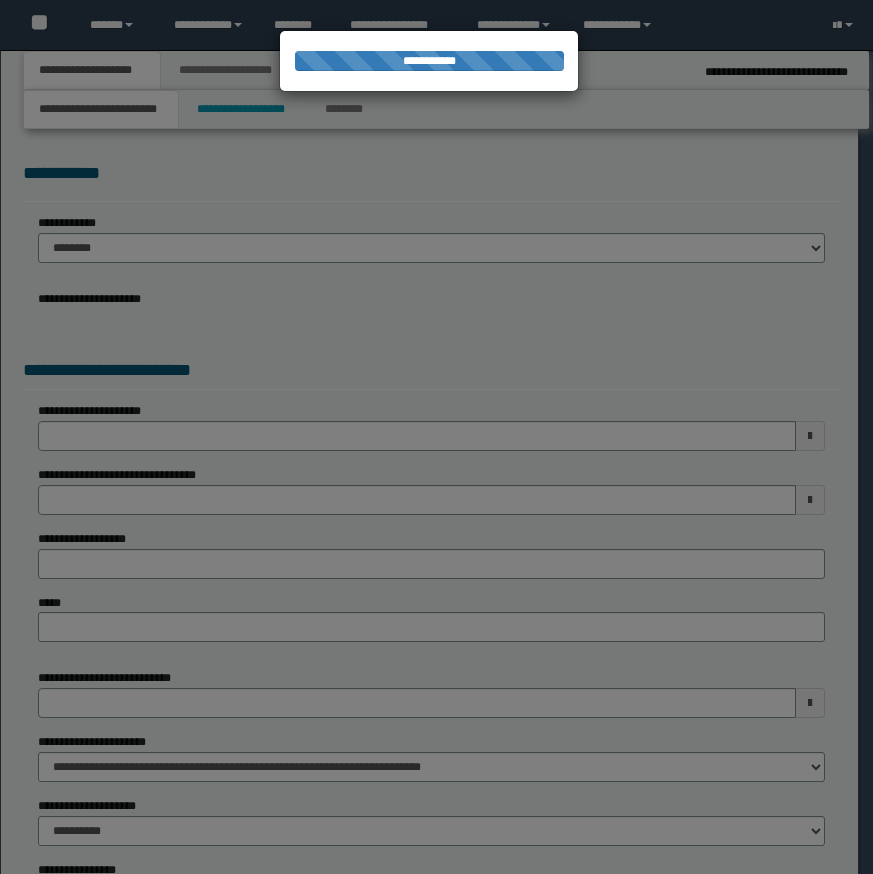 type on "**********" 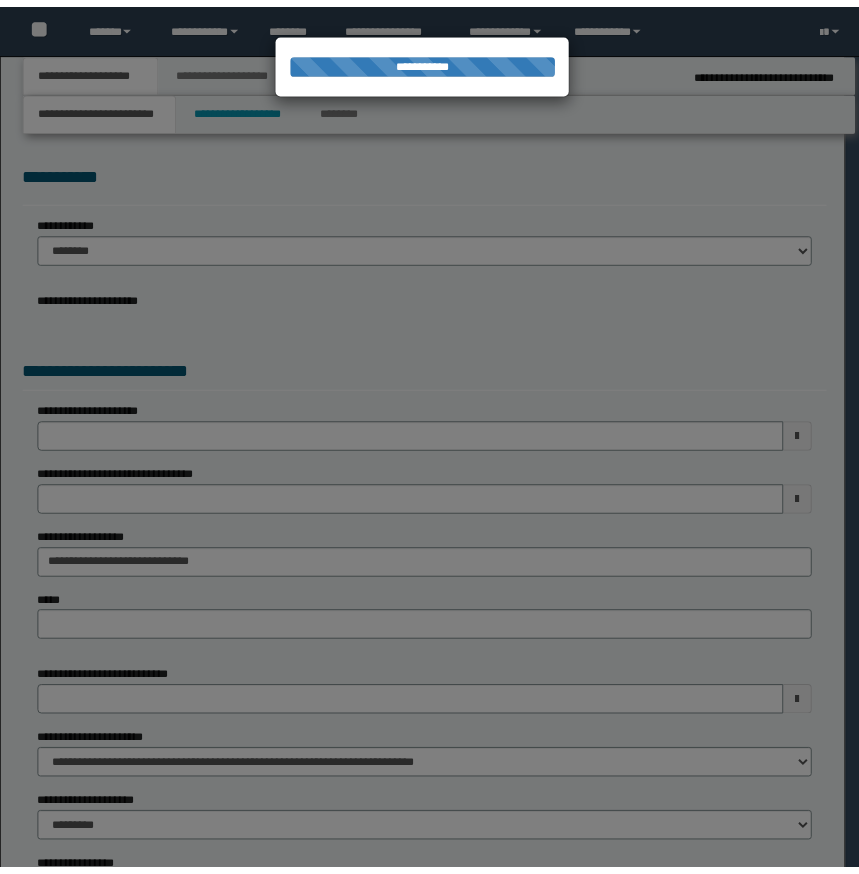 scroll, scrollTop: 0, scrollLeft: 0, axis: both 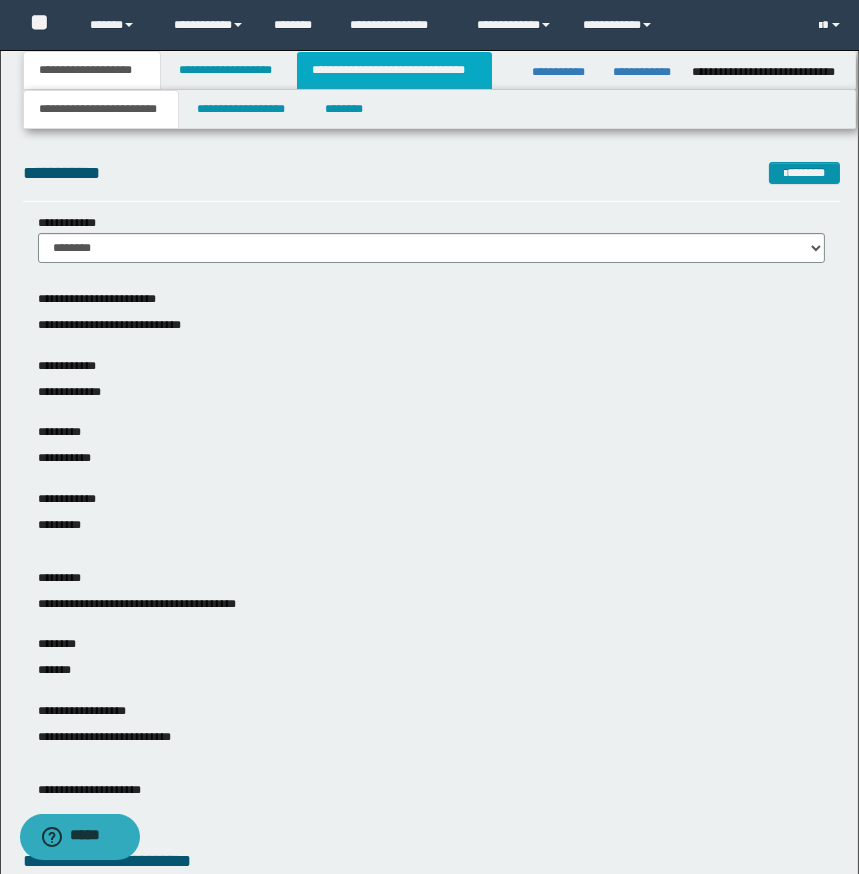 click on "**********" at bounding box center [394, 70] 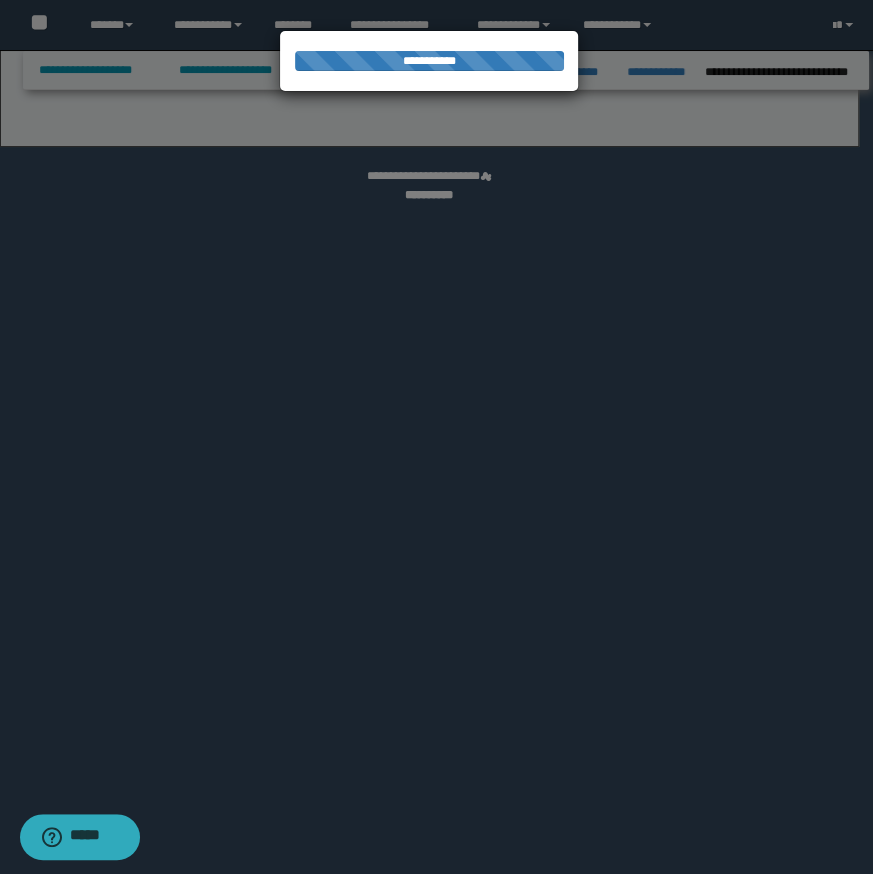 select on "*" 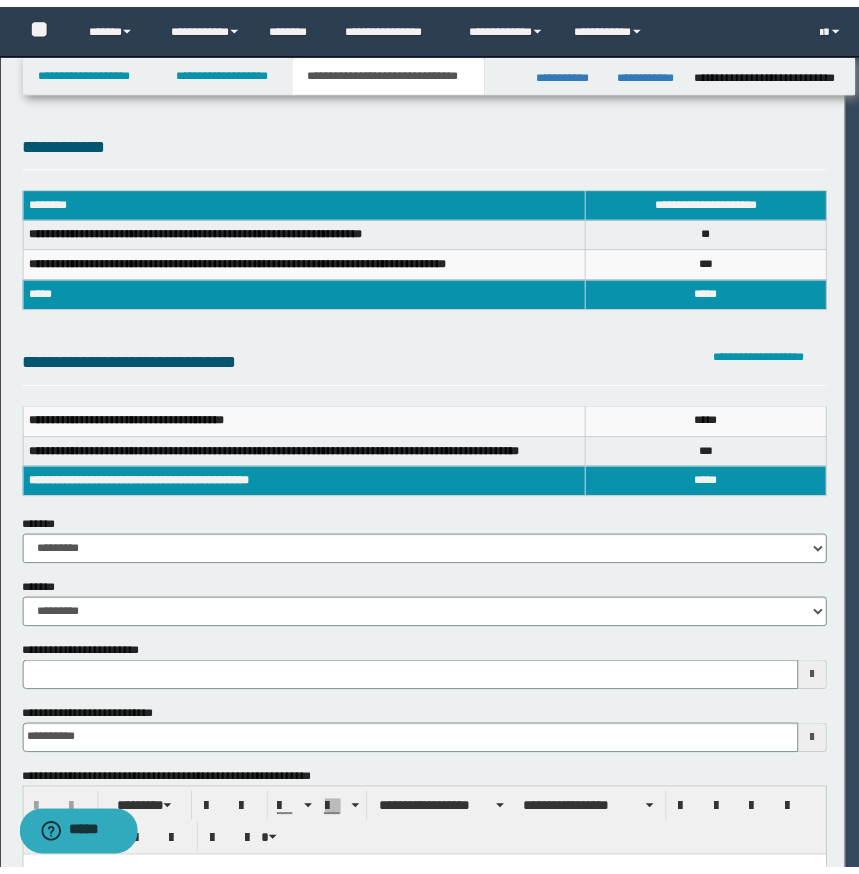 scroll, scrollTop: 0, scrollLeft: 0, axis: both 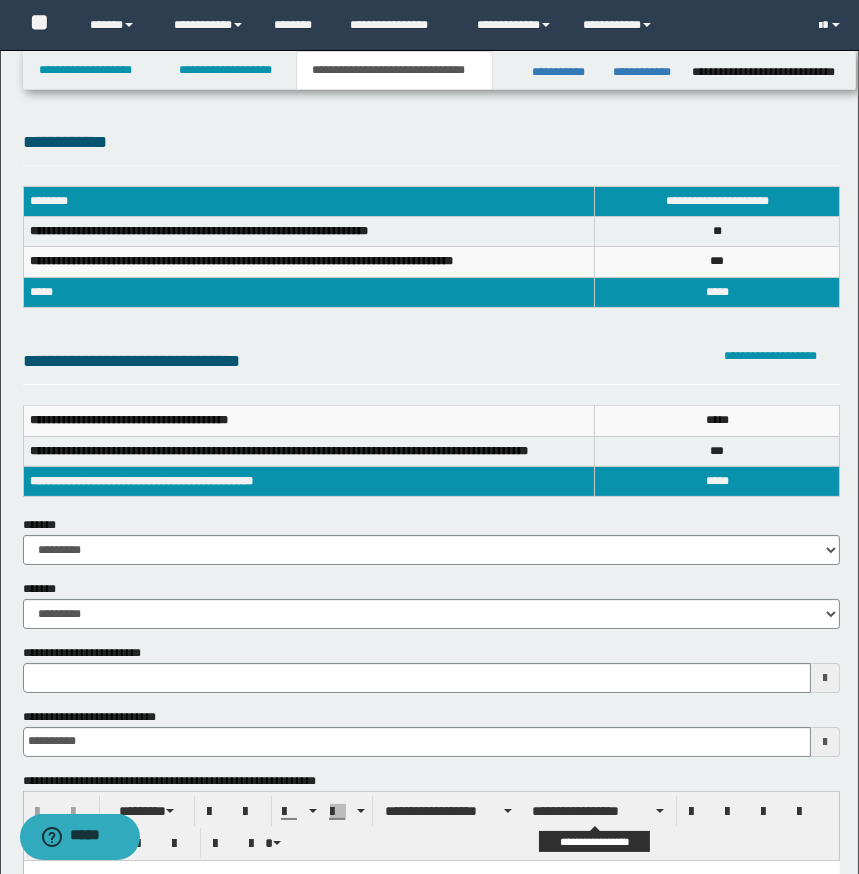type 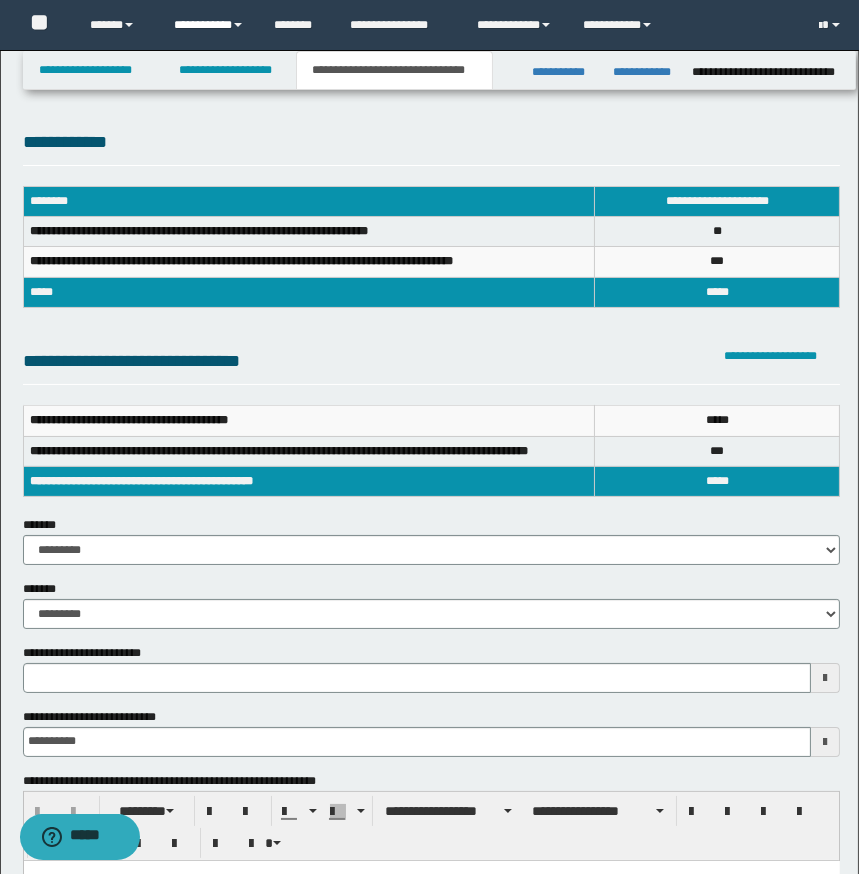 click on "**********" at bounding box center (209, 25) 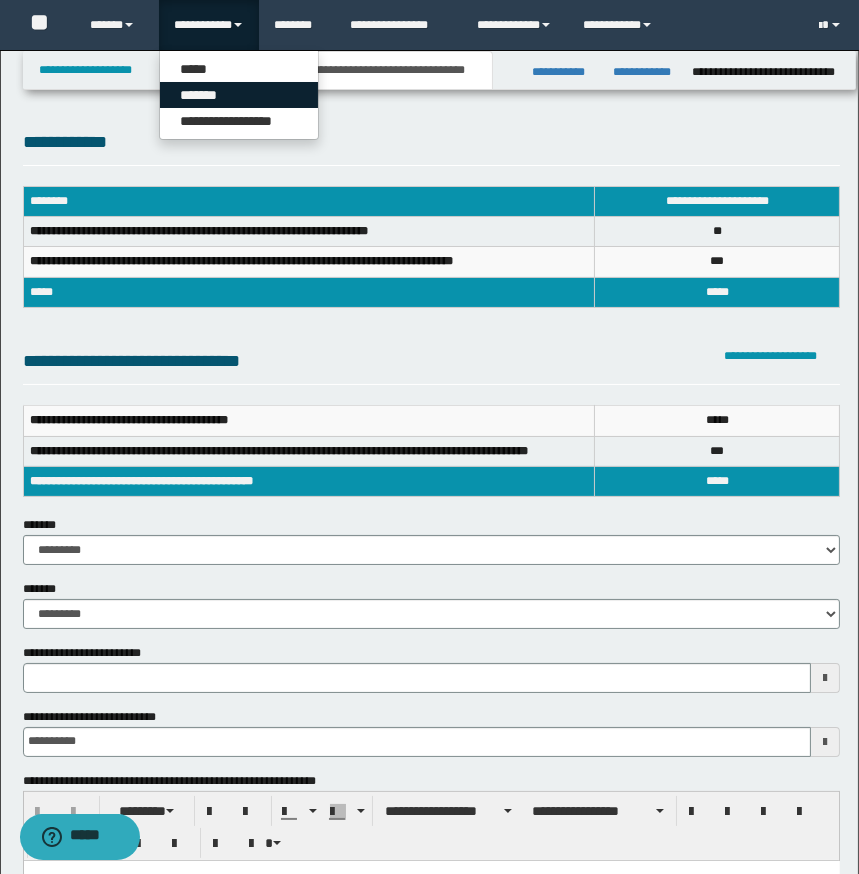 click on "*******" at bounding box center [239, 95] 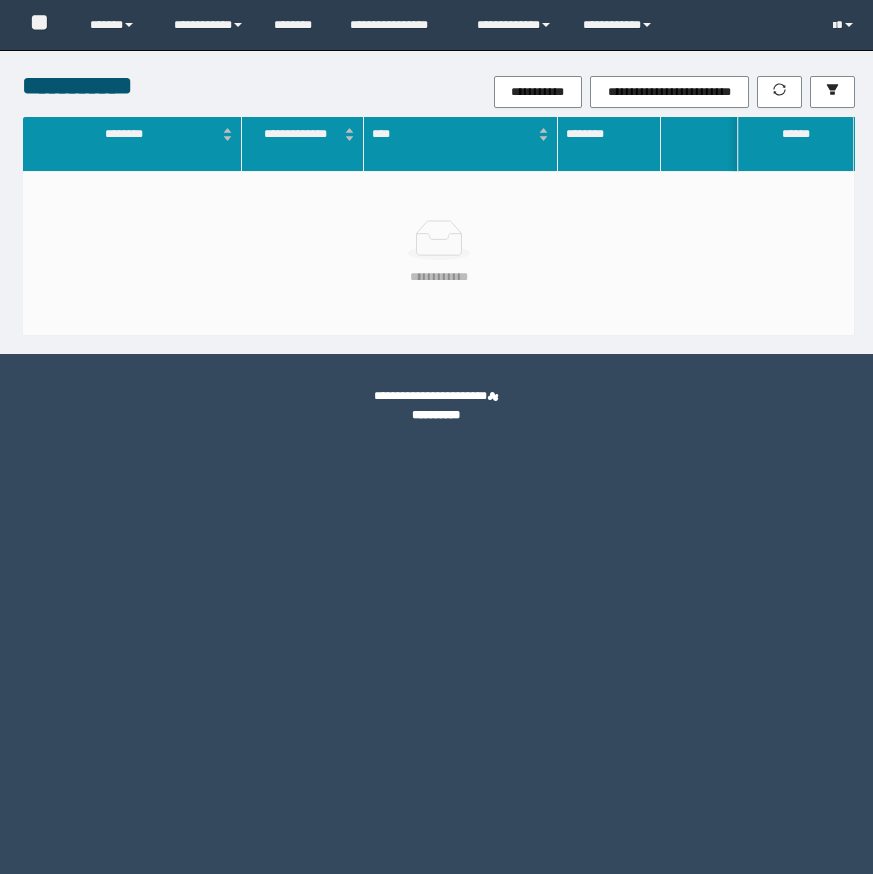 scroll, scrollTop: 0, scrollLeft: 0, axis: both 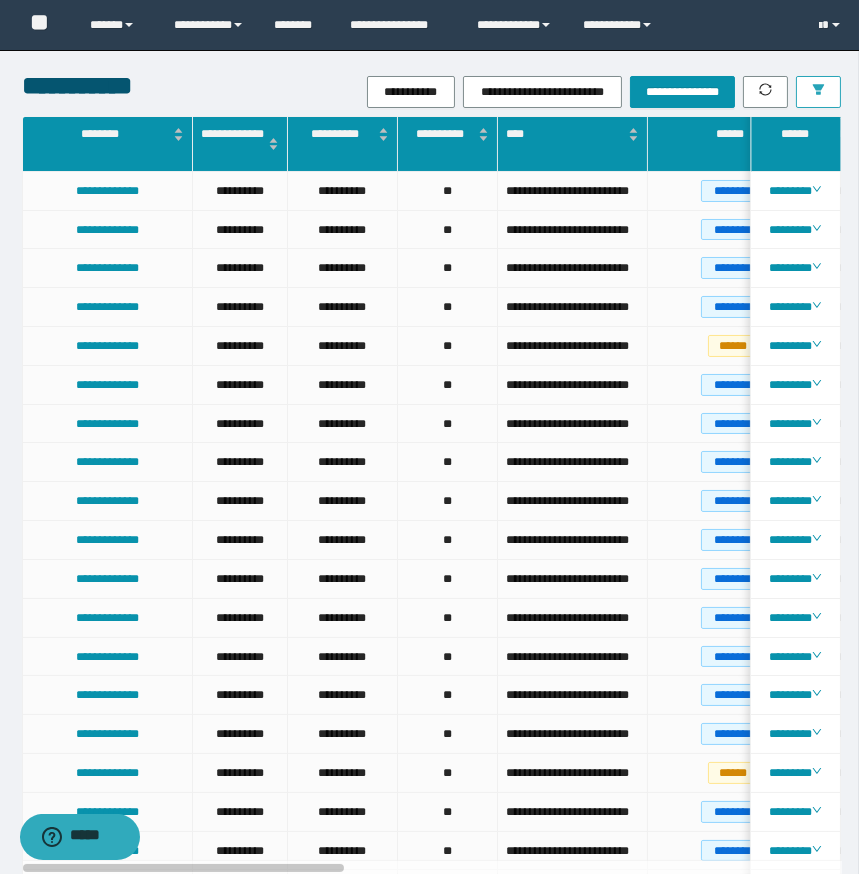 click 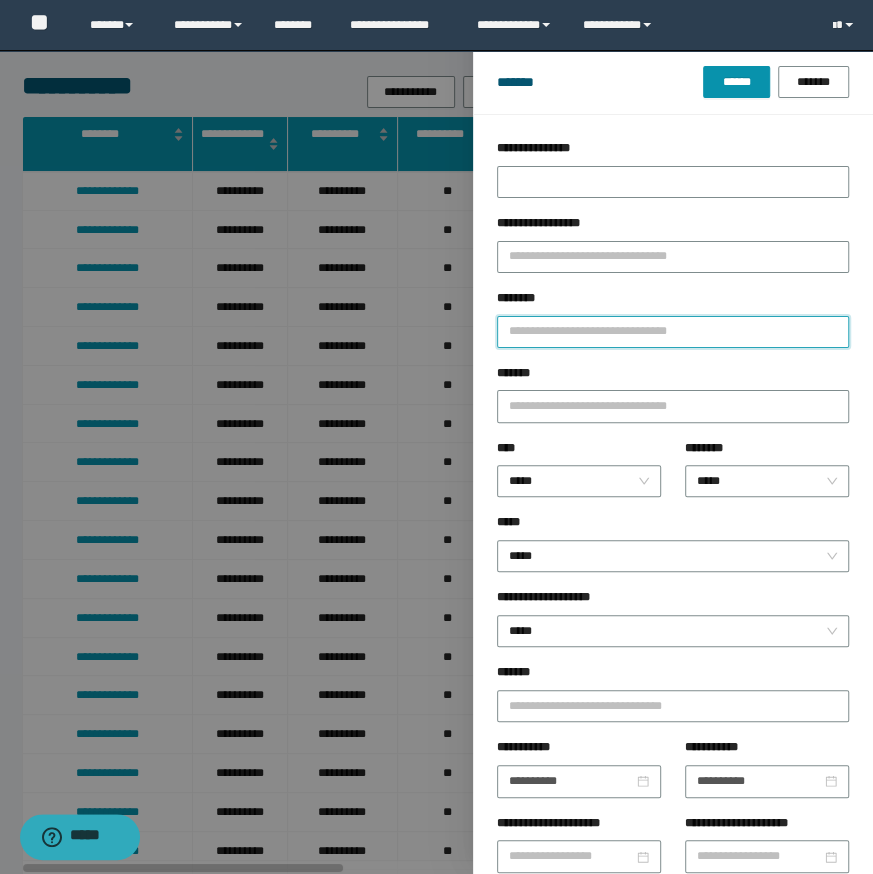 click on "********" at bounding box center [673, 332] 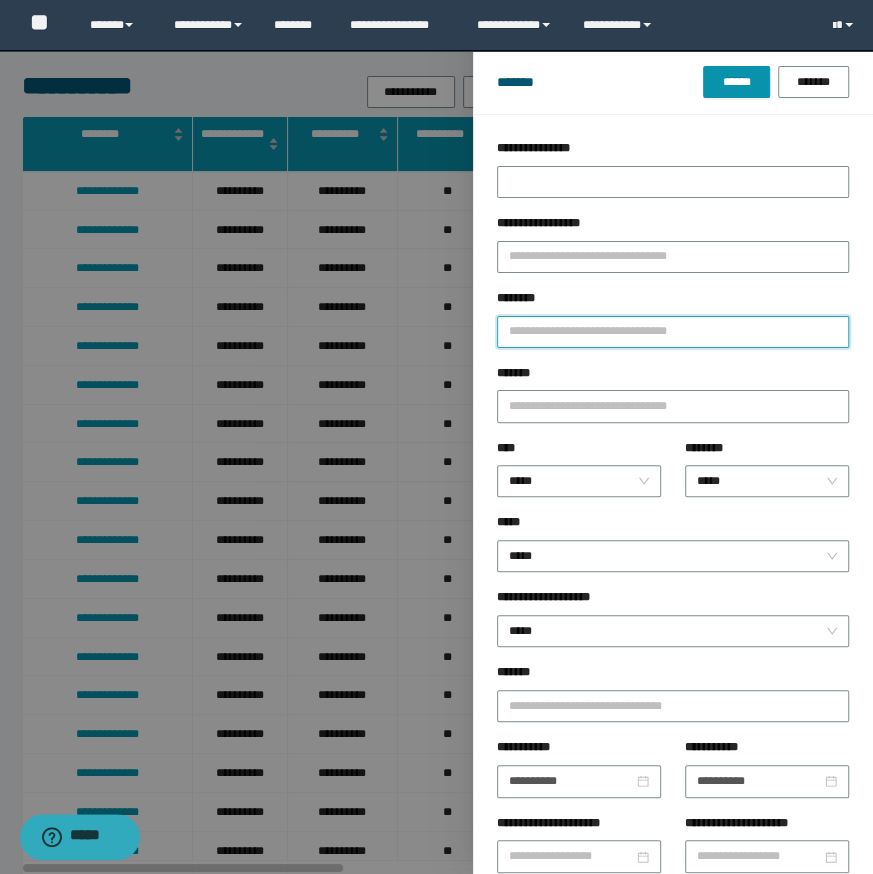 paste on "********" 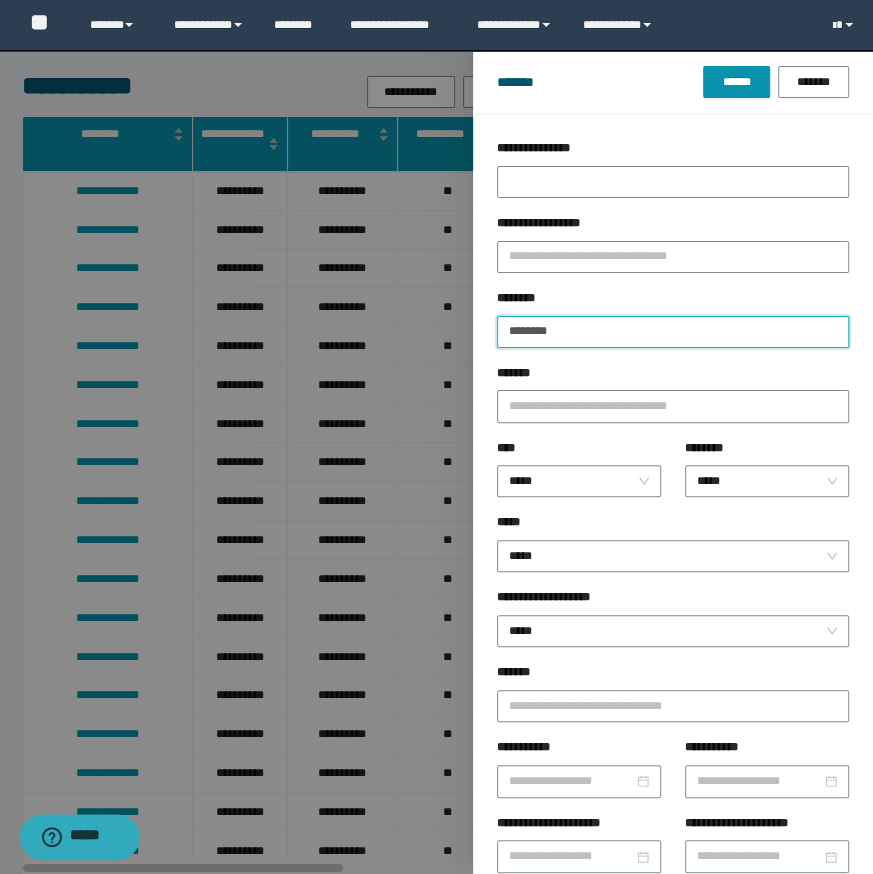 click on "******" at bounding box center (736, 82) 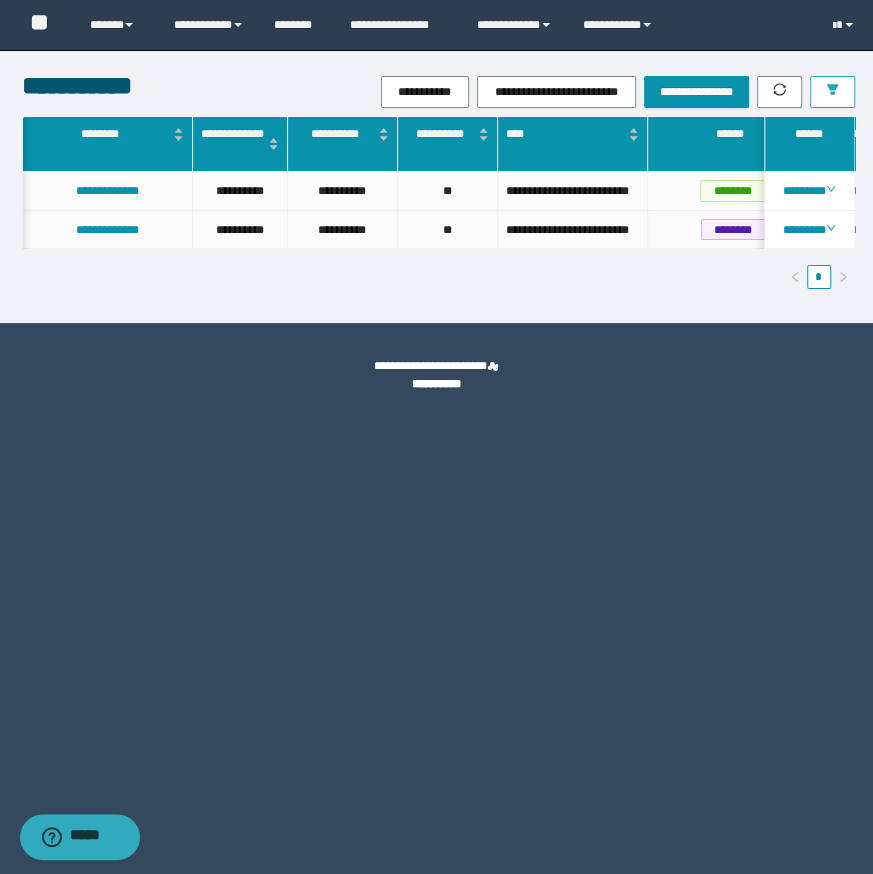 scroll, scrollTop: 0, scrollLeft: 269, axis: horizontal 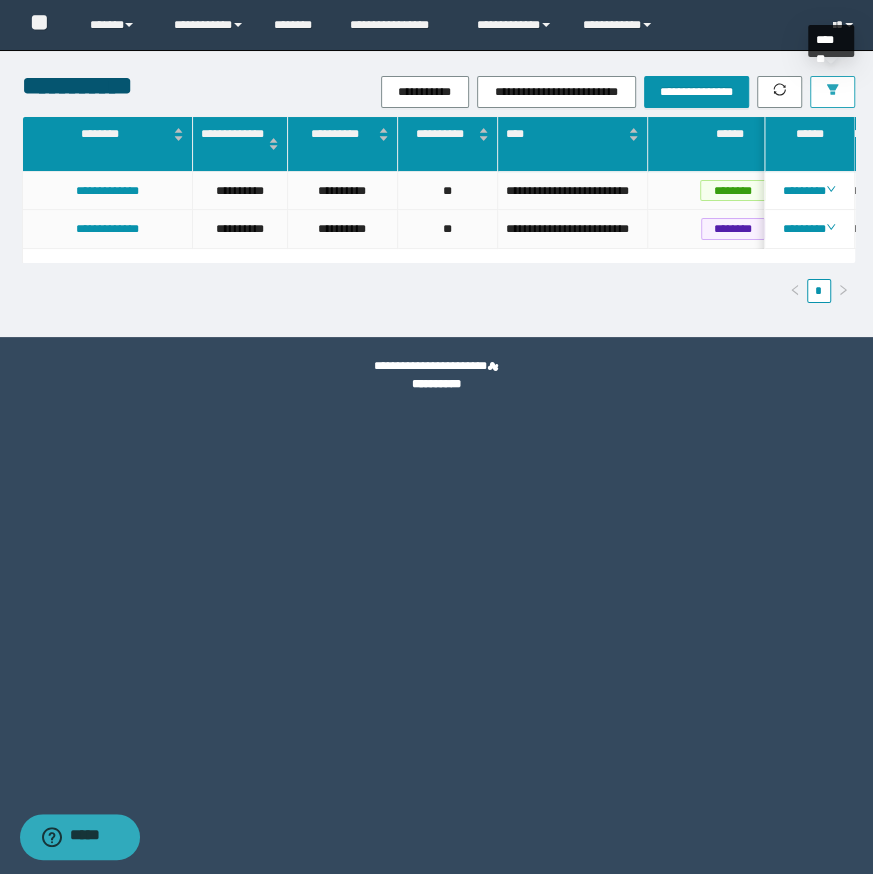 click 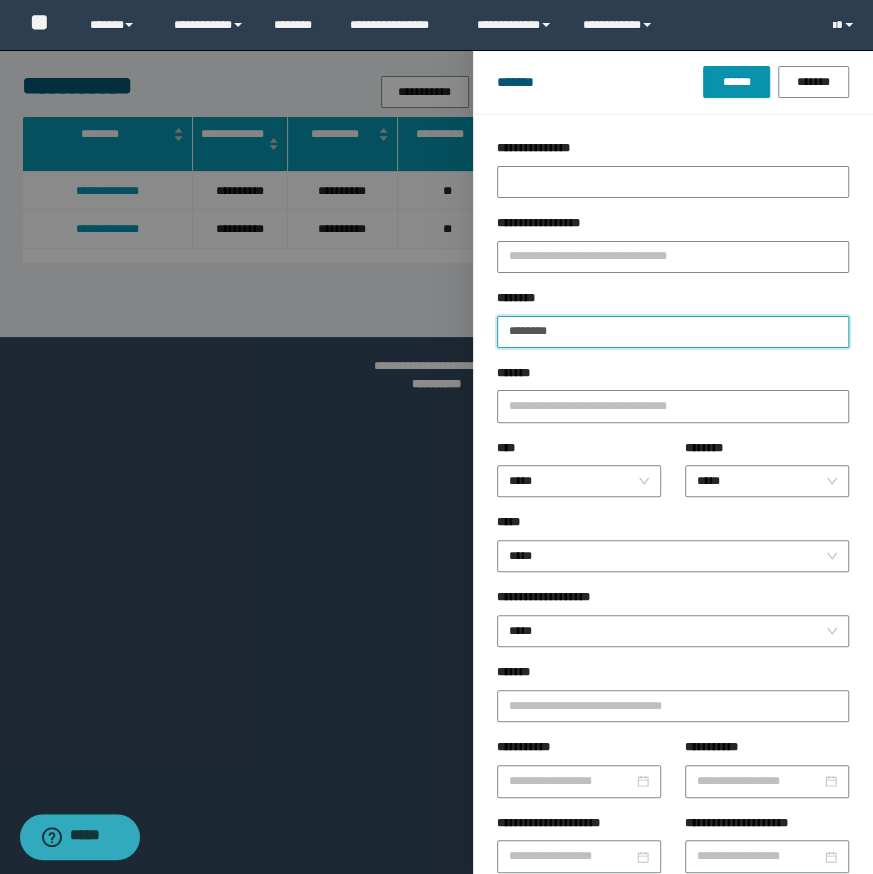 drag, startPoint x: 606, startPoint y: 327, endPoint x: 18, endPoint y: 300, distance: 588.61957 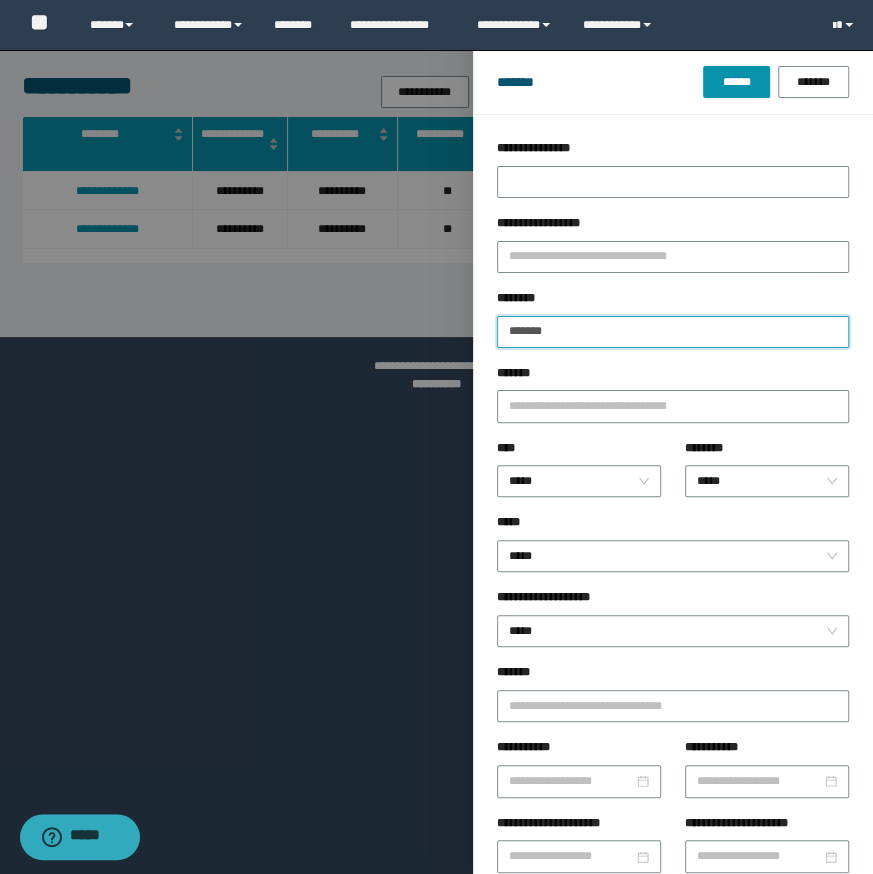 click on "******" at bounding box center [736, 82] 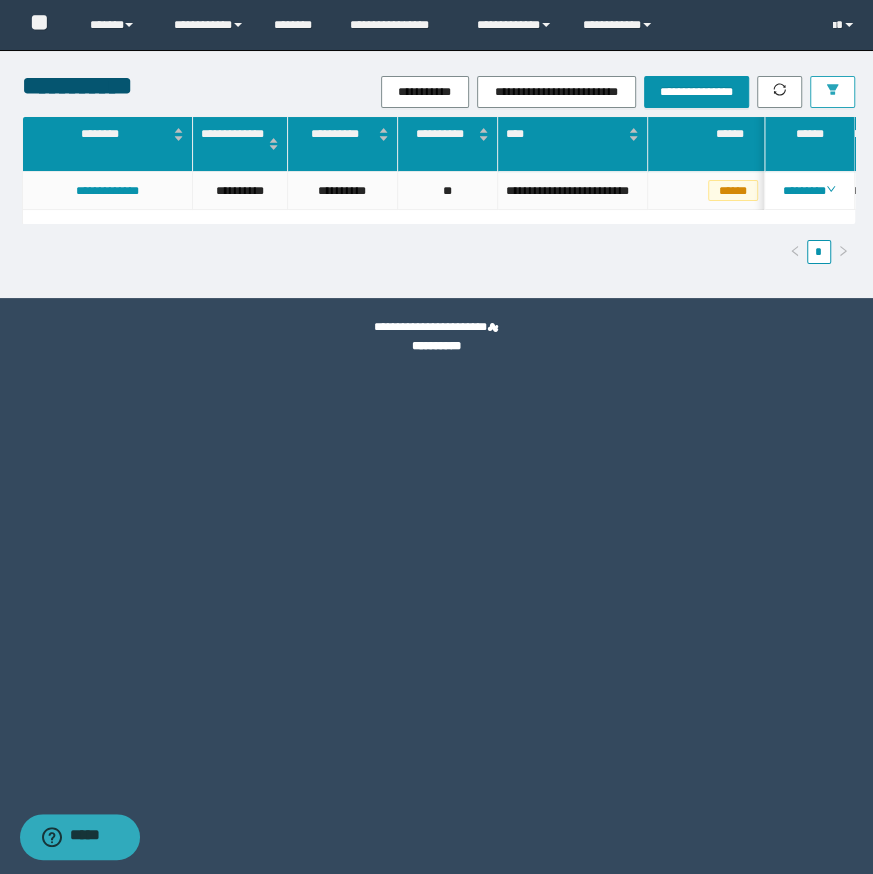 click 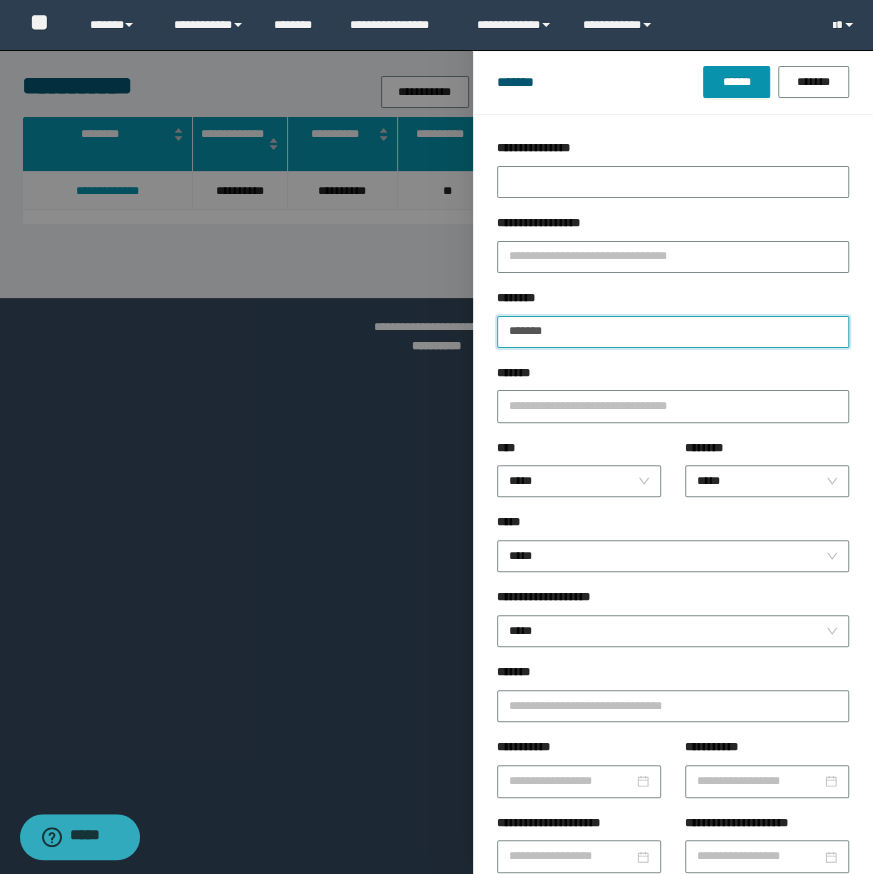 drag, startPoint x: 617, startPoint y: 336, endPoint x: 247, endPoint y: 347, distance: 370.16348 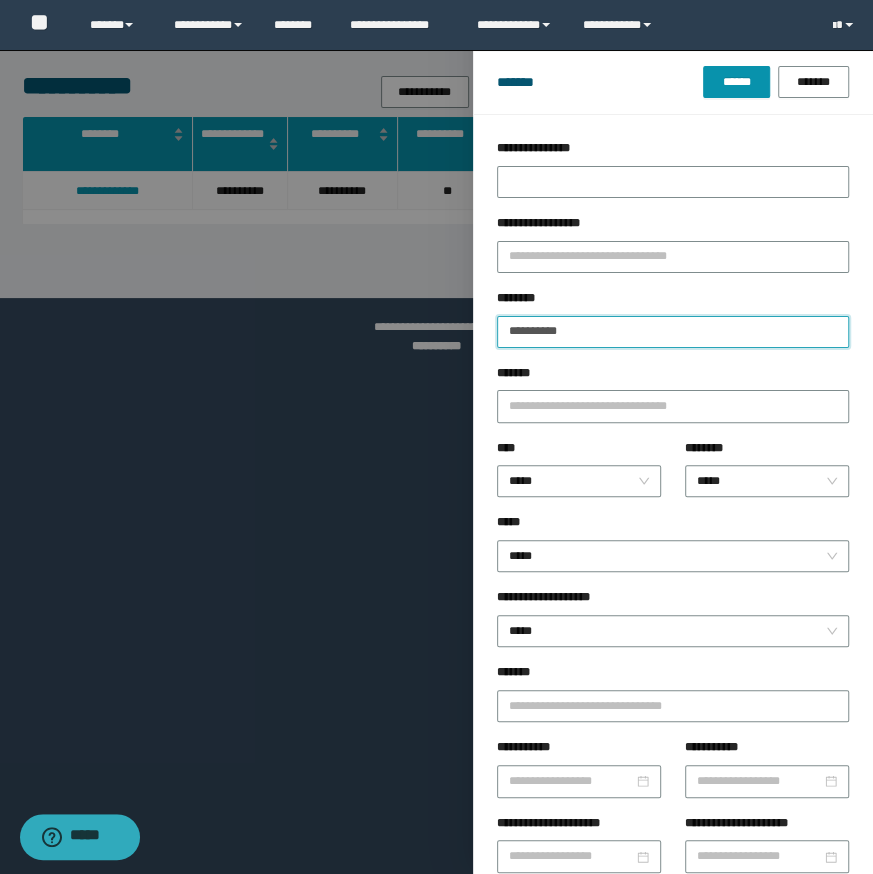 click on "******" at bounding box center (736, 82) 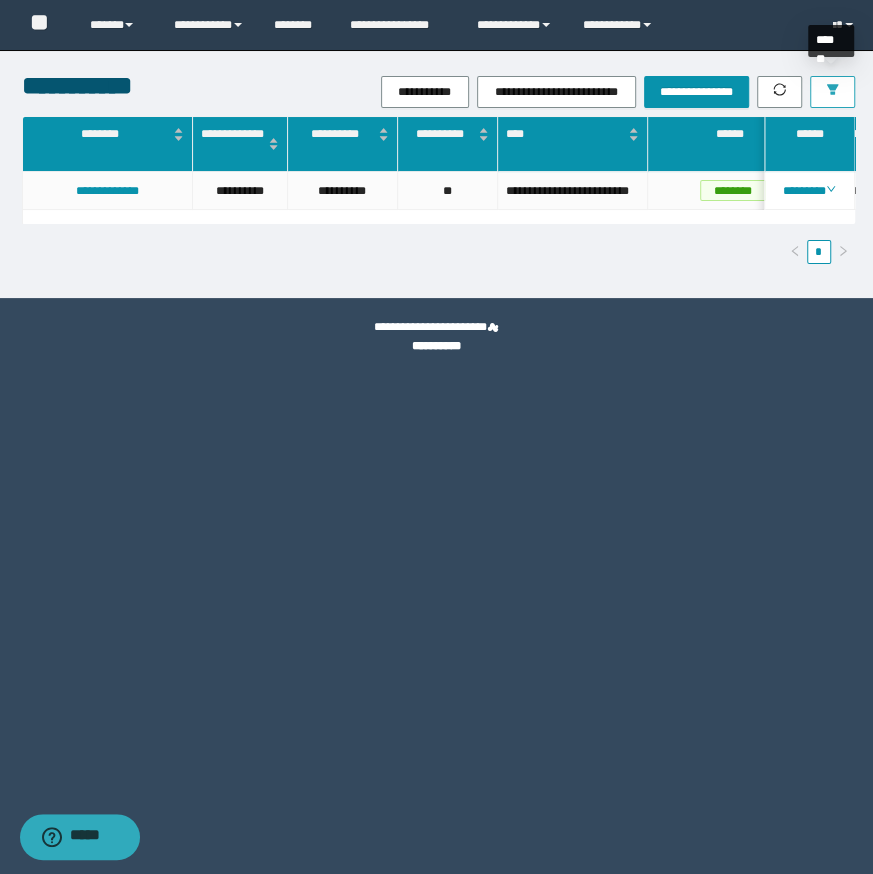 click 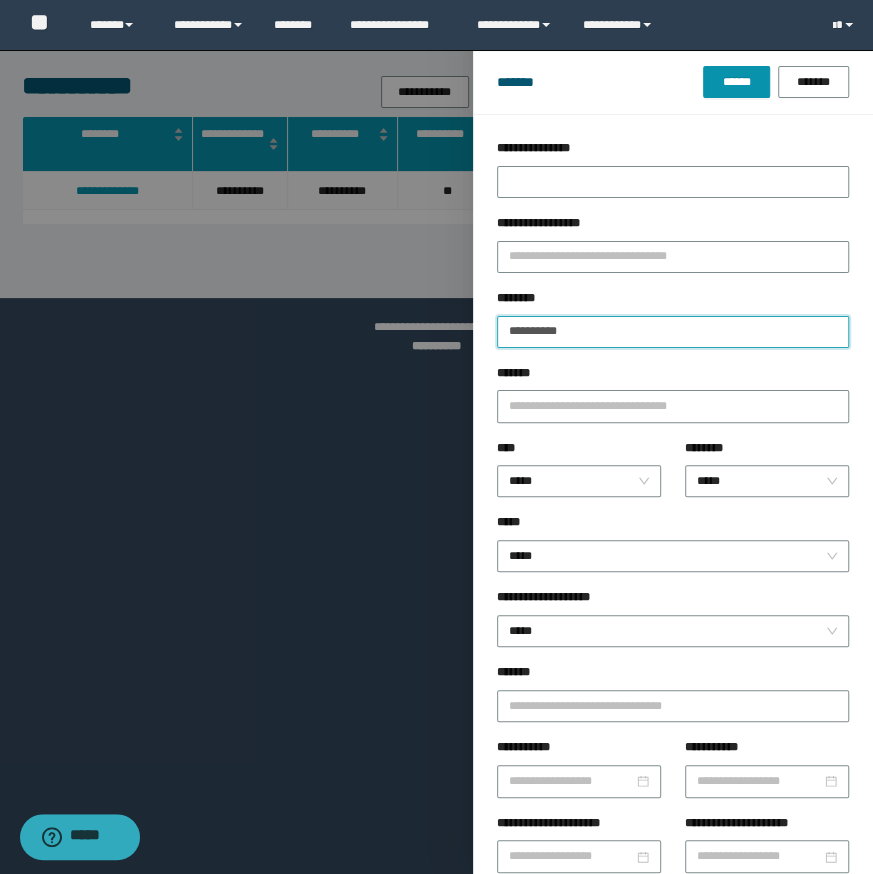 drag, startPoint x: 620, startPoint y: 335, endPoint x: 172, endPoint y: 335, distance: 448 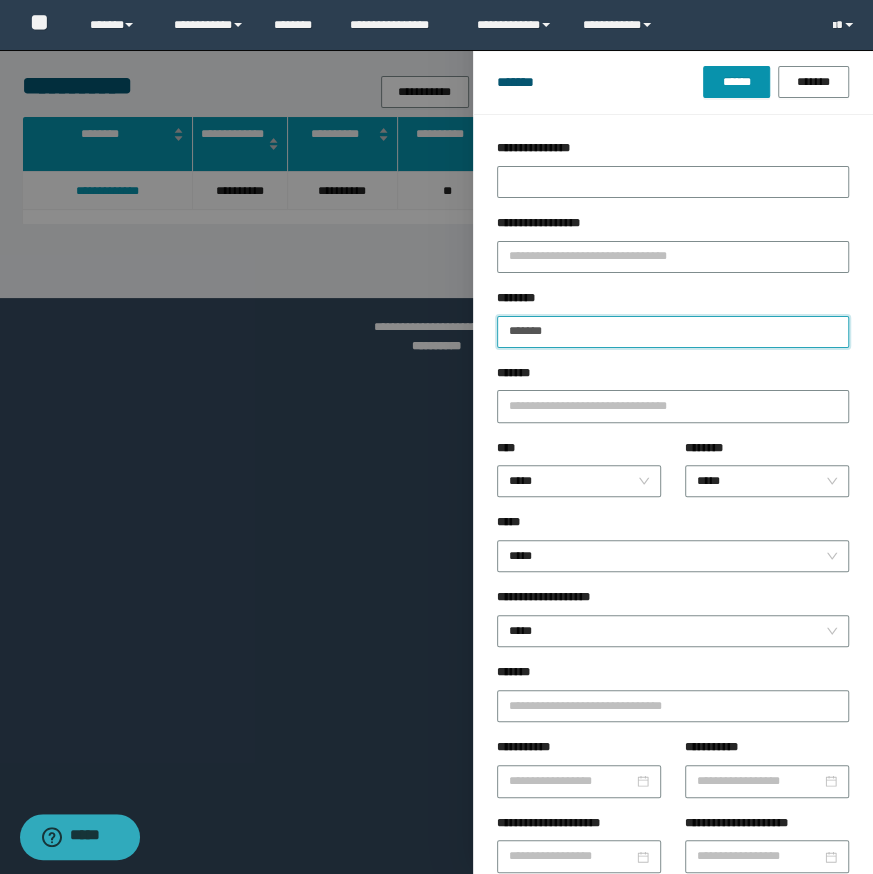 click on "******" at bounding box center [736, 82] 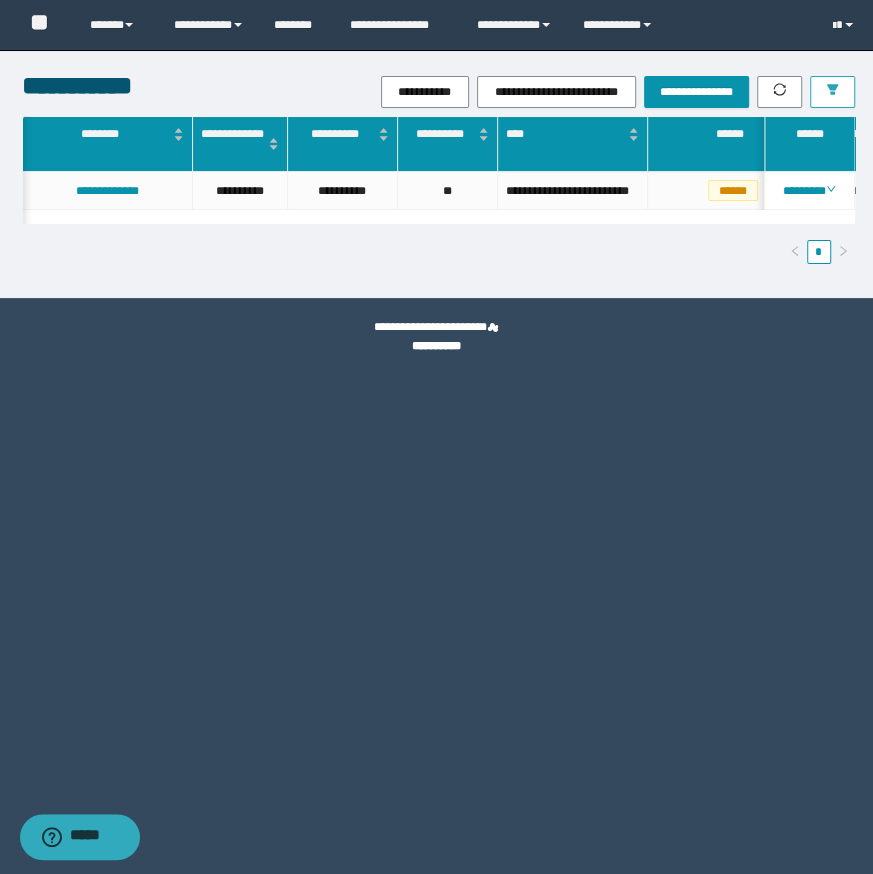 scroll, scrollTop: 0, scrollLeft: 447, axis: horizontal 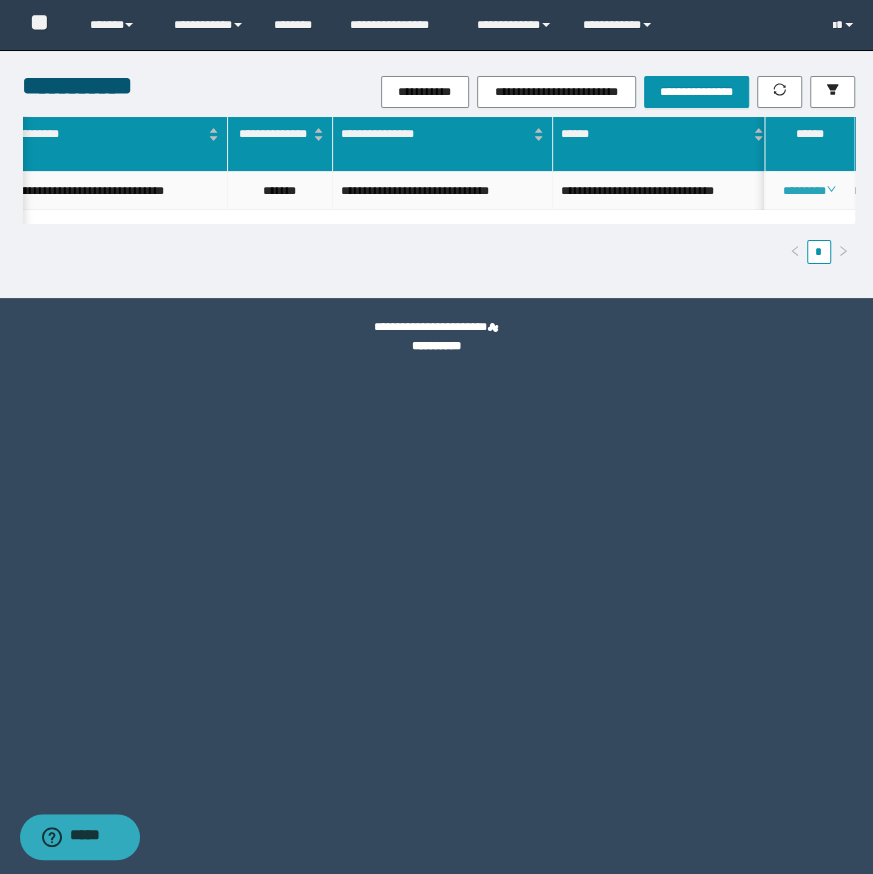 click on "********" at bounding box center [809, 191] 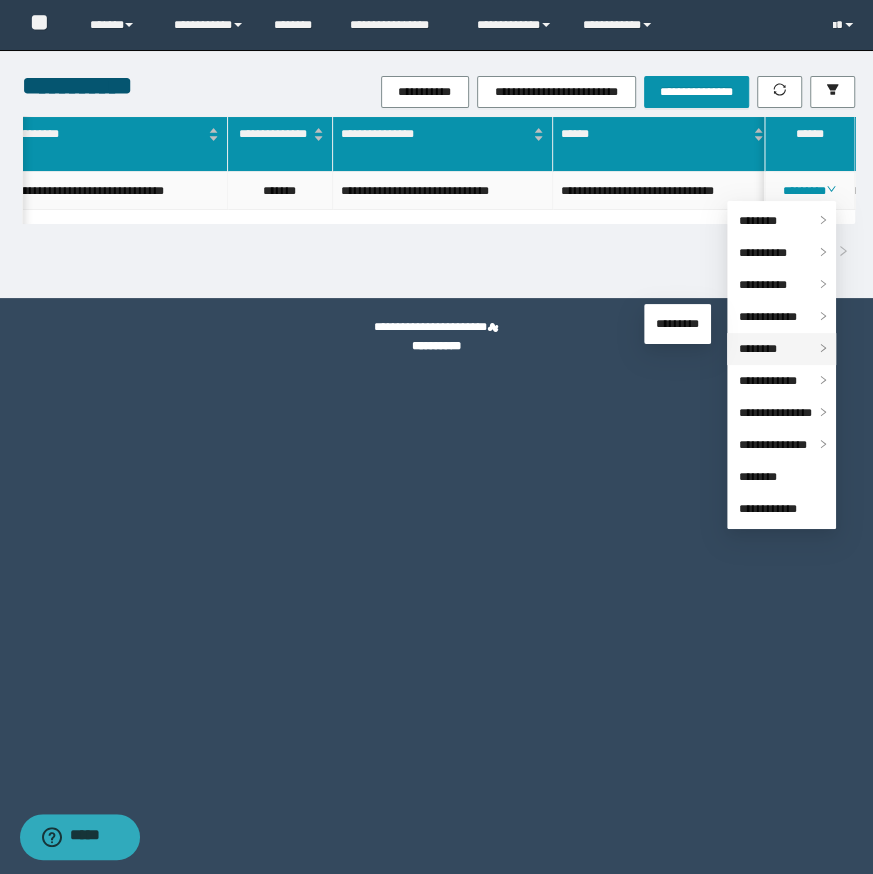 click on "********" at bounding box center [758, 349] 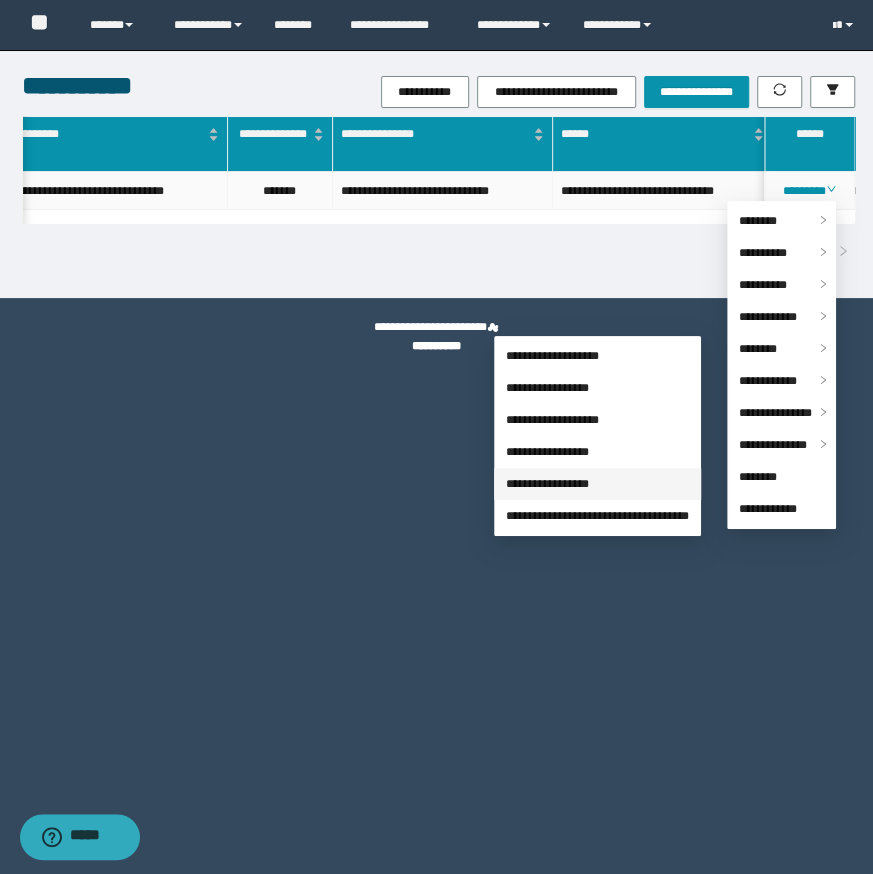 click on "**********" at bounding box center (547, 484) 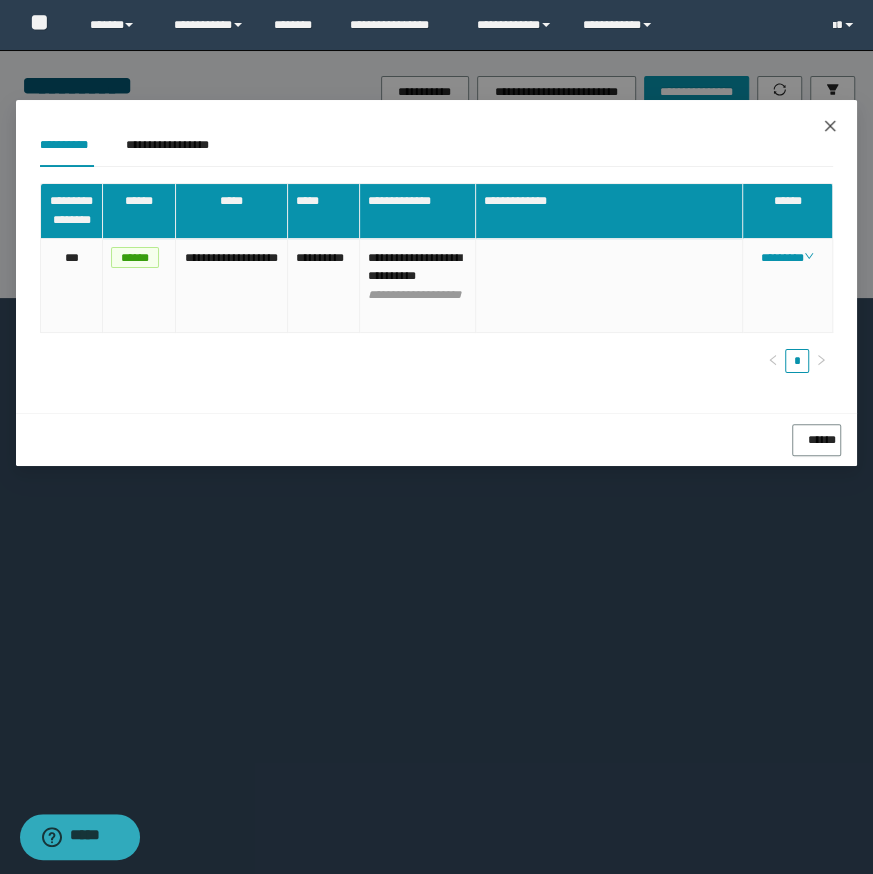 click 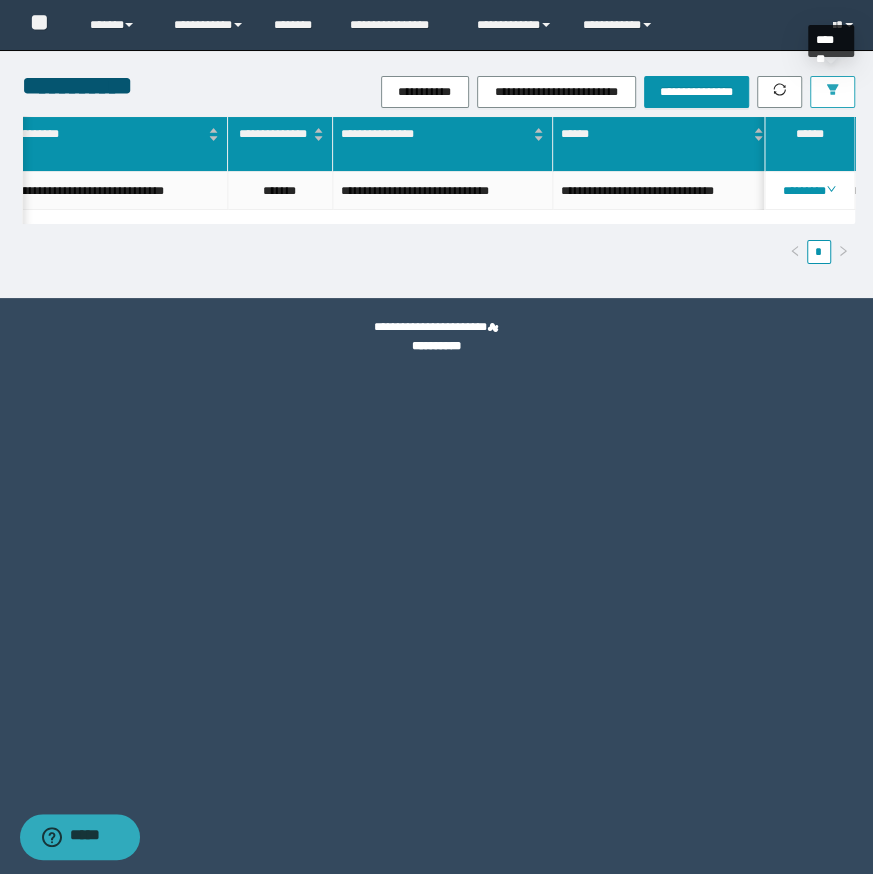 click at bounding box center (832, 92) 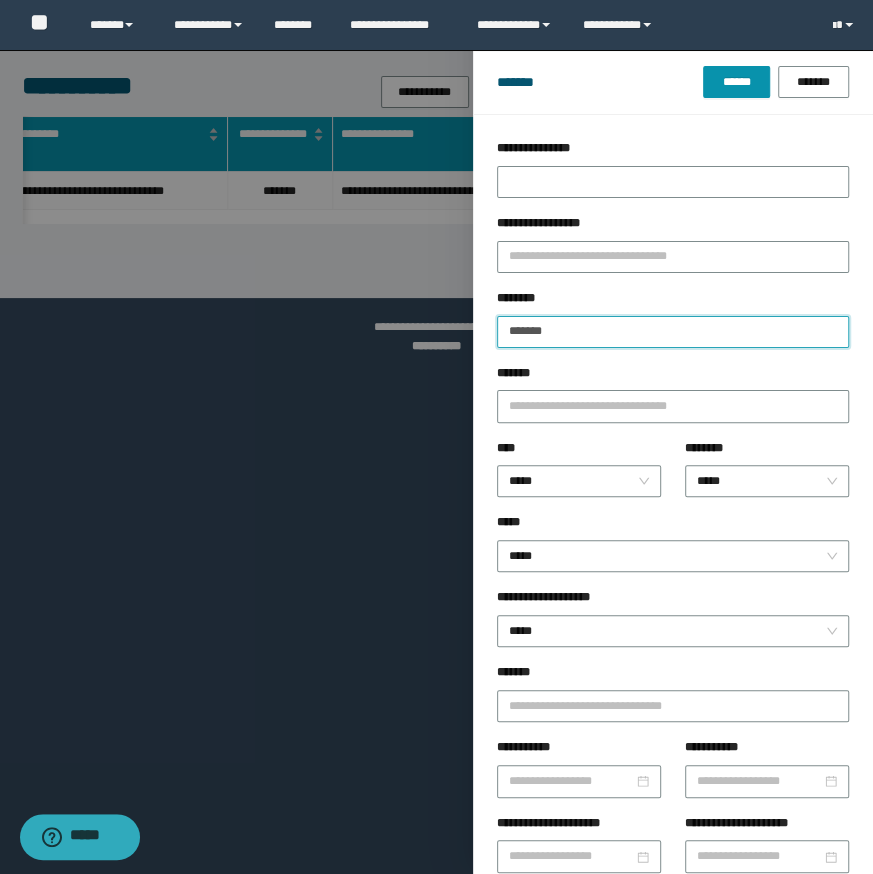 drag, startPoint x: 582, startPoint y: 331, endPoint x: 432, endPoint y: 326, distance: 150.08331 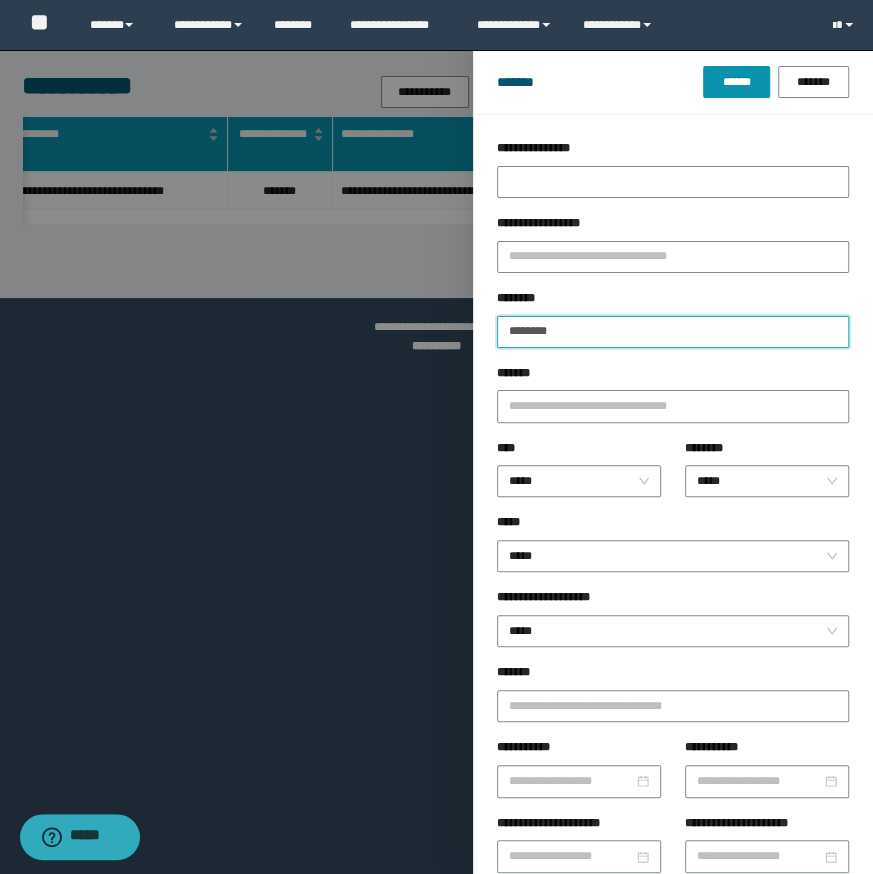 click on "******" at bounding box center [736, 82] 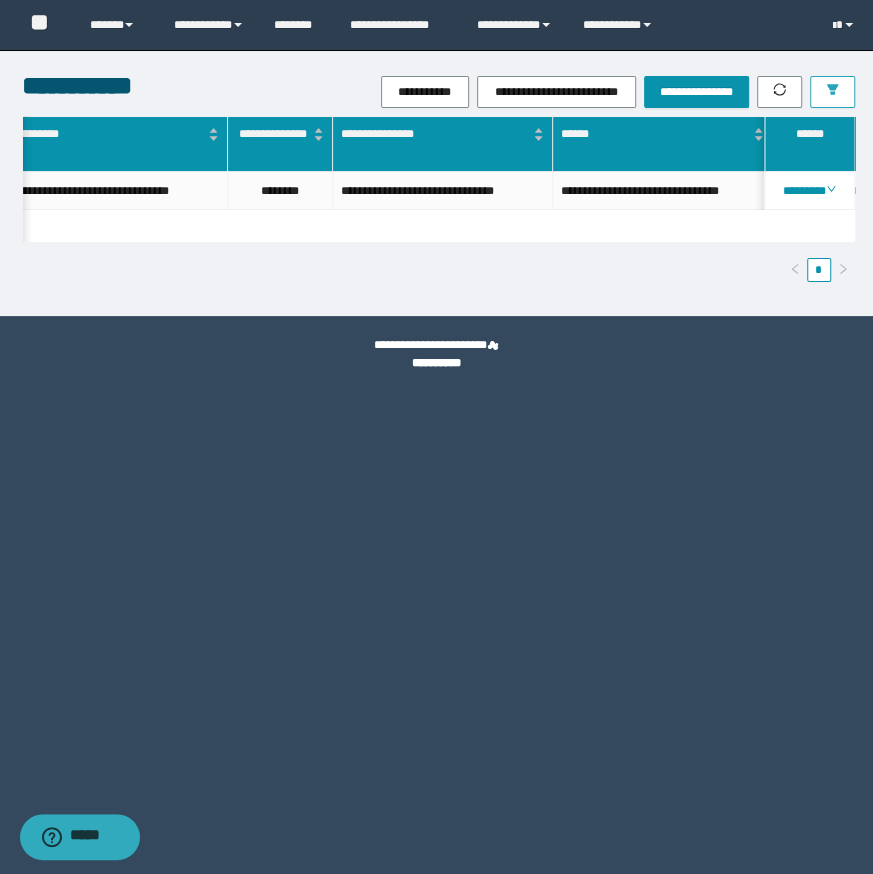 scroll, scrollTop: 0, scrollLeft: 1060, axis: horizontal 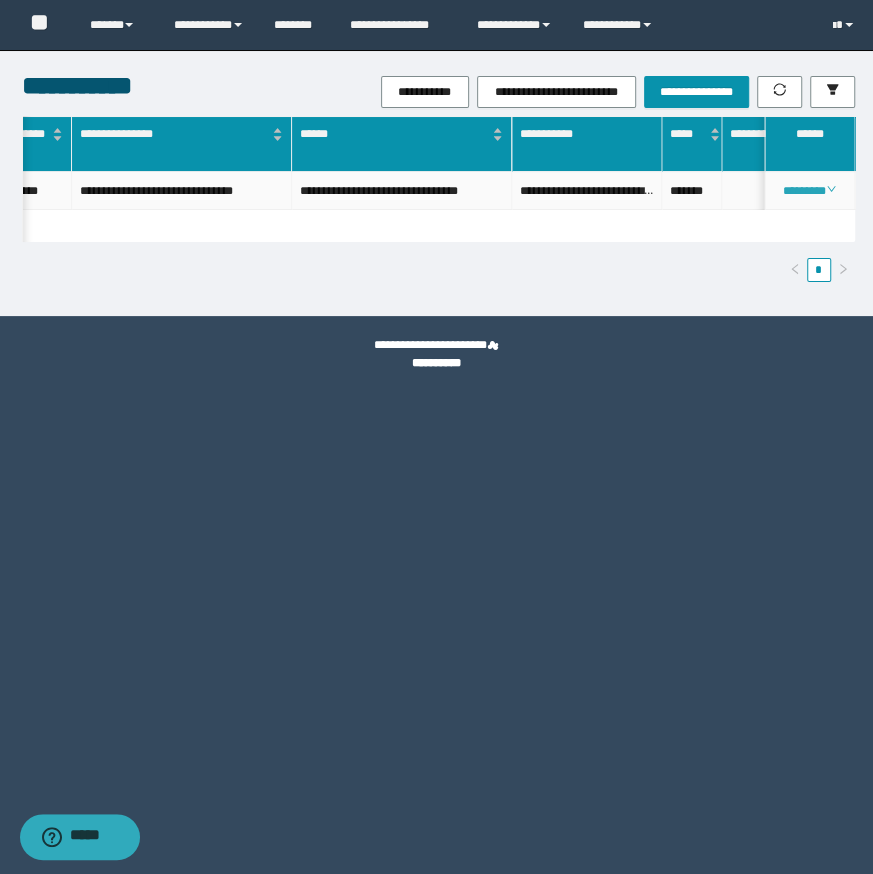 click on "********" at bounding box center [809, 191] 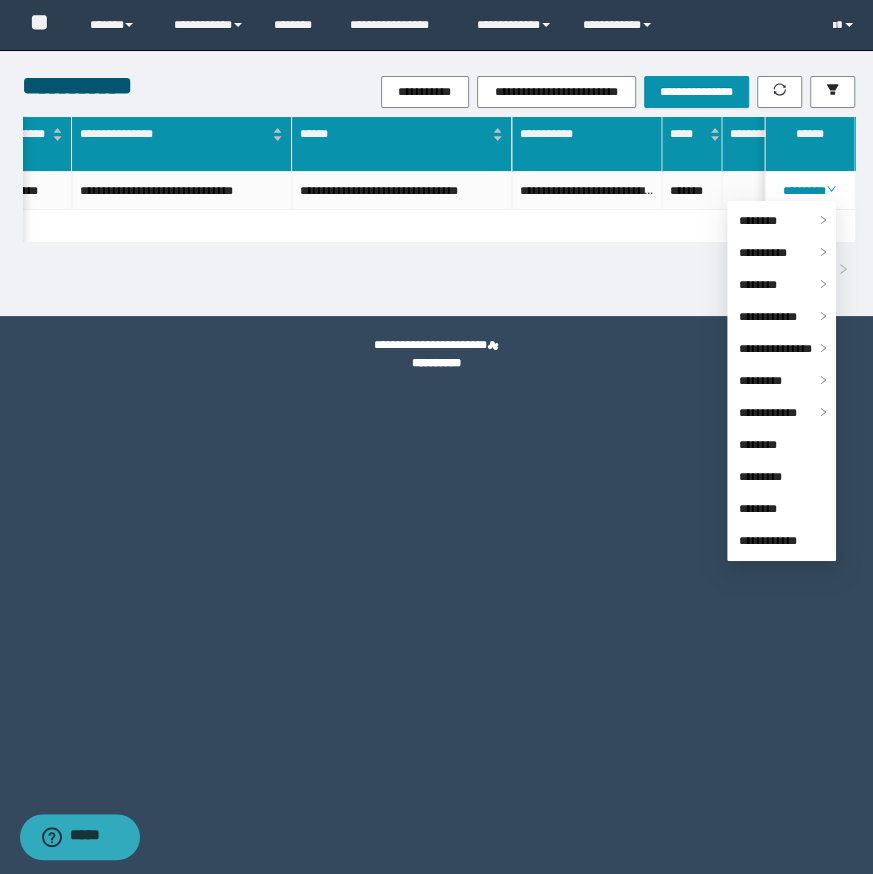 click on "*" at bounding box center [438, 270] 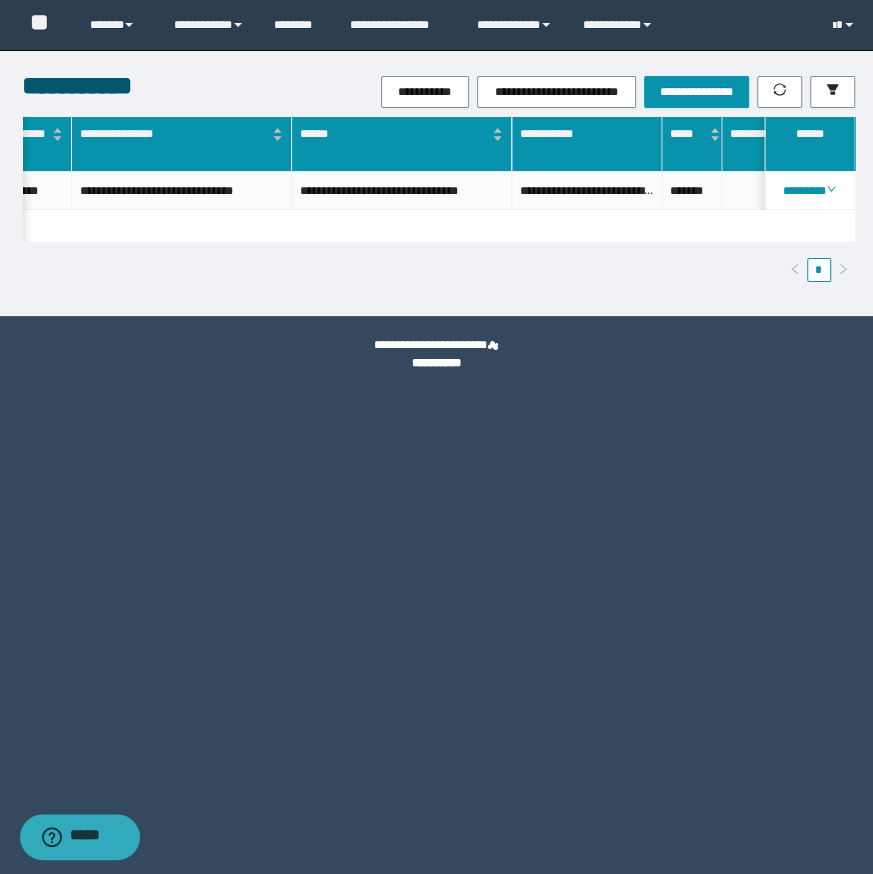 scroll, scrollTop: 0, scrollLeft: 758, axis: horizontal 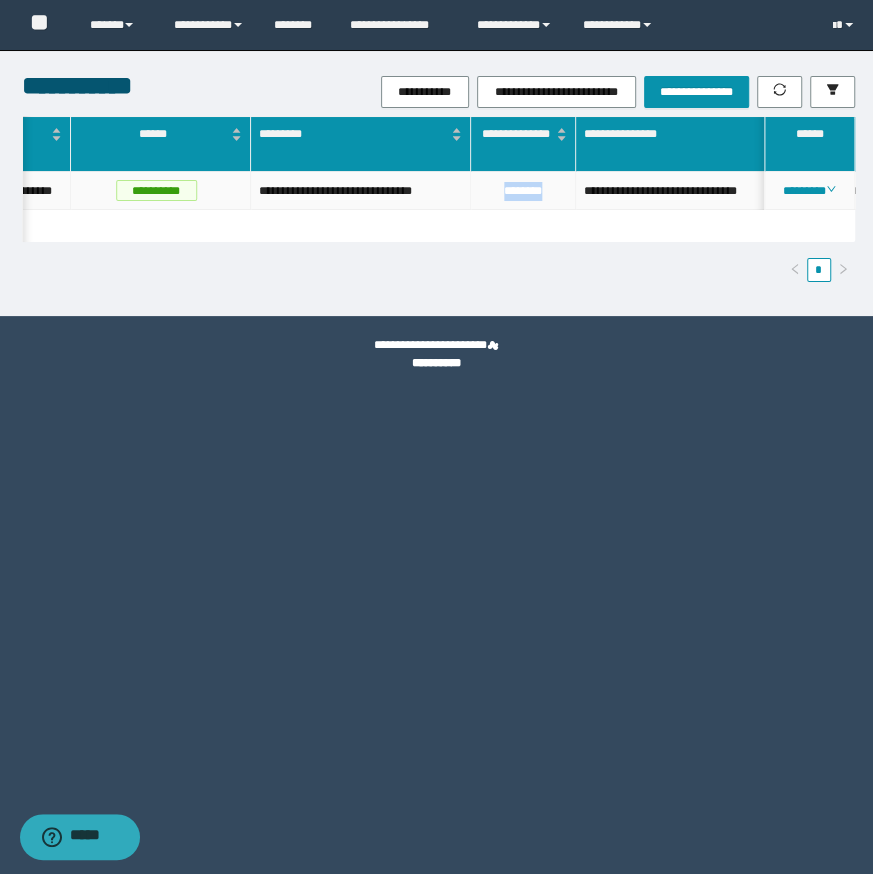 drag, startPoint x: 560, startPoint y: 189, endPoint x: 490, endPoint y: 198, distance: 70.5762 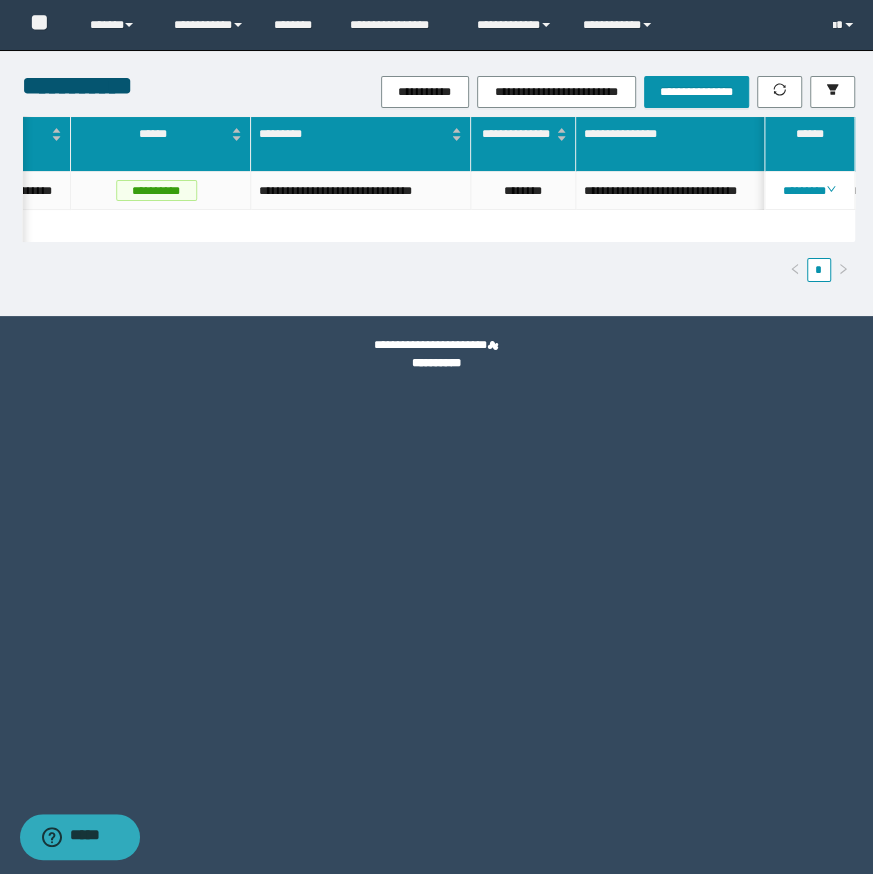 click on "**********" at bounding box center (436, 25) 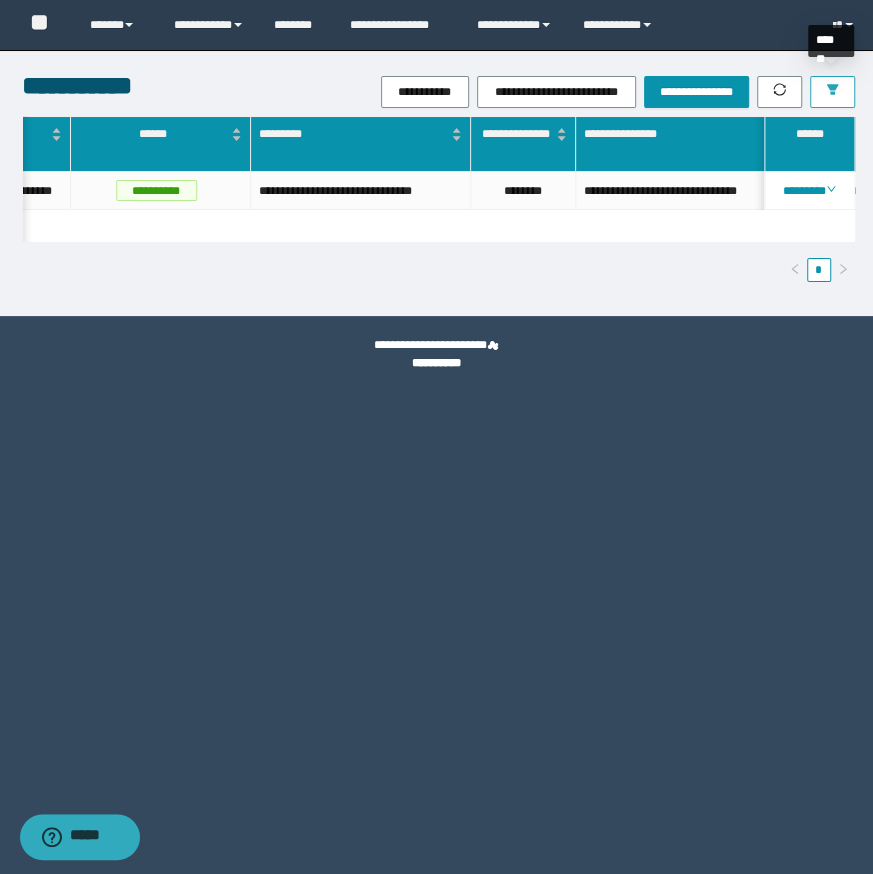 click 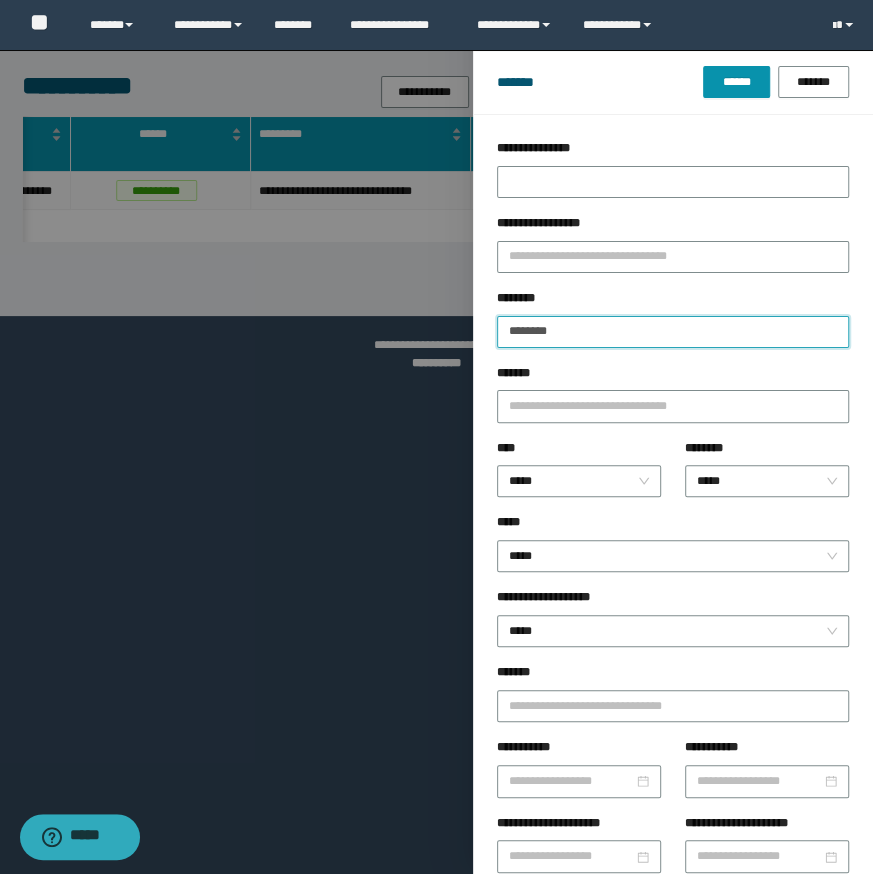 drag, startPoint x: 599, startPoint y: 326, endPoint x: 343, endPoint y: 326, distance: 256 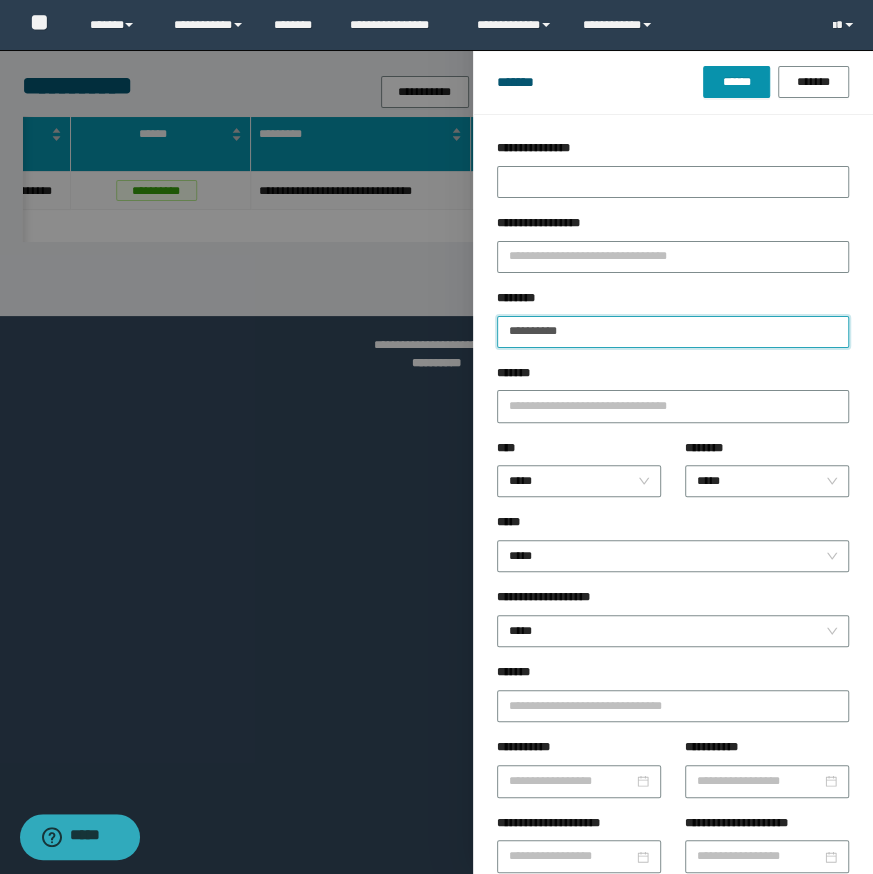 type on "**********" 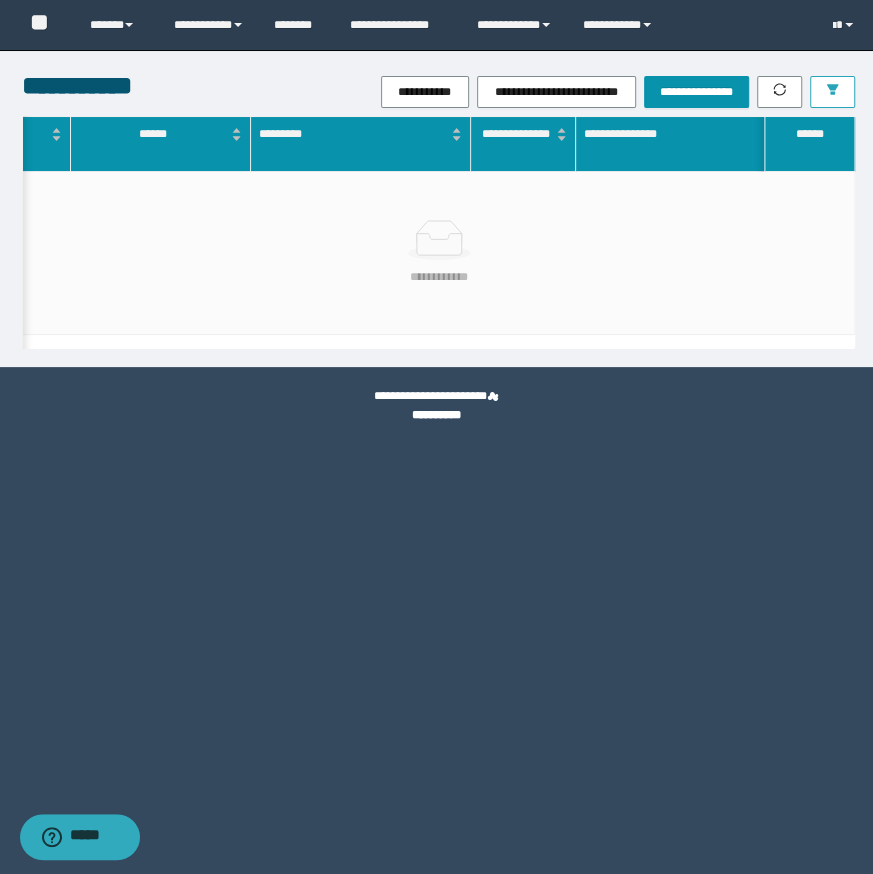 click 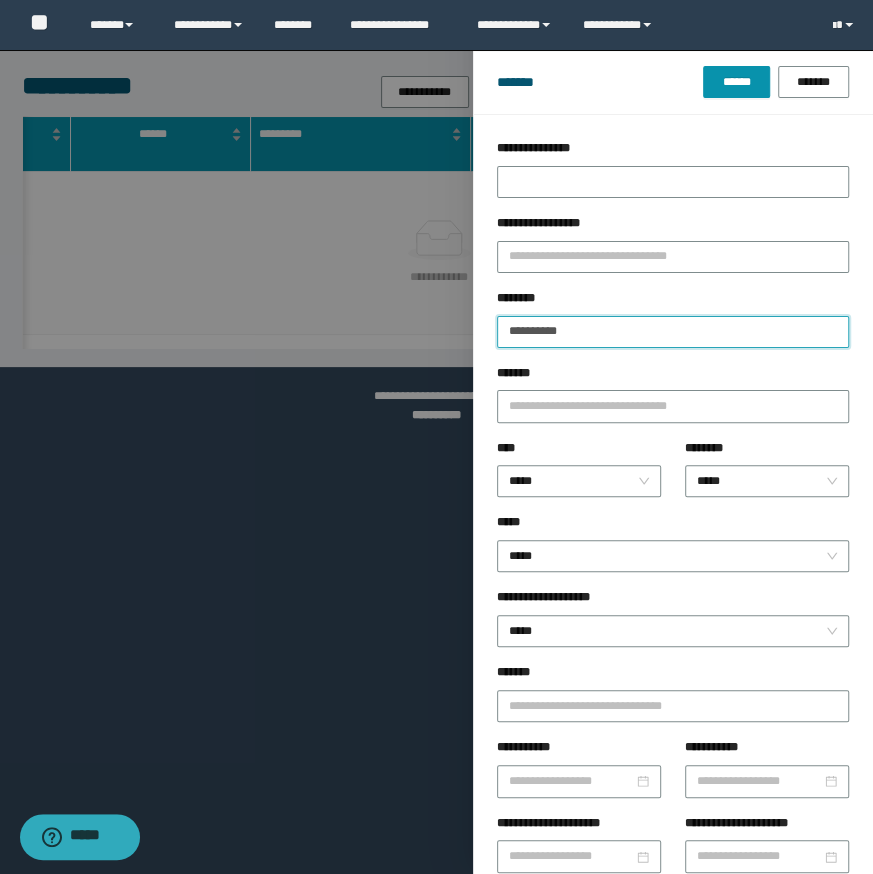 drag, startPoint x: 627, startPoint y: 331, endPoint x: 374, endPoint y: 337, distance: 253.07114 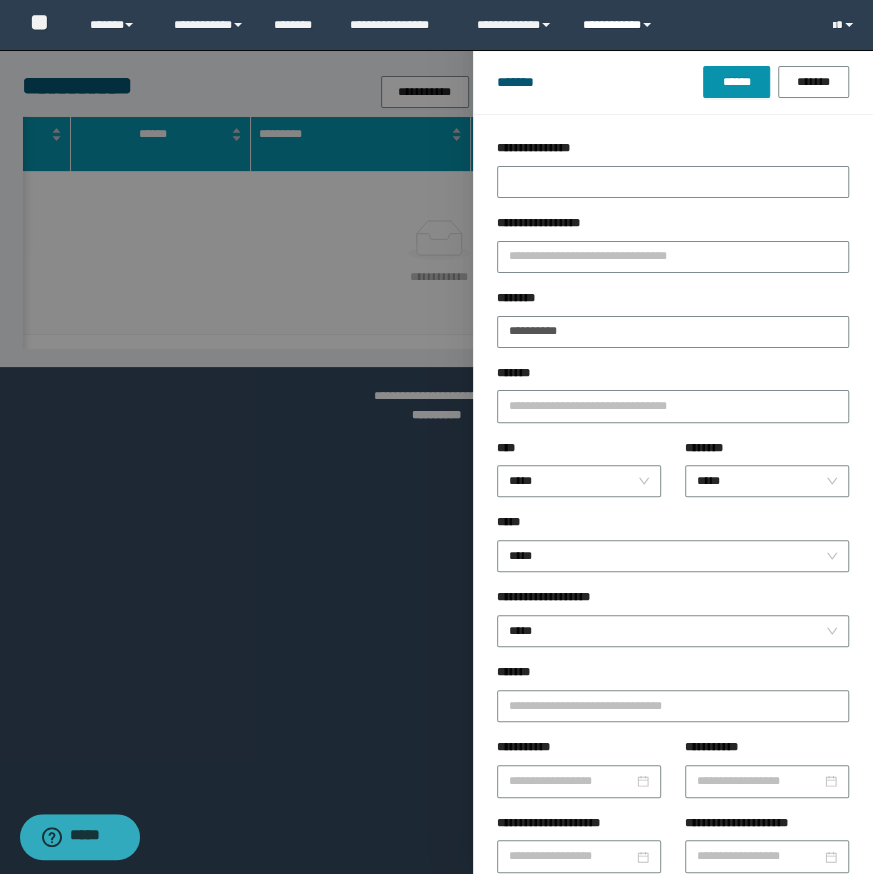 click on "**********" at bounding box center (620, 25) 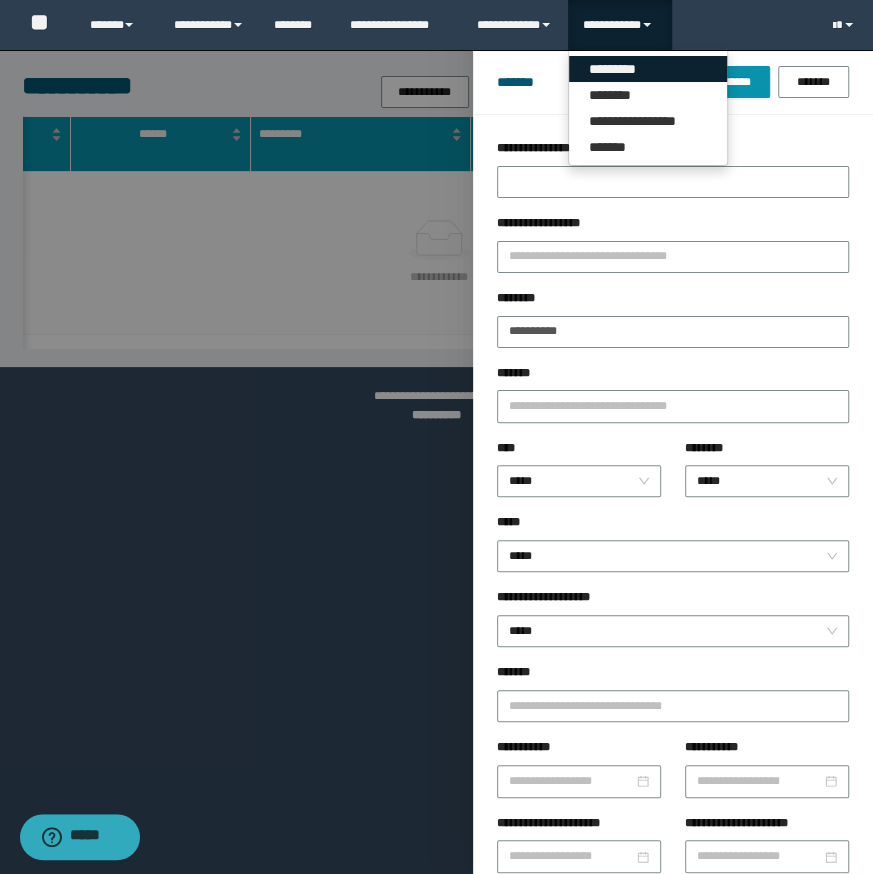 click on "*********" at bounding box center (648, 69) 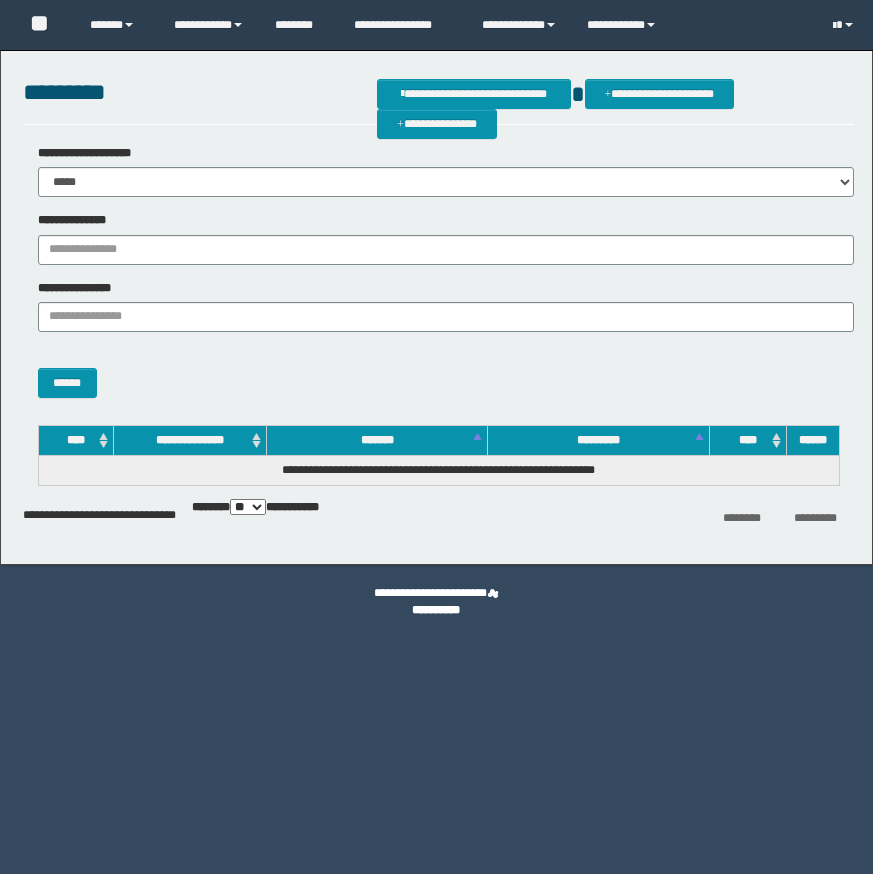 scroll, scrollTop: 0, scrollLeft: 0, axis: both 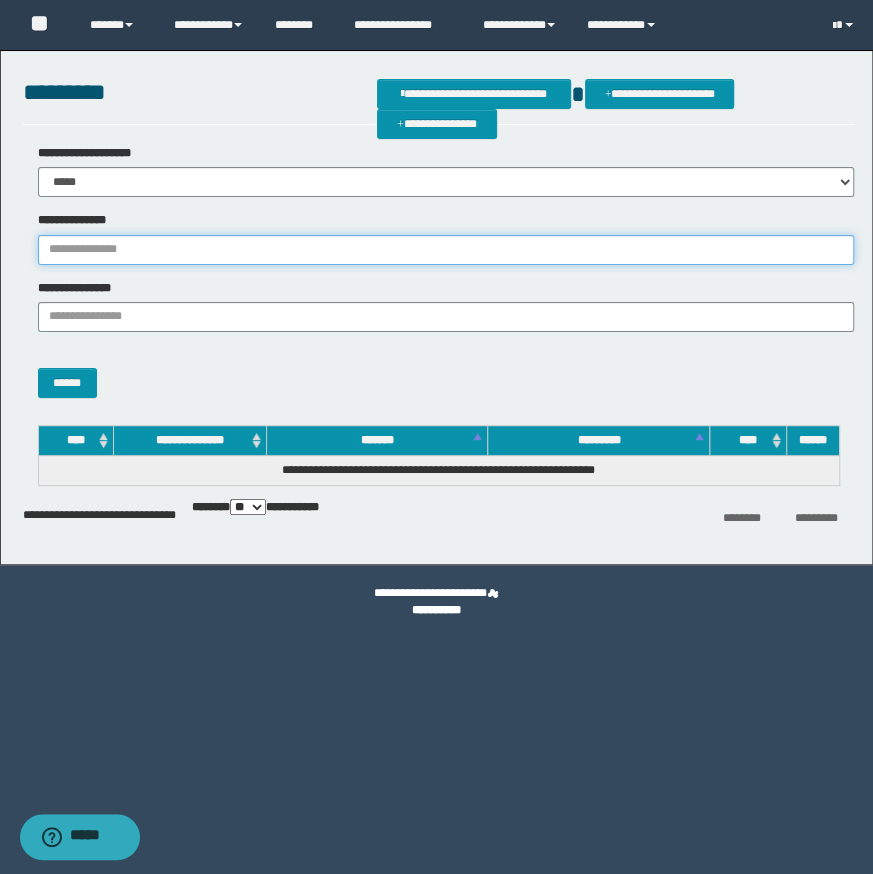 click on "**********" at bounding box center [446, 250] 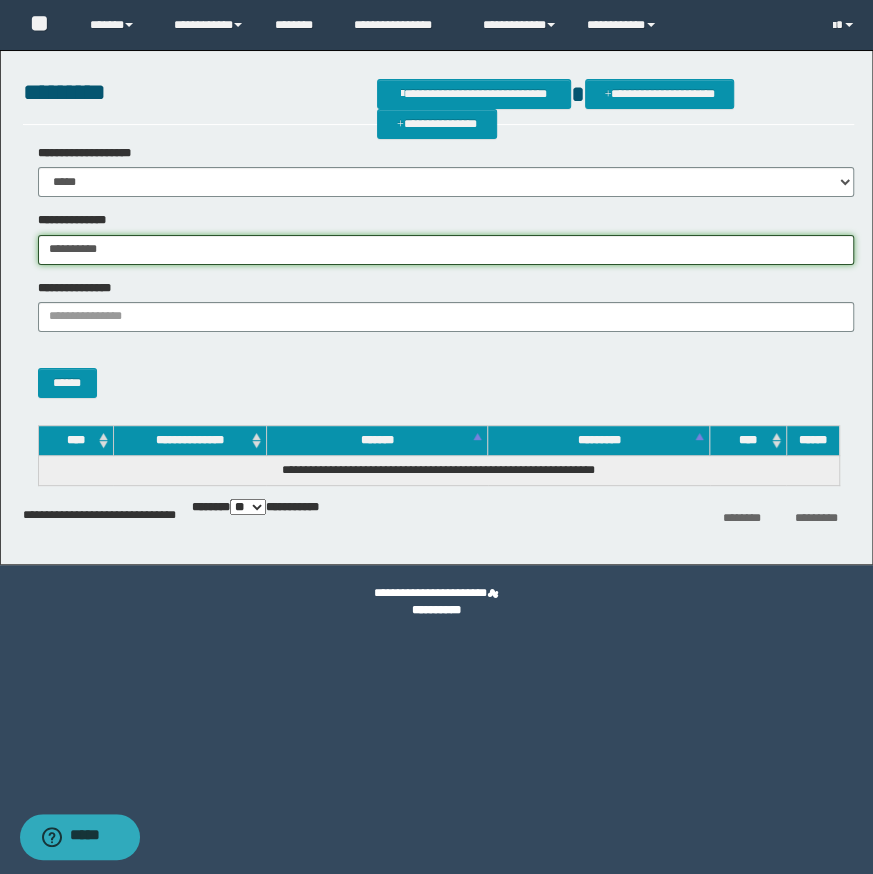 type on "**********" 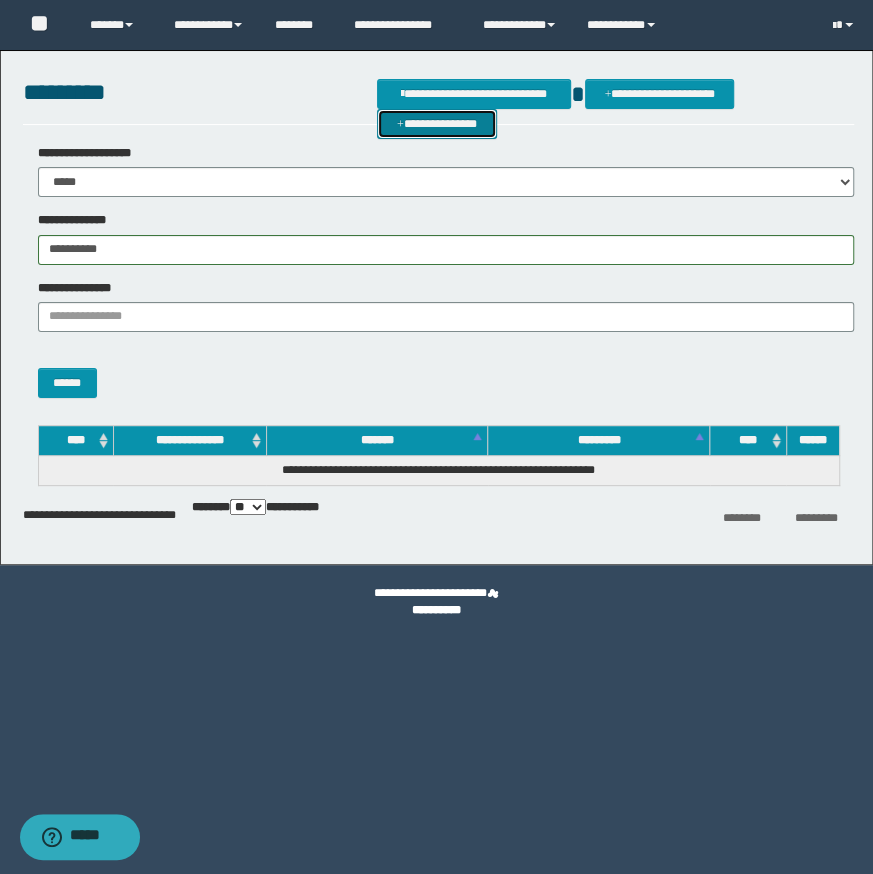 click on "**********" at bounding box center (437, 124) 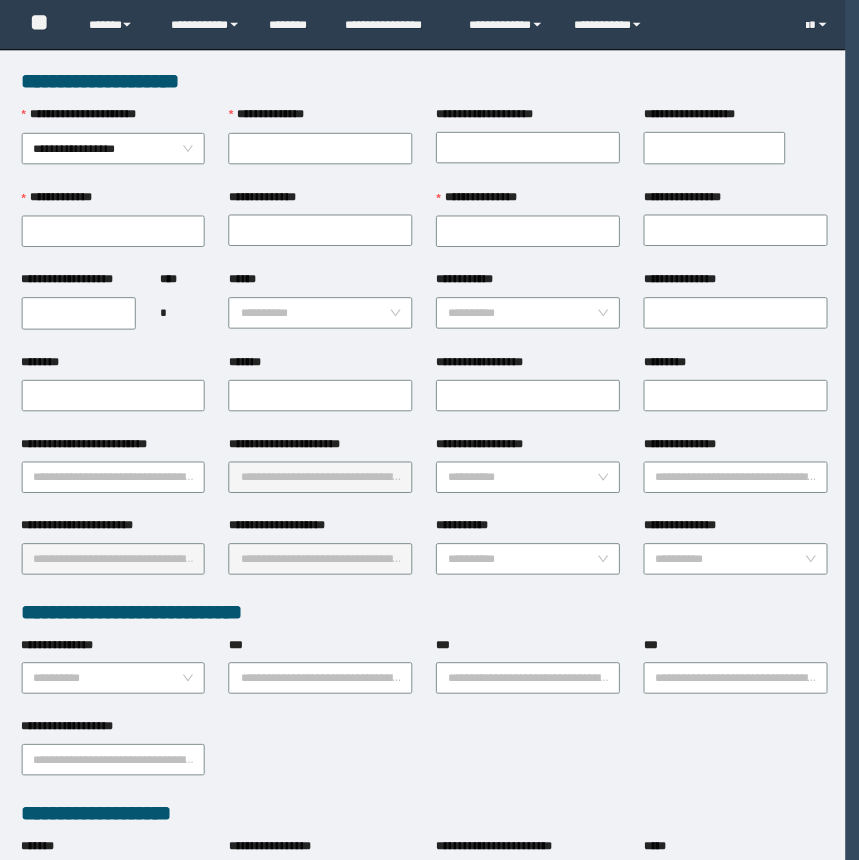scroll, scrollTop: 0, scrollLeft: 0, axis: both 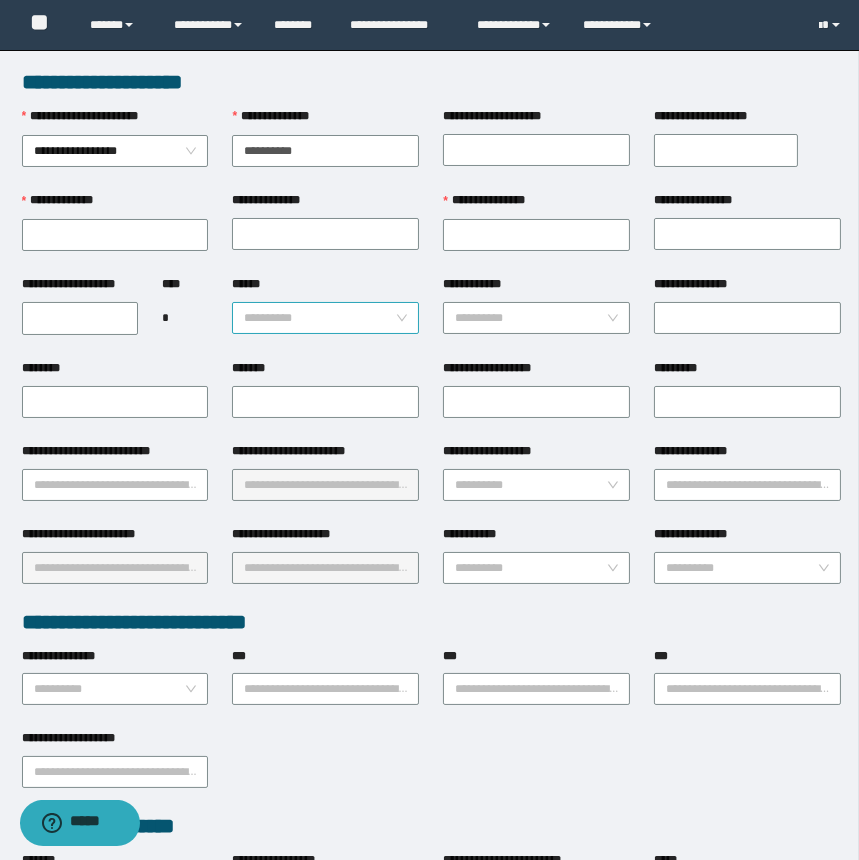 type on "**********" 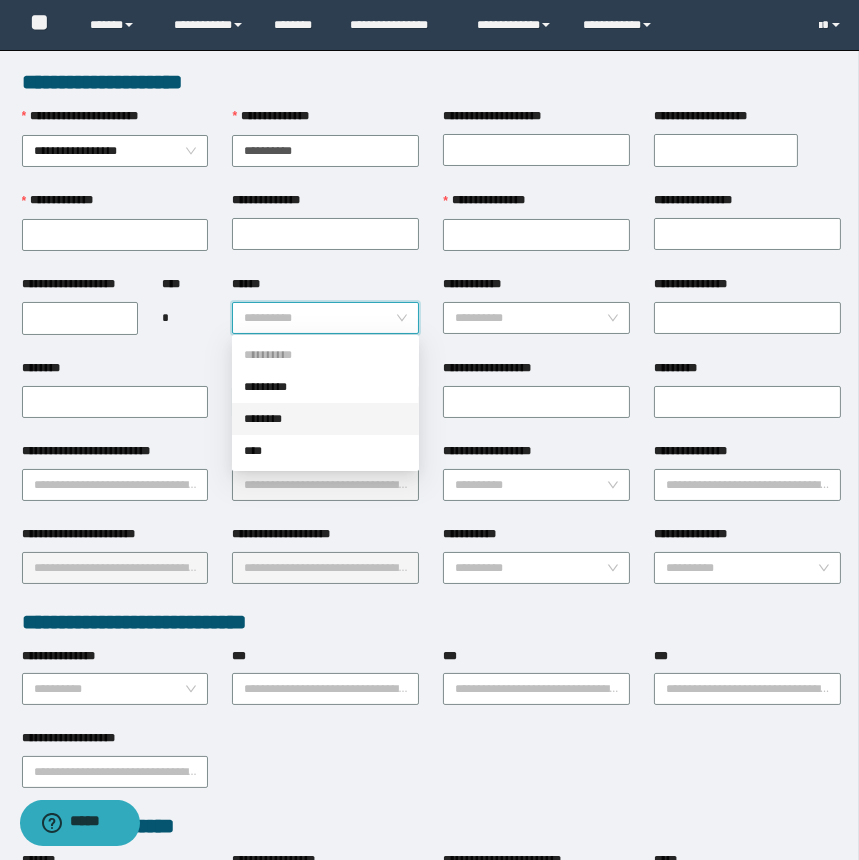 click on "********" at bounding box center (325, 419) 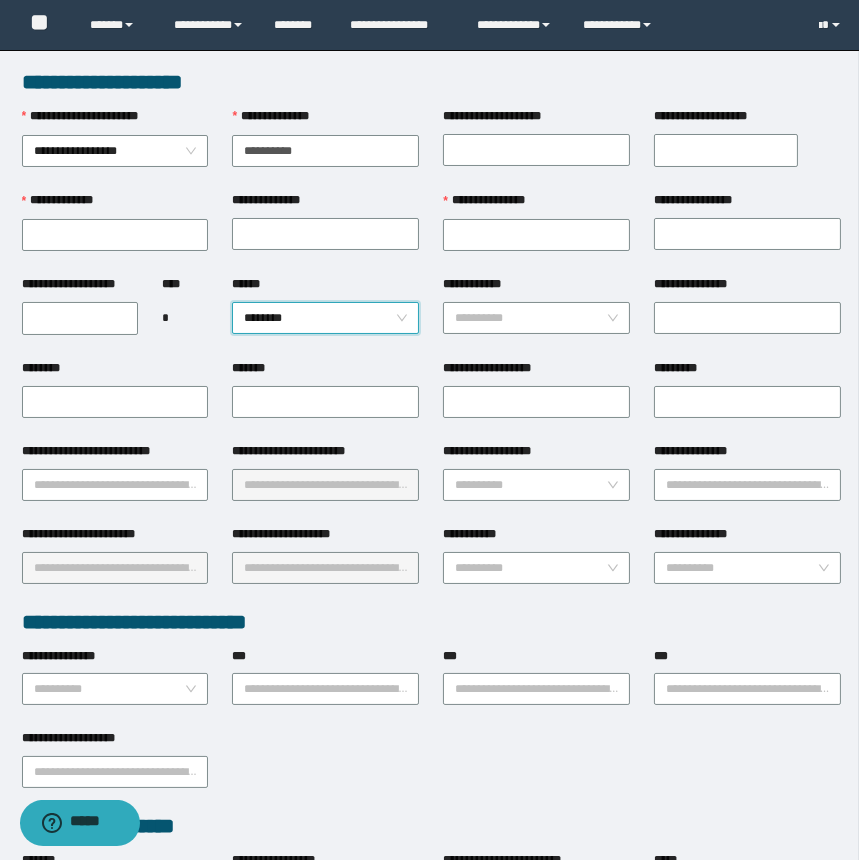 click on "**********" at bounding box center [80, 318] 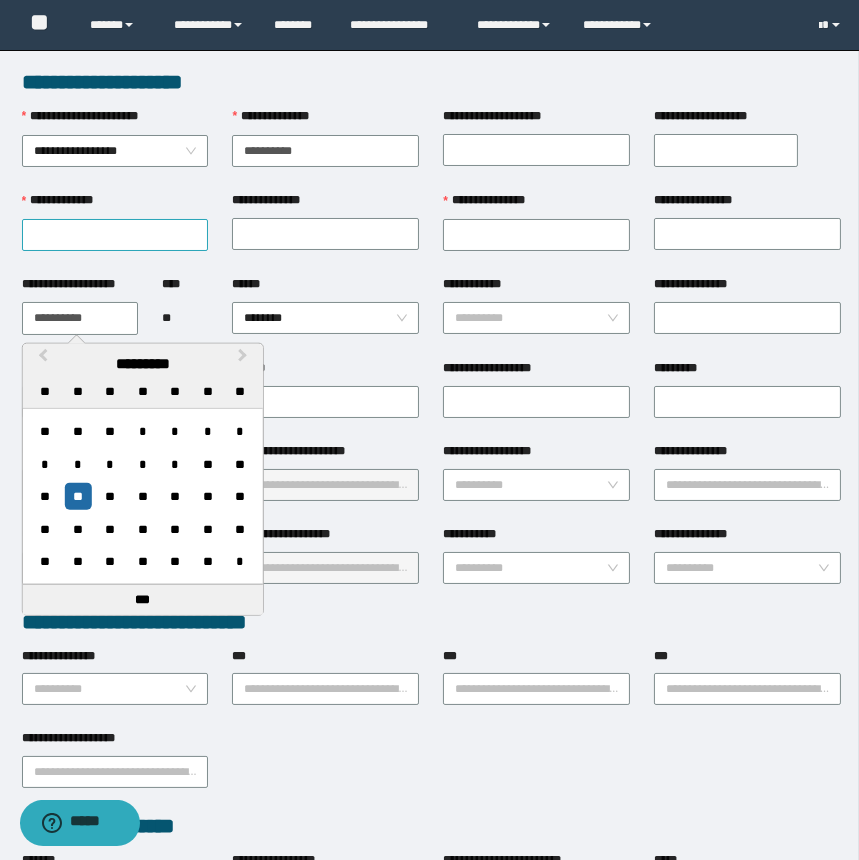 type on "**********" 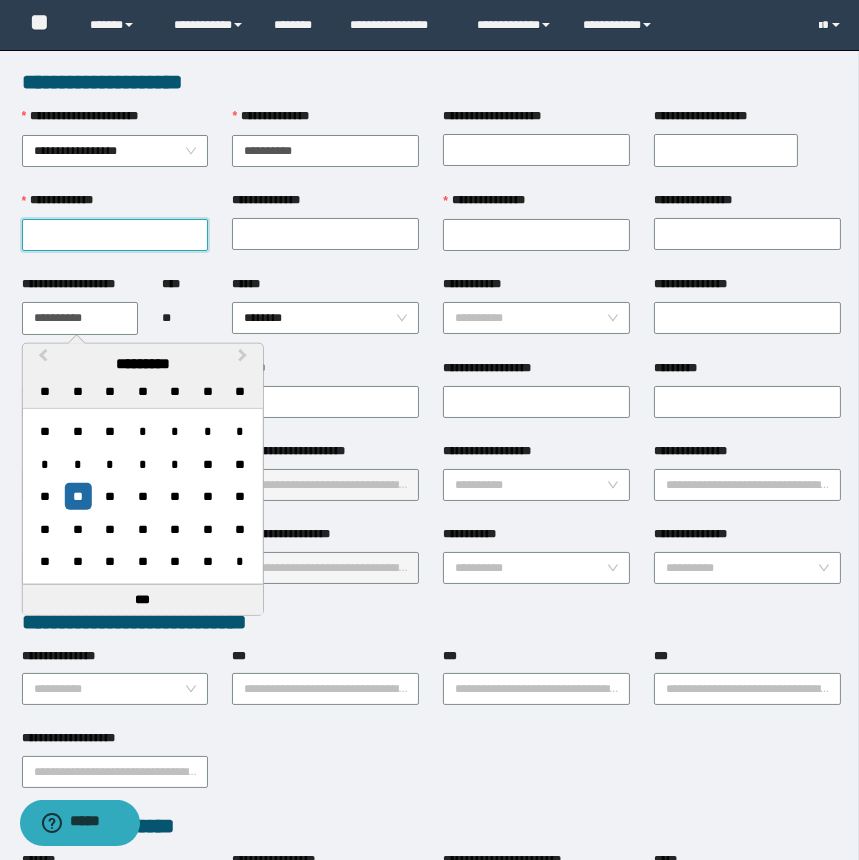 click on "**********" at bounding box center [115, 235] 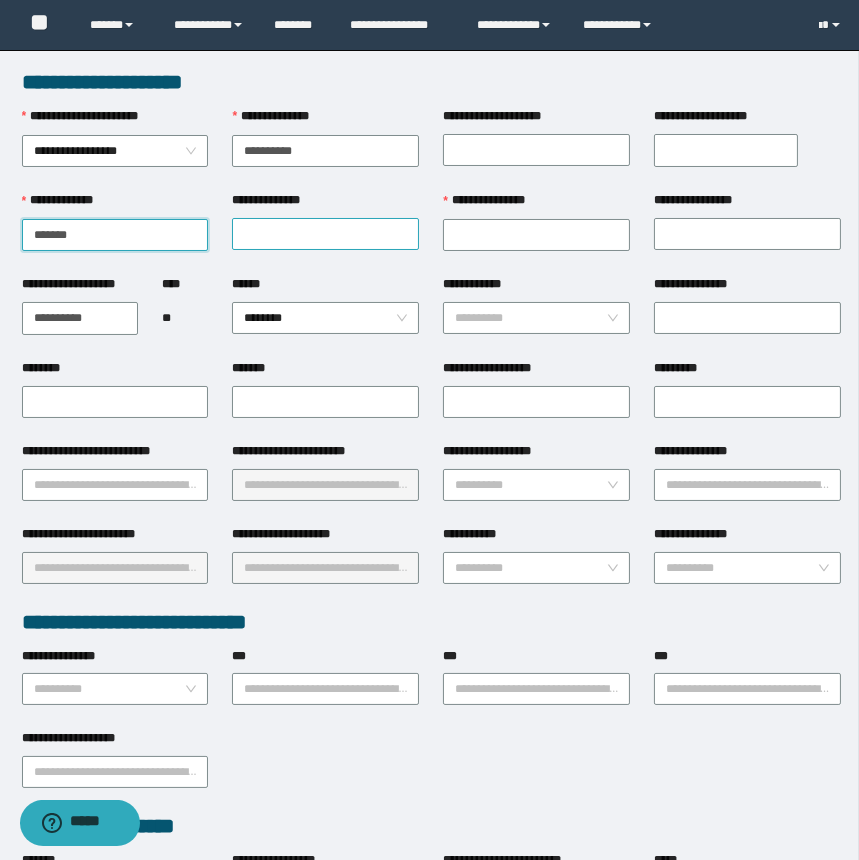 type on "*******" 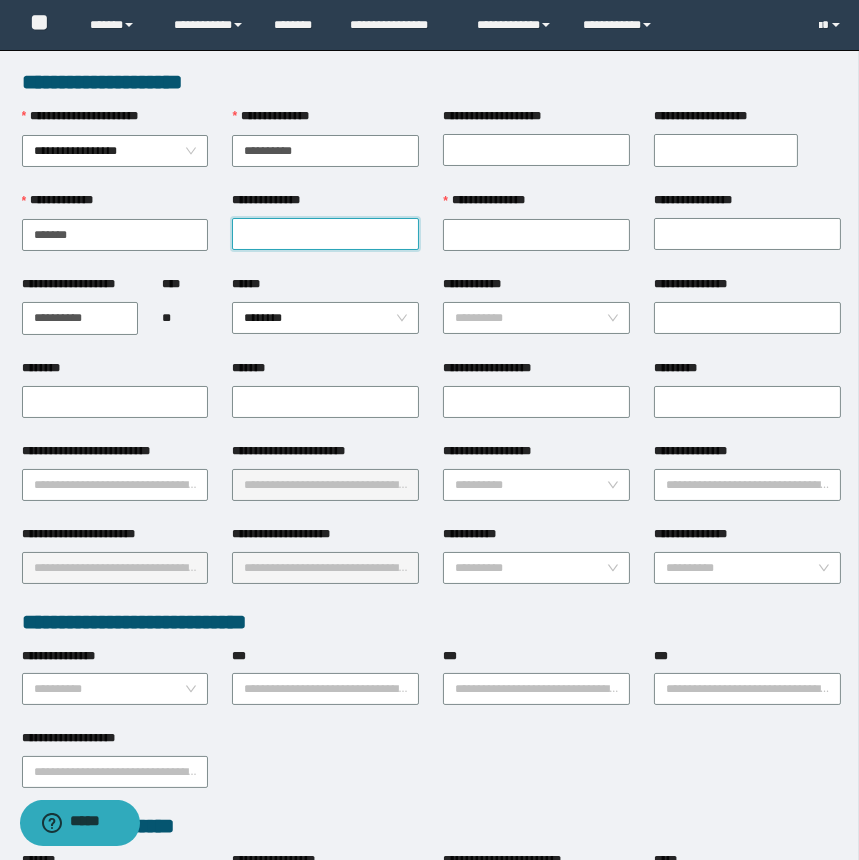 click on "**********" at bounding box center (325, 234) 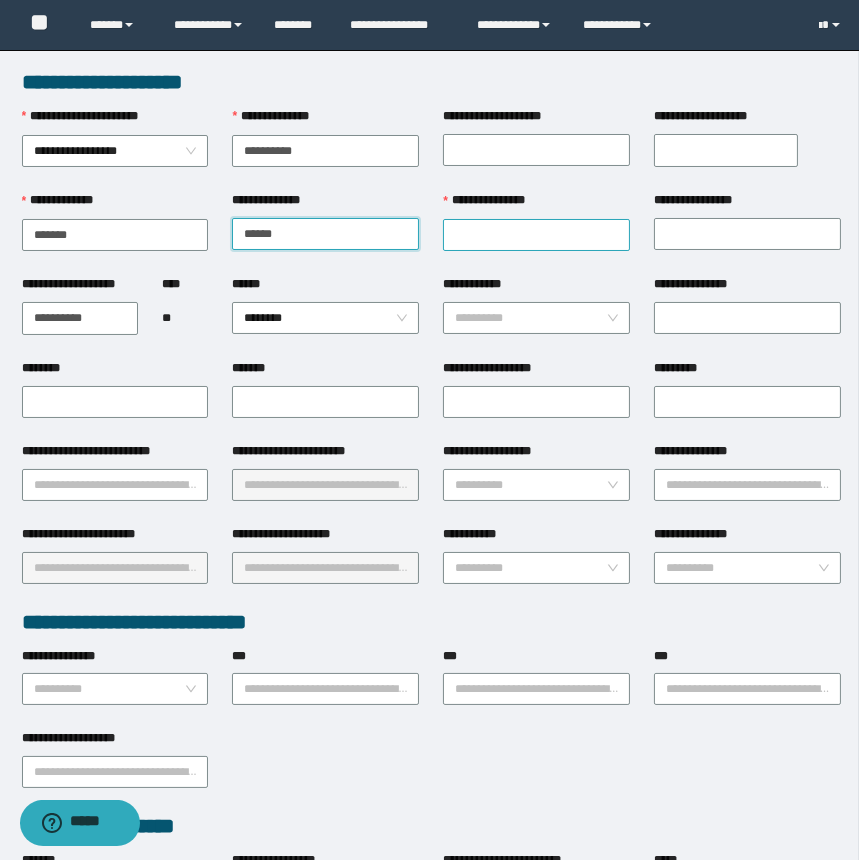 type on "******" 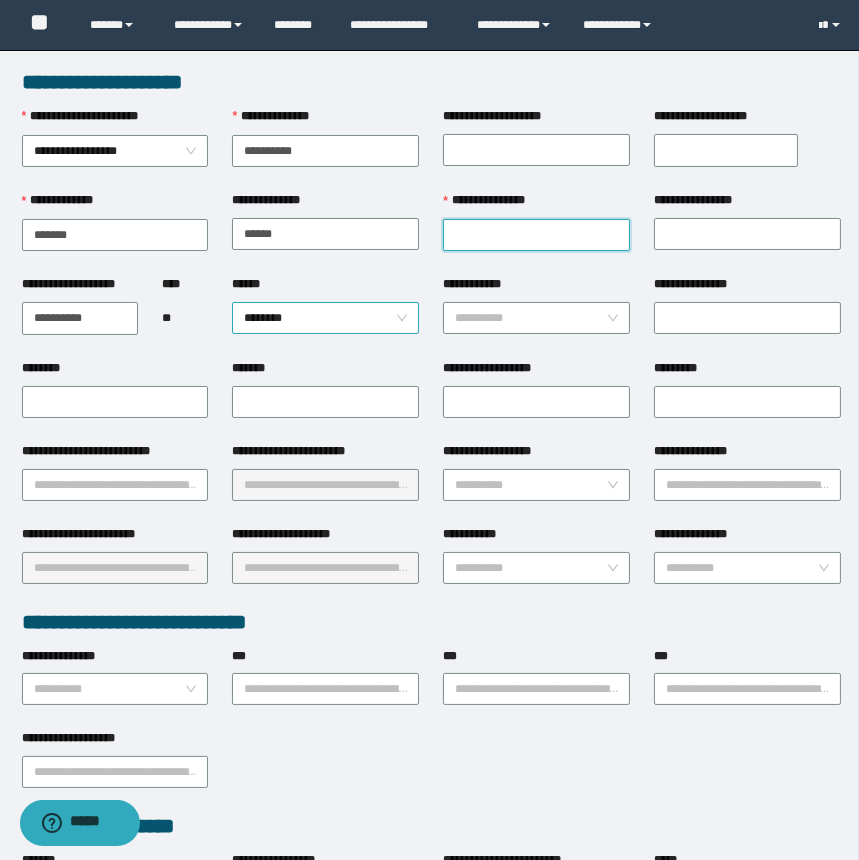 drag, startPoint x: 485, startPoint y: 229, endPoint x: 401, endPoint y: 304, distance: 112.60995 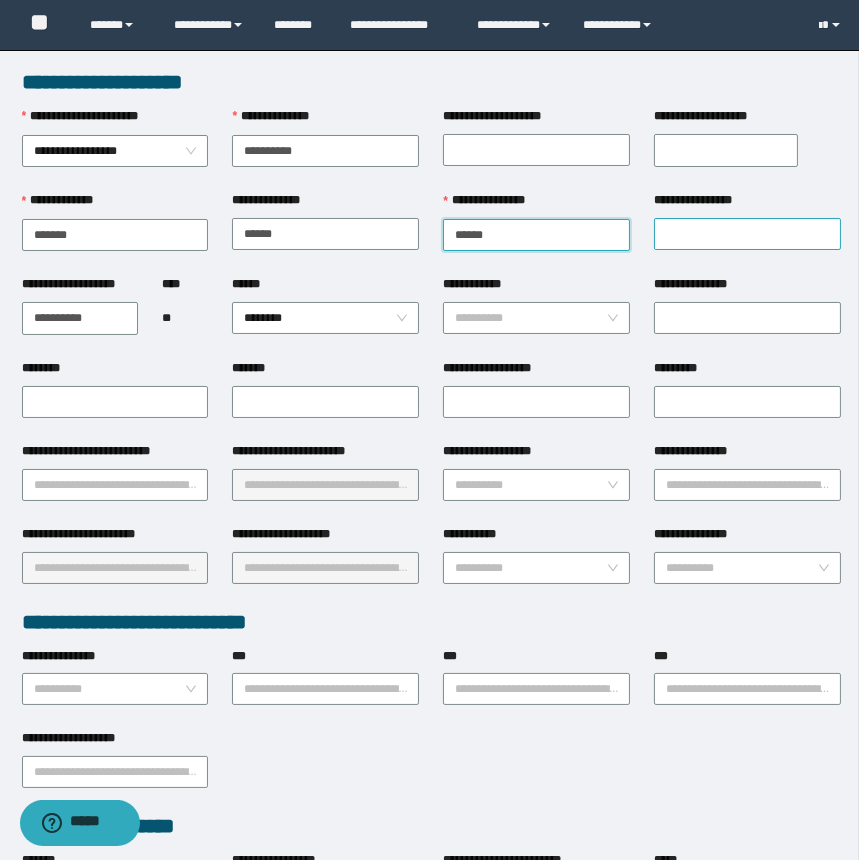type on "******" 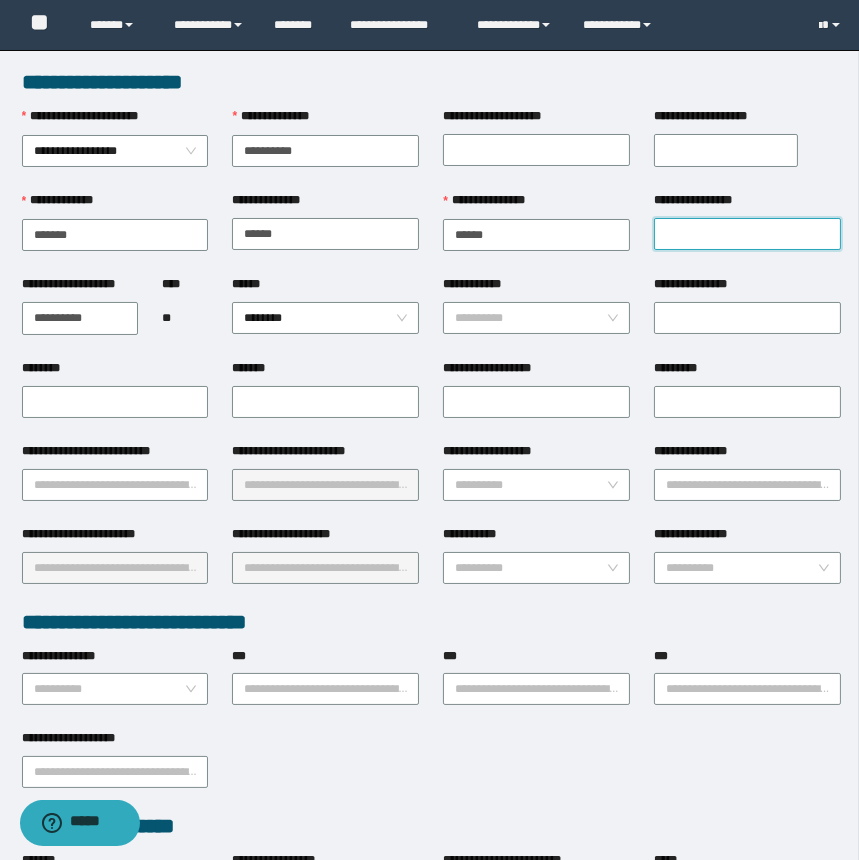 click on "**********" at bounding box center [747, 234] 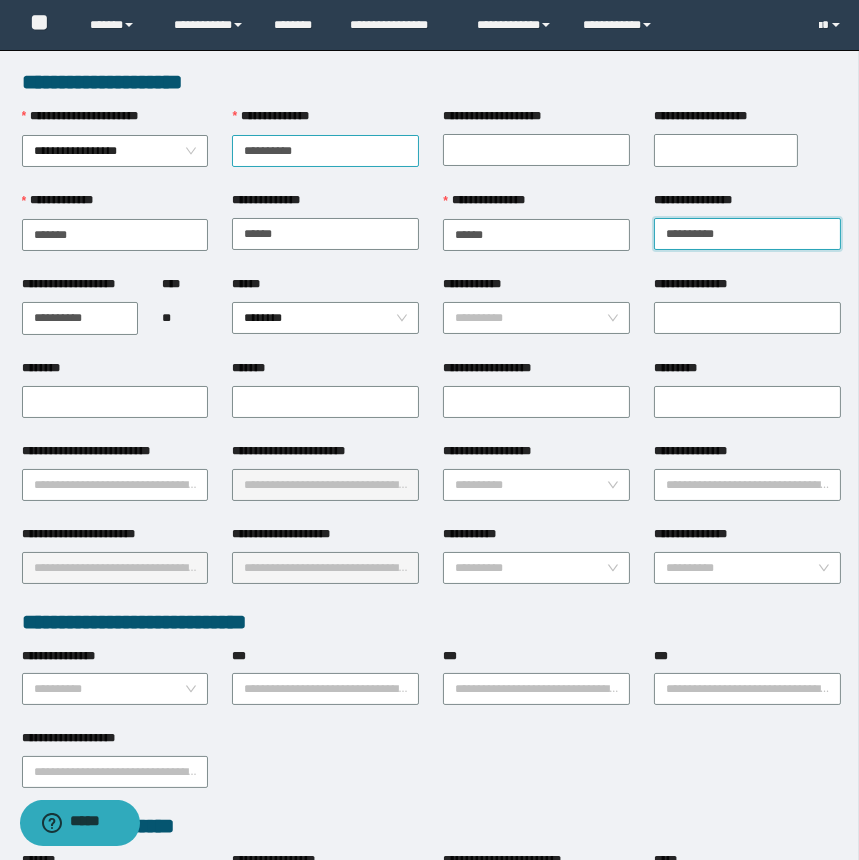 type on "**********" 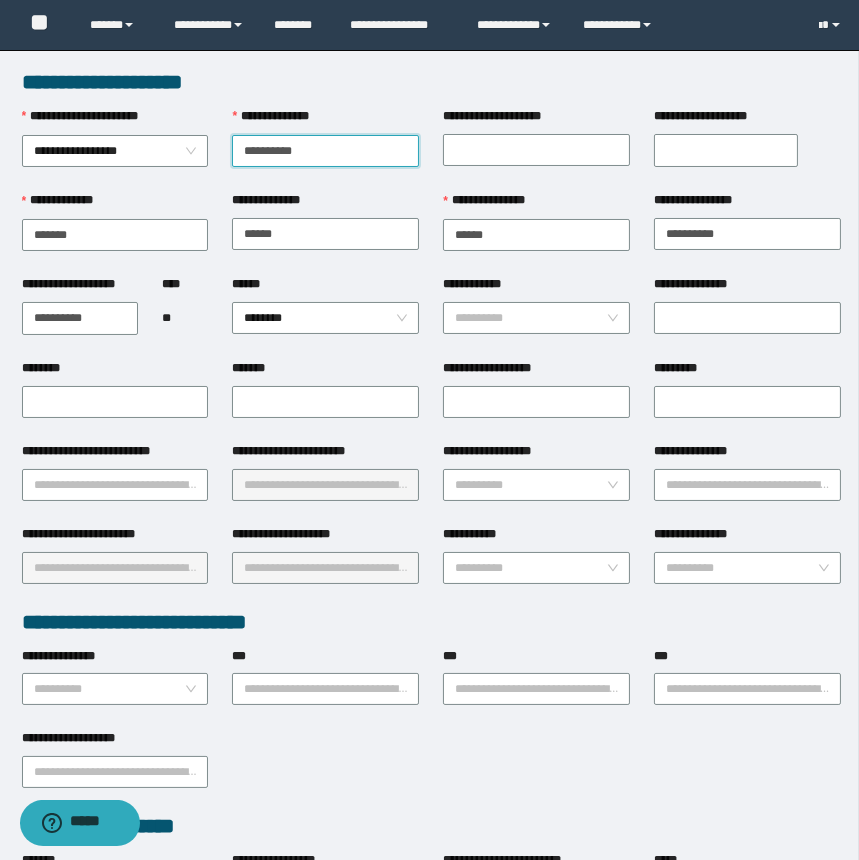 drag, startPoint x: 343, startPoint y: 144, endPoint x: 217, endPoint y: 148, distance: 126.06348 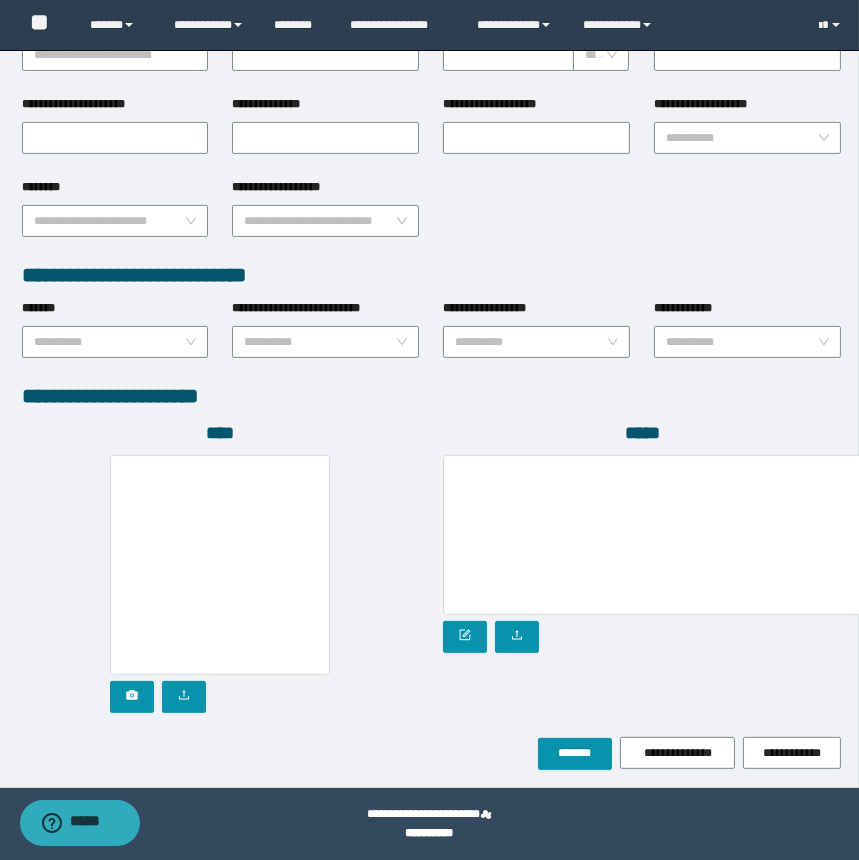 scroll, scrollTop: 841, scrollLeft: 0, axis: vertical 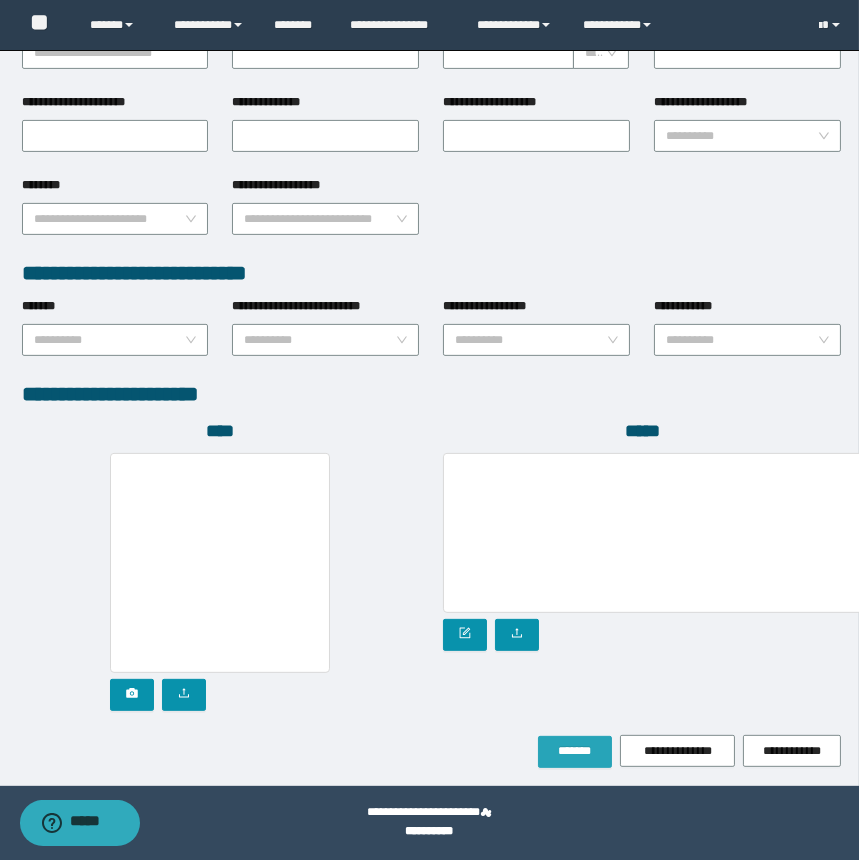 click on "*******" at bounding box center (575, 751) 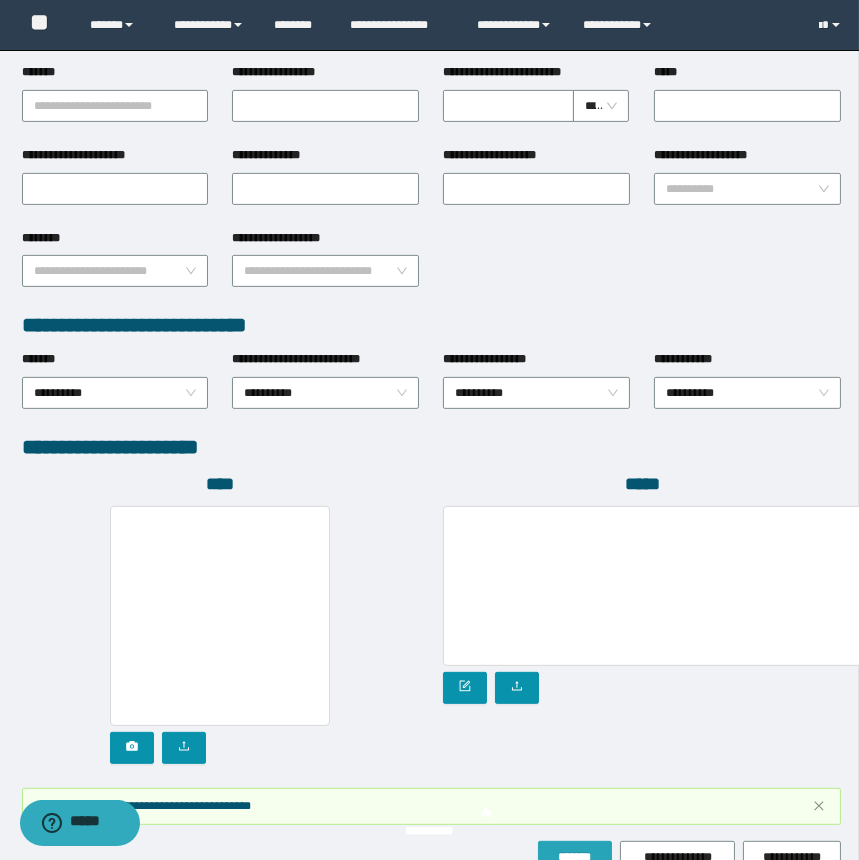 scroll, scrollTop: 893, scrollLeft: 0, axis: vertical 